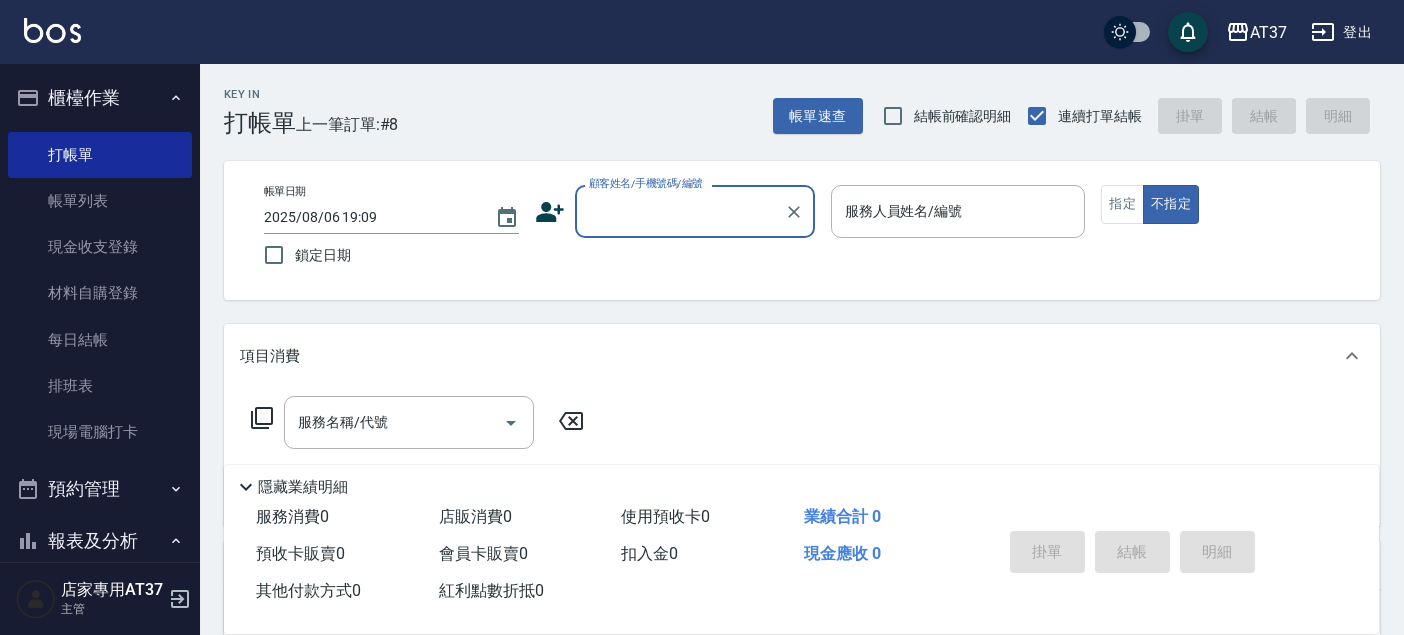 scroll, scrollTop: 0, scrollLeft: 0, axis: both 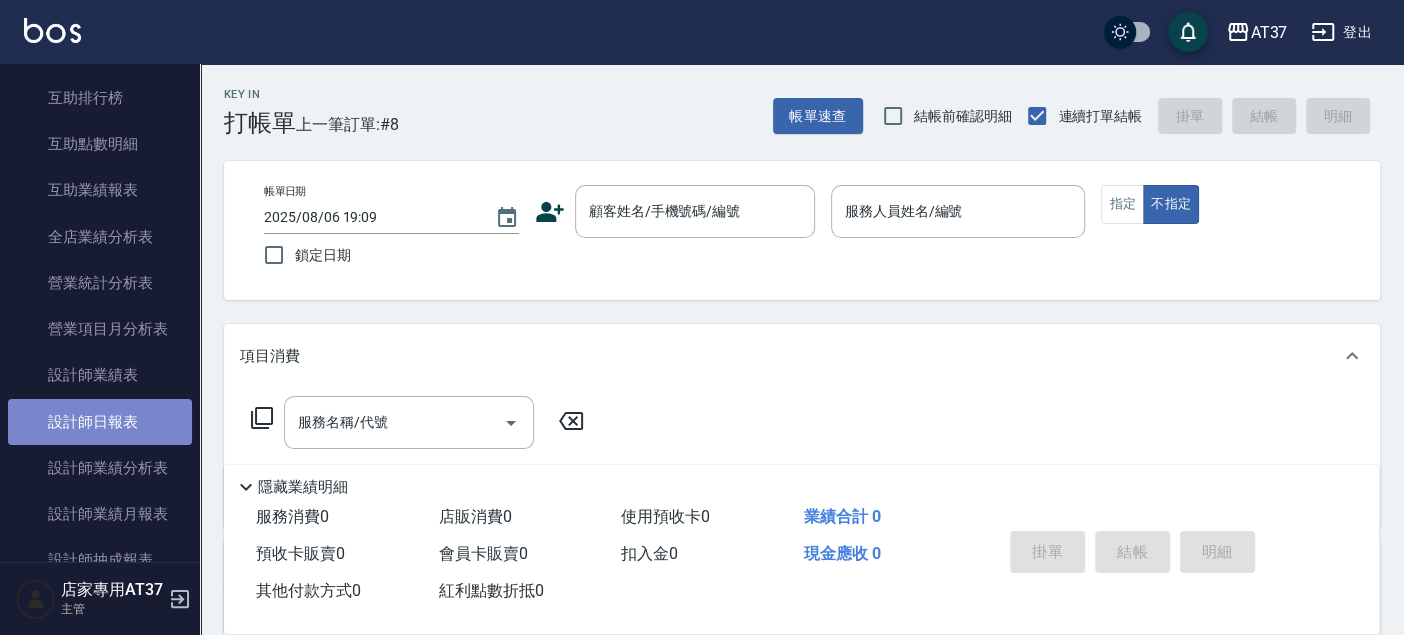 click on "設計師日報表" at bounding box center [100, 422] 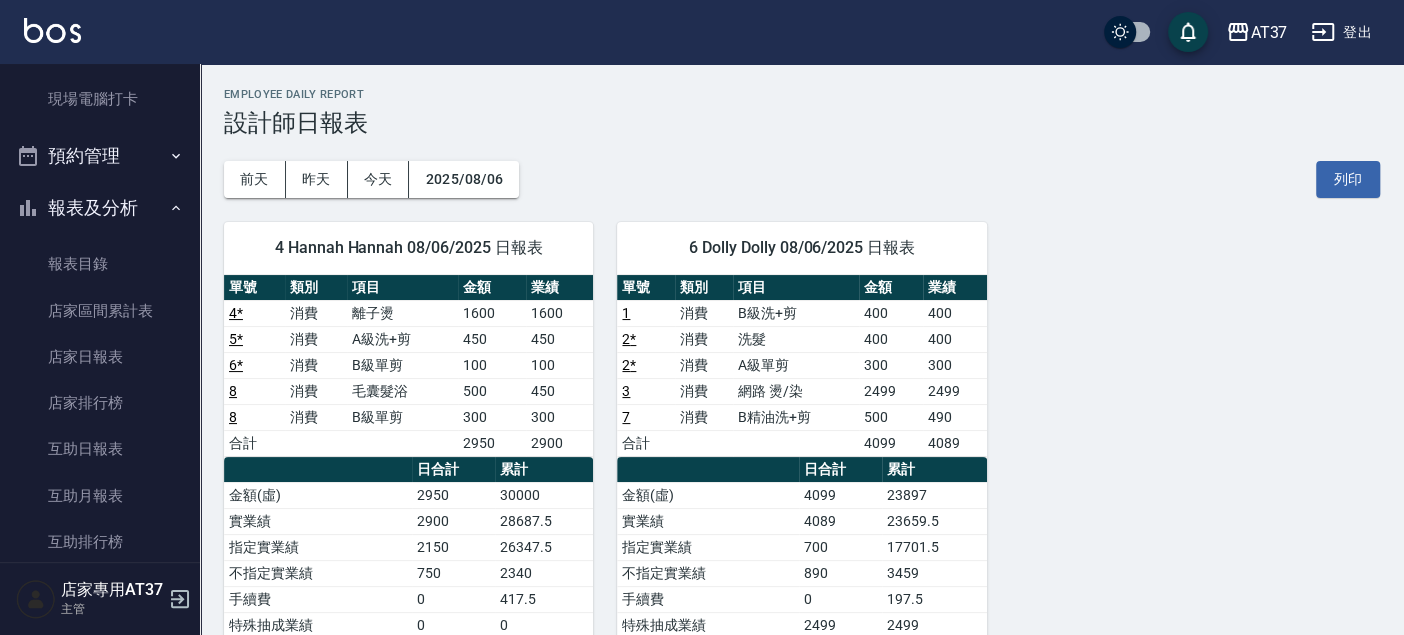 scroll, scrollTop: 0, scrollLeft: 0, axis: both 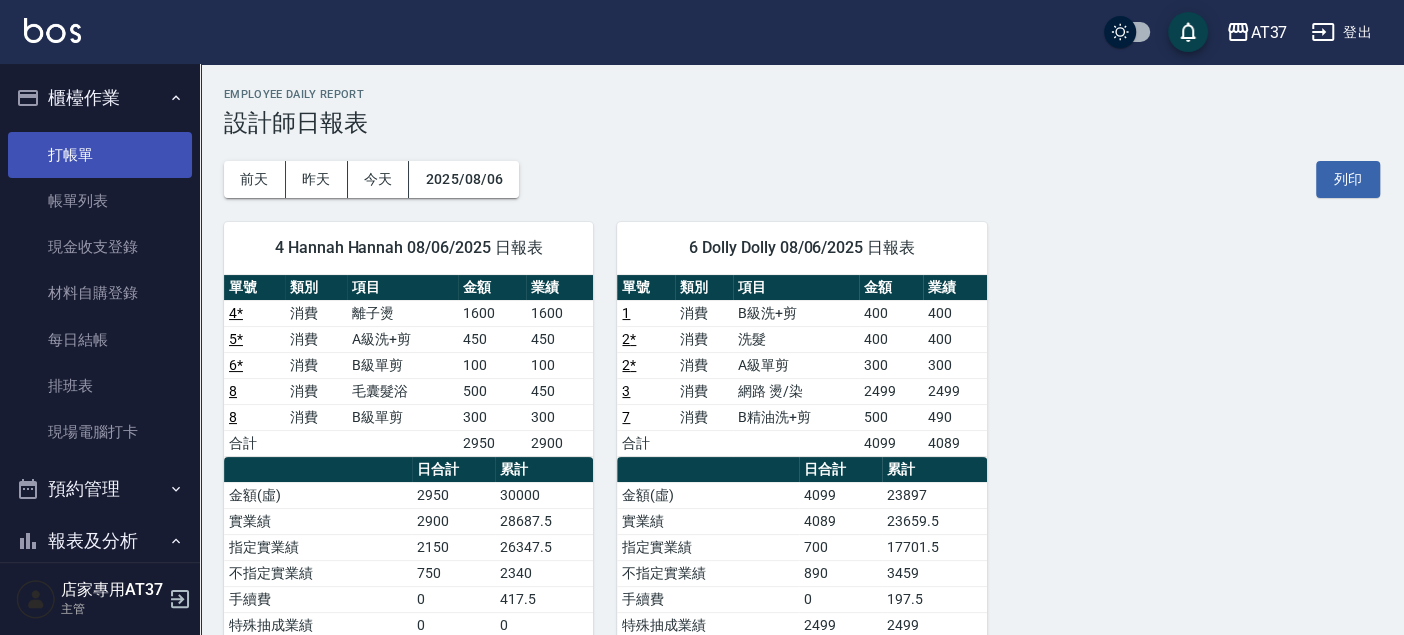 click on "打帳單" at bounding box center [100, 155] 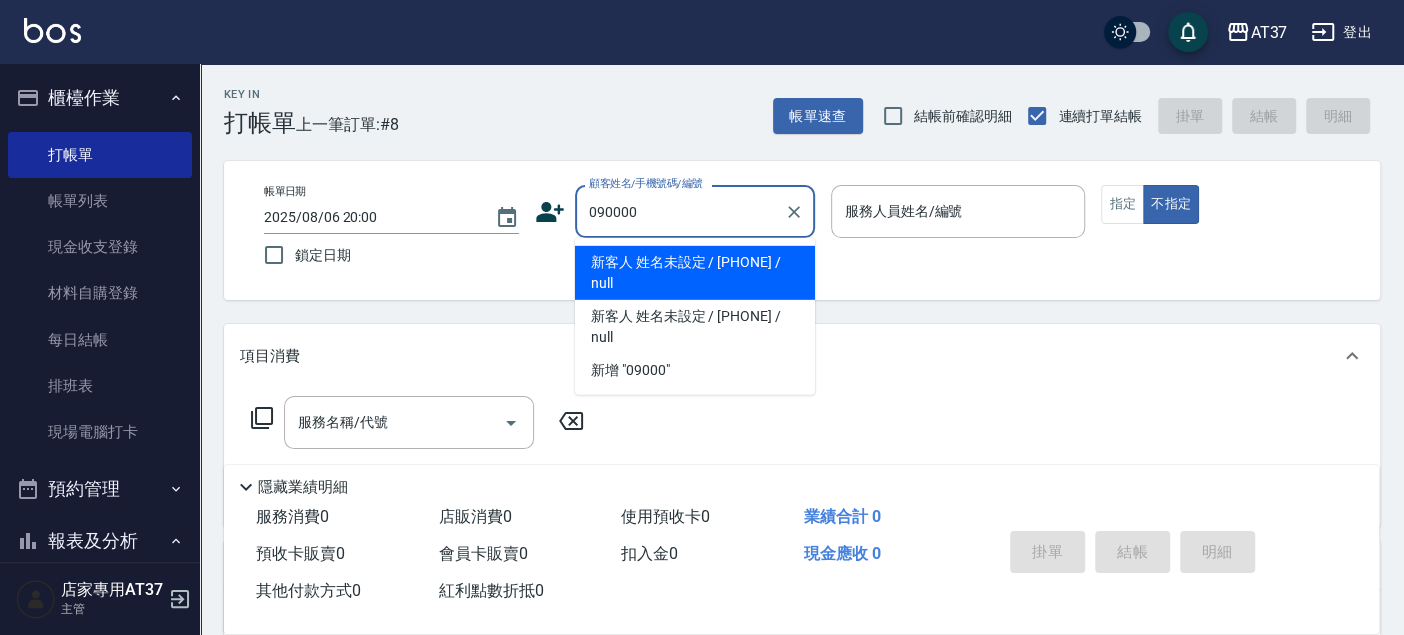 type on "新客人 姓名未設定 / [PHONE] / null" 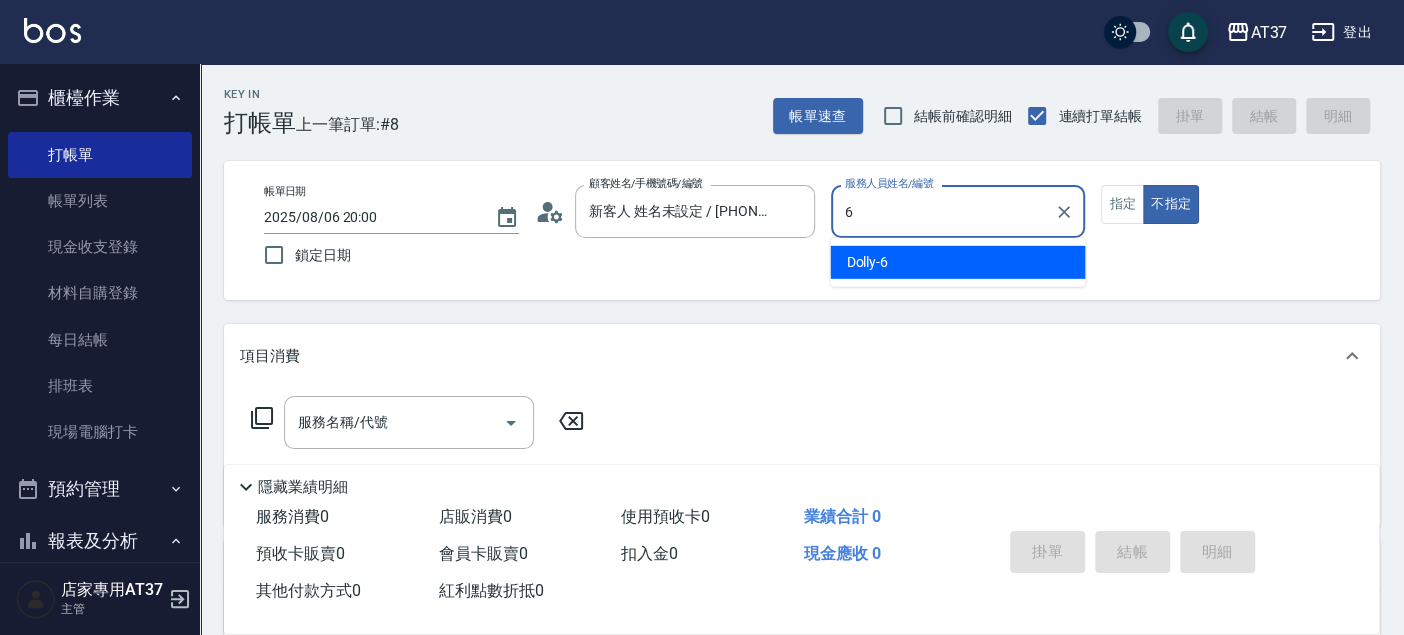 type on "6" 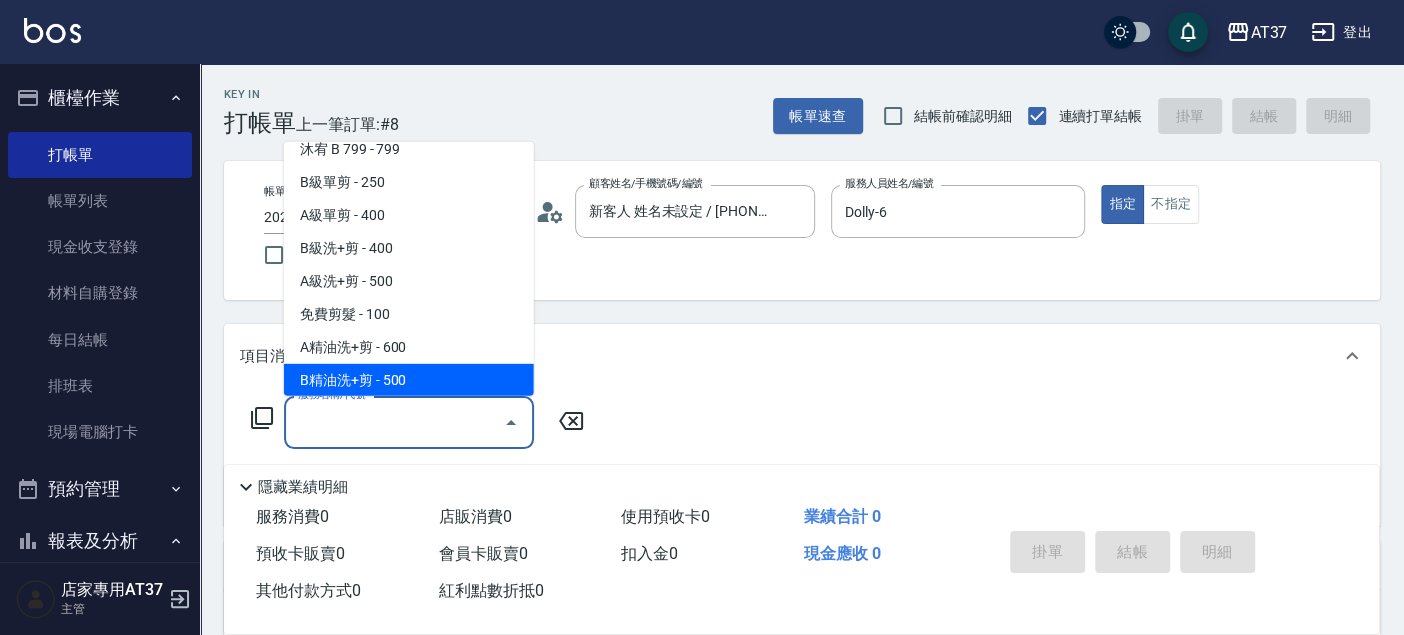 scroll, scrollTop: 534, scrollLeft: 0, axis: vertical 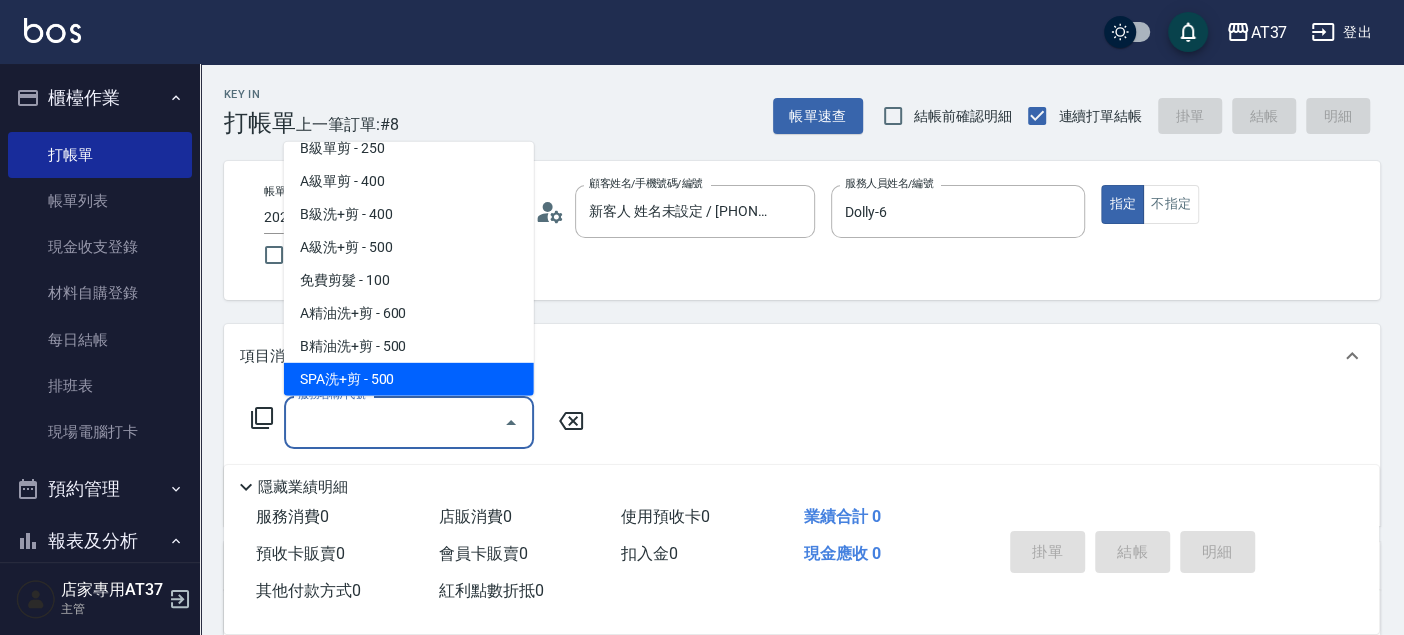 type on "SPA洗+剪(208)" 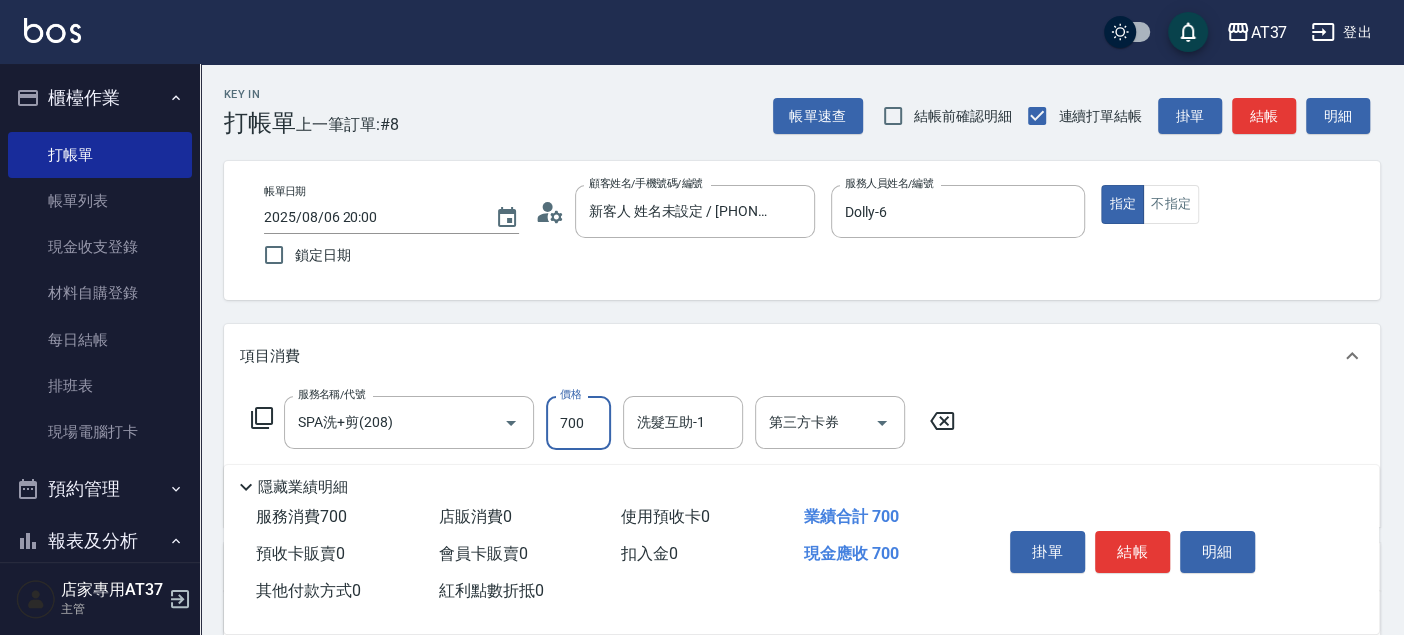 type on "700" 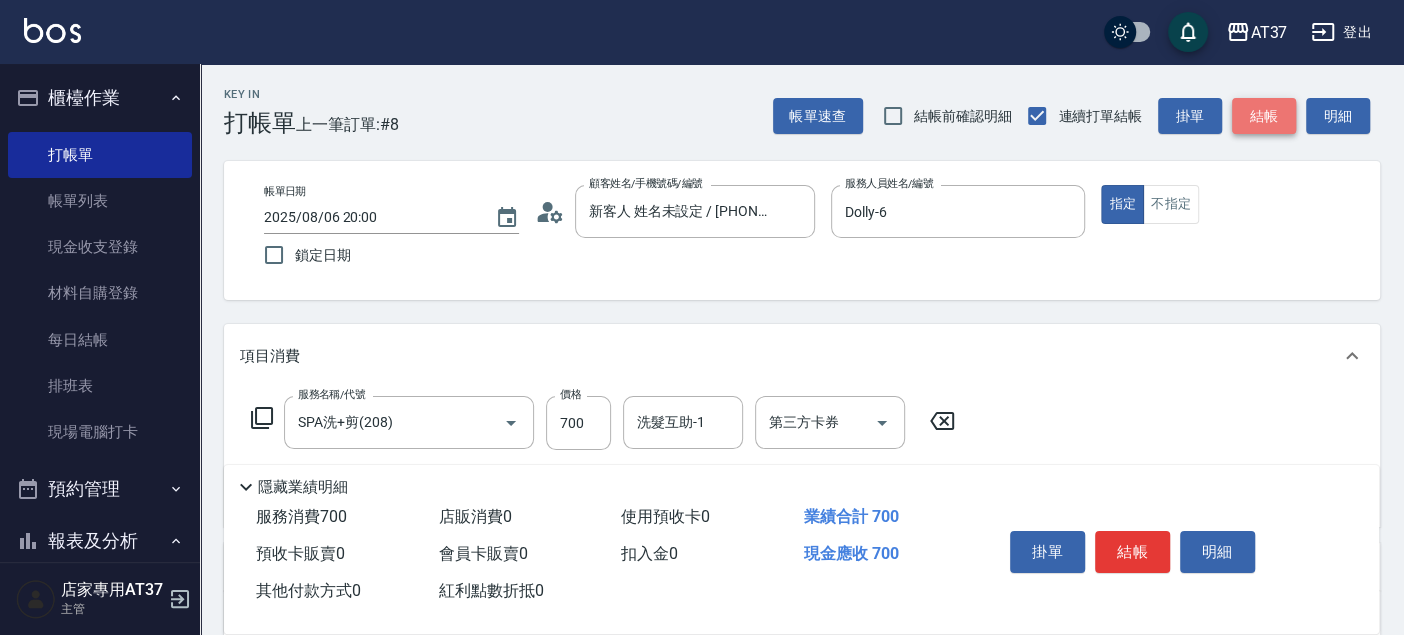 click on "結帳" at bounding box center (1264, 116) 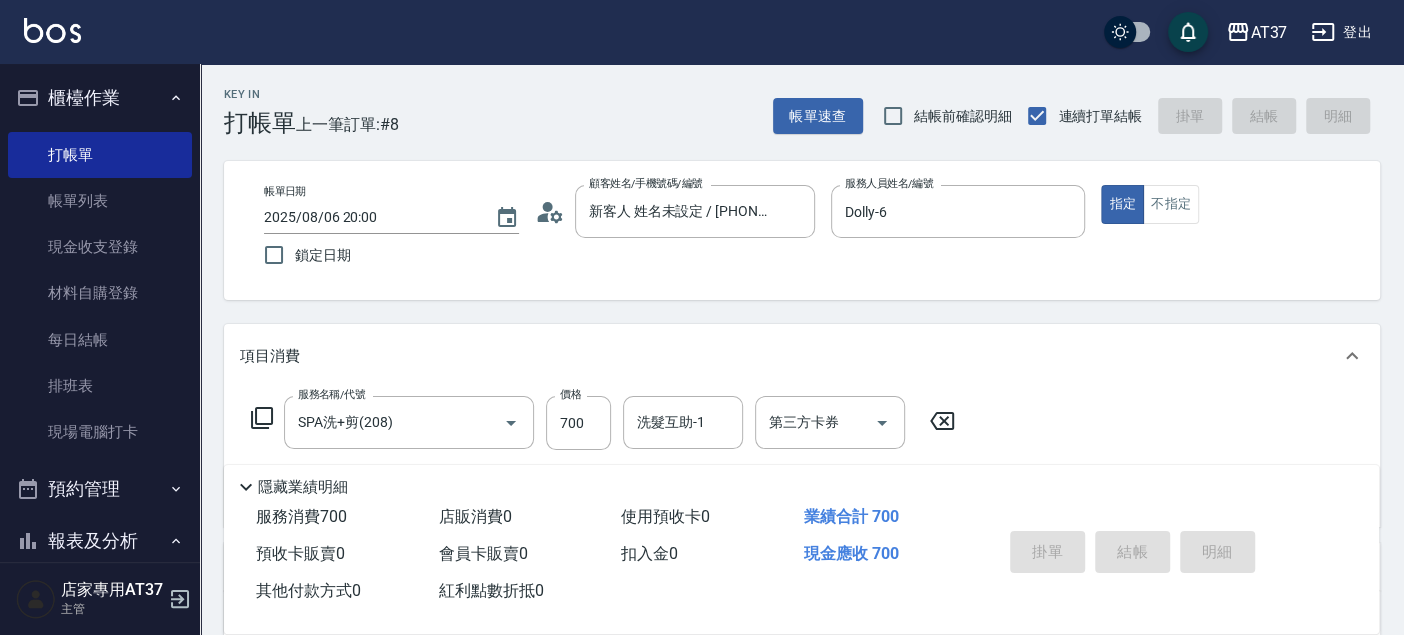 type 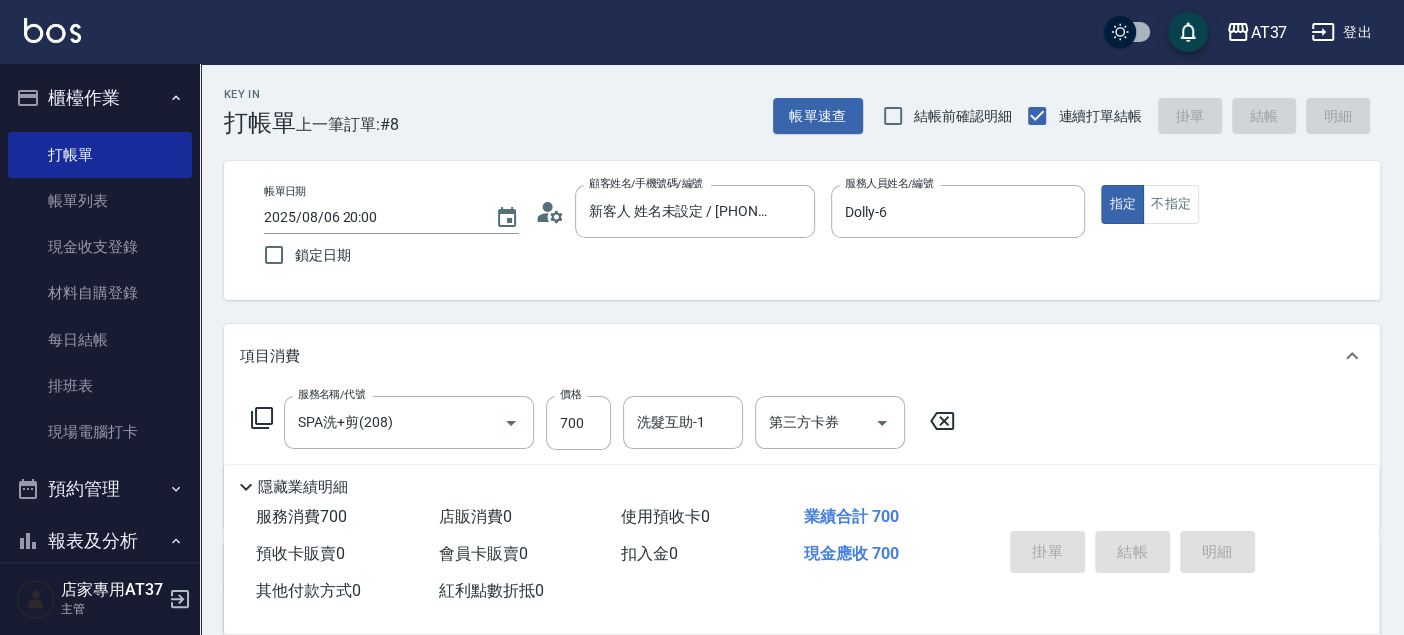 type 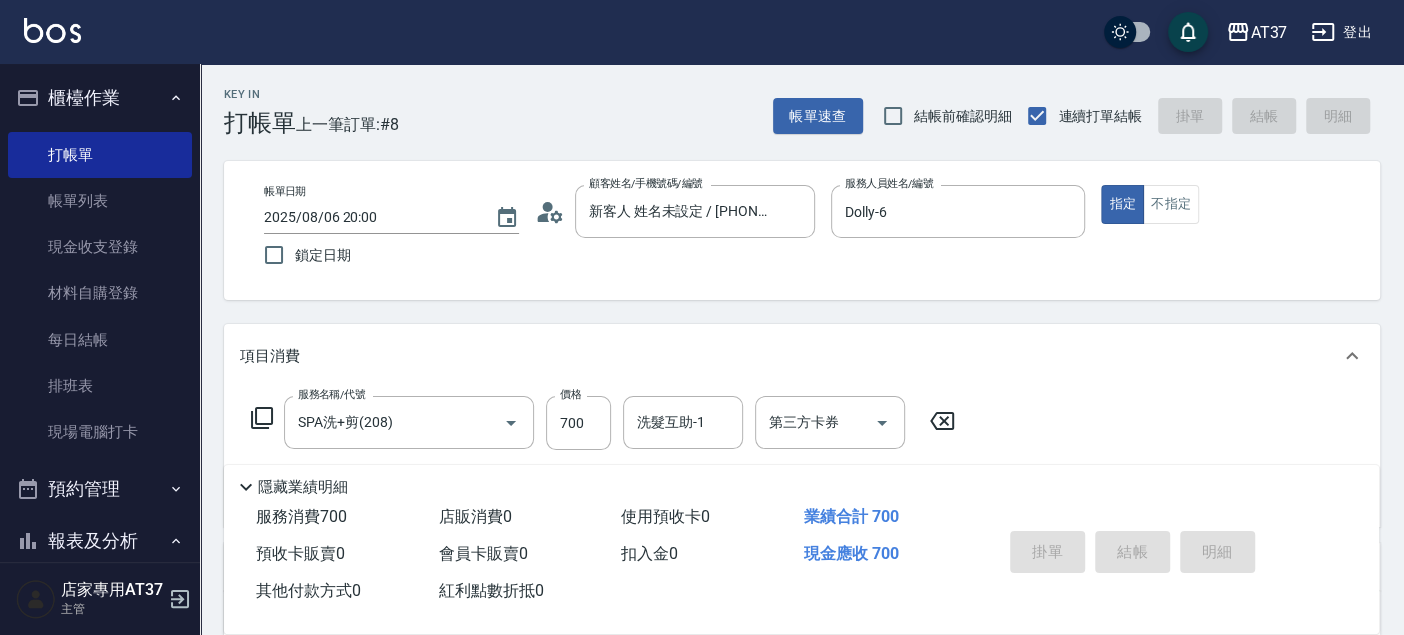type 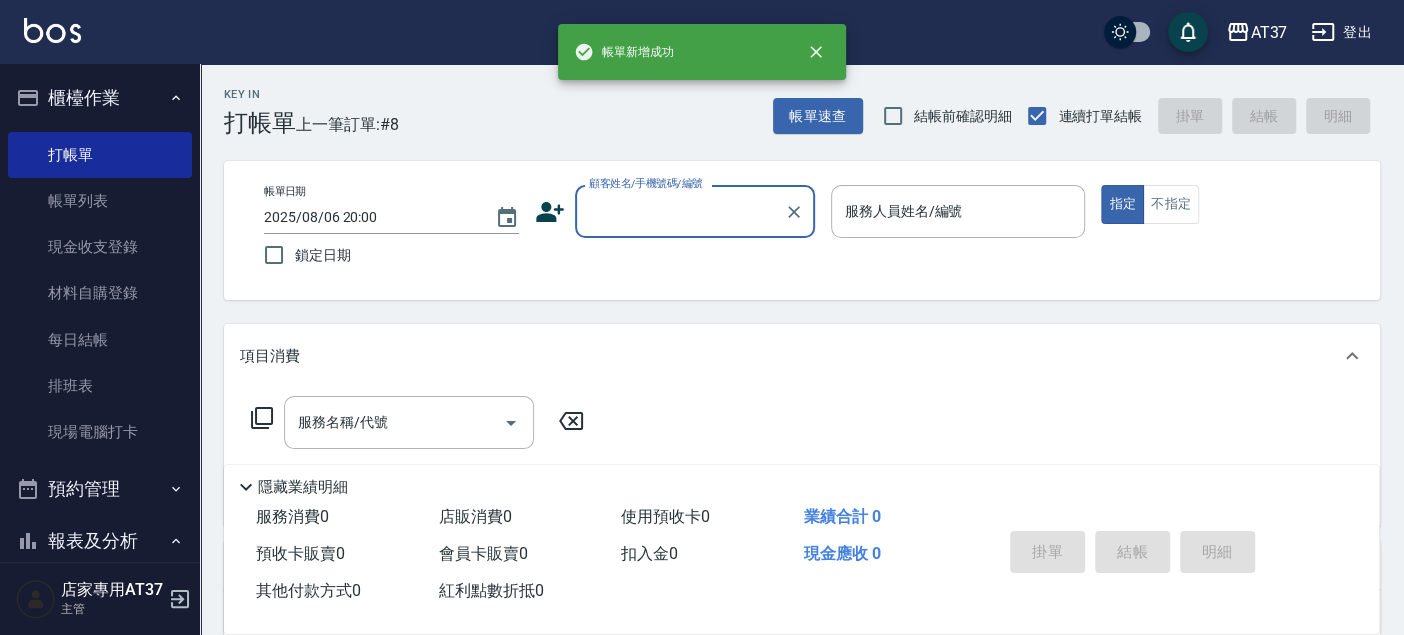 scroll, scrollTop: 0, scrollLeft: 0, axis: both 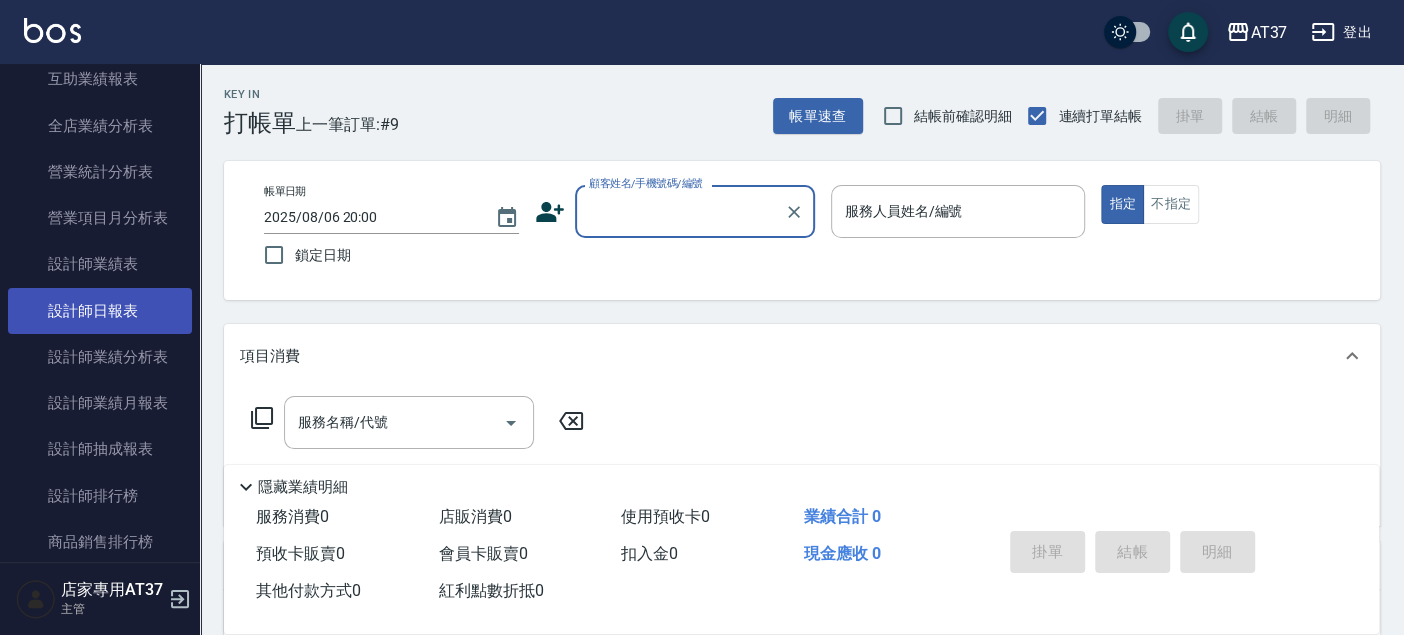 click on "設計師日報表" at bounding box center [100, 311] 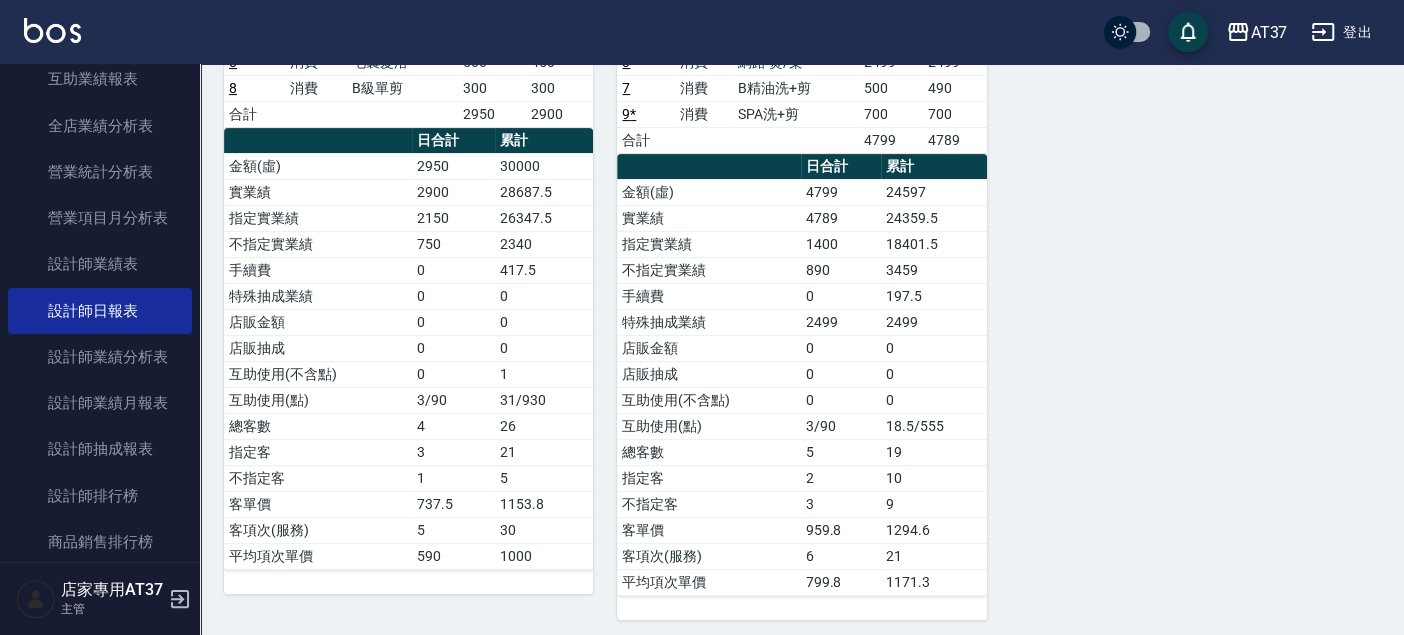scroll, scrollTop: 107, scrollLeft: 0, axis: vertical 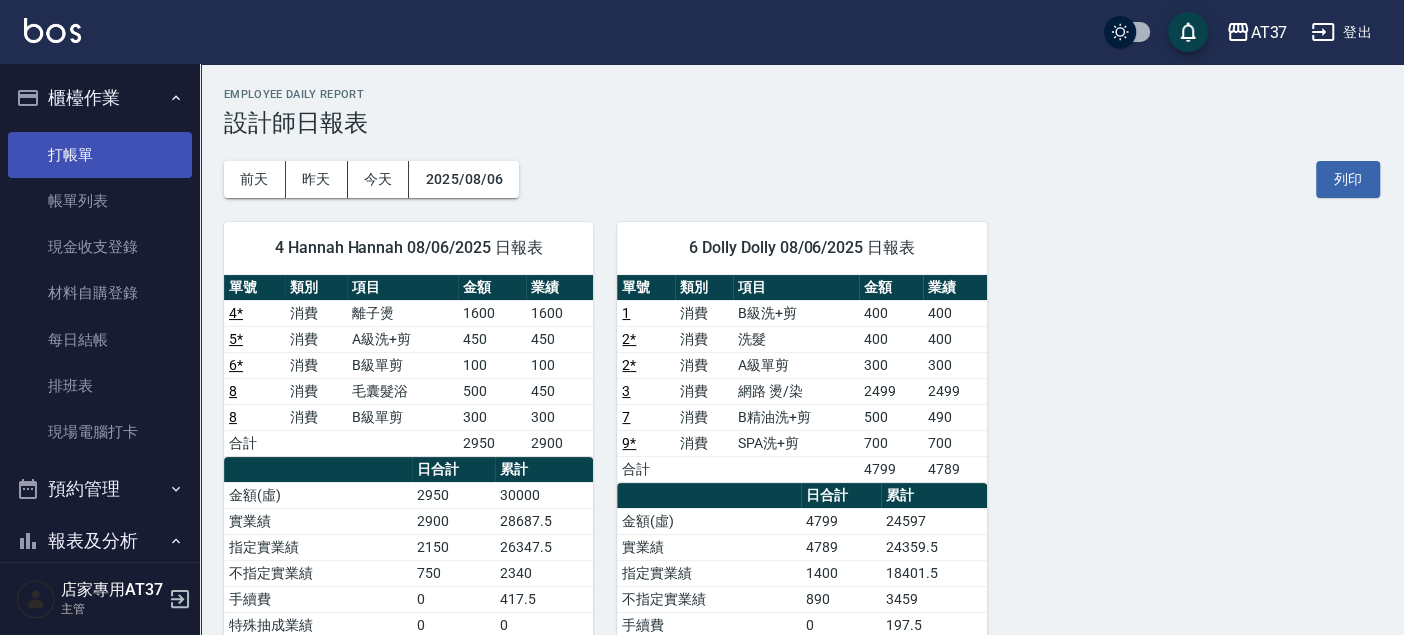 click on "打帳單" at bounding box center (100, 155) 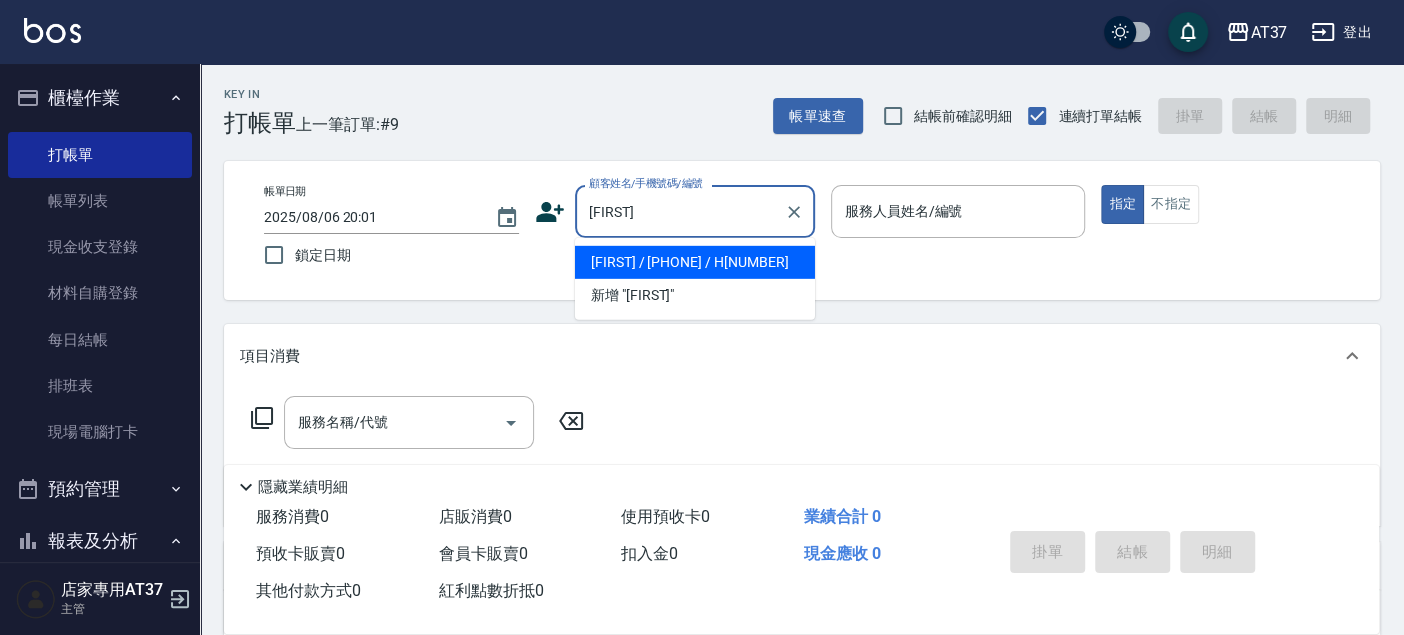 click on "[FIRST] / [PHONE] / H[NUMBER]" at bounding box center (695, 262) 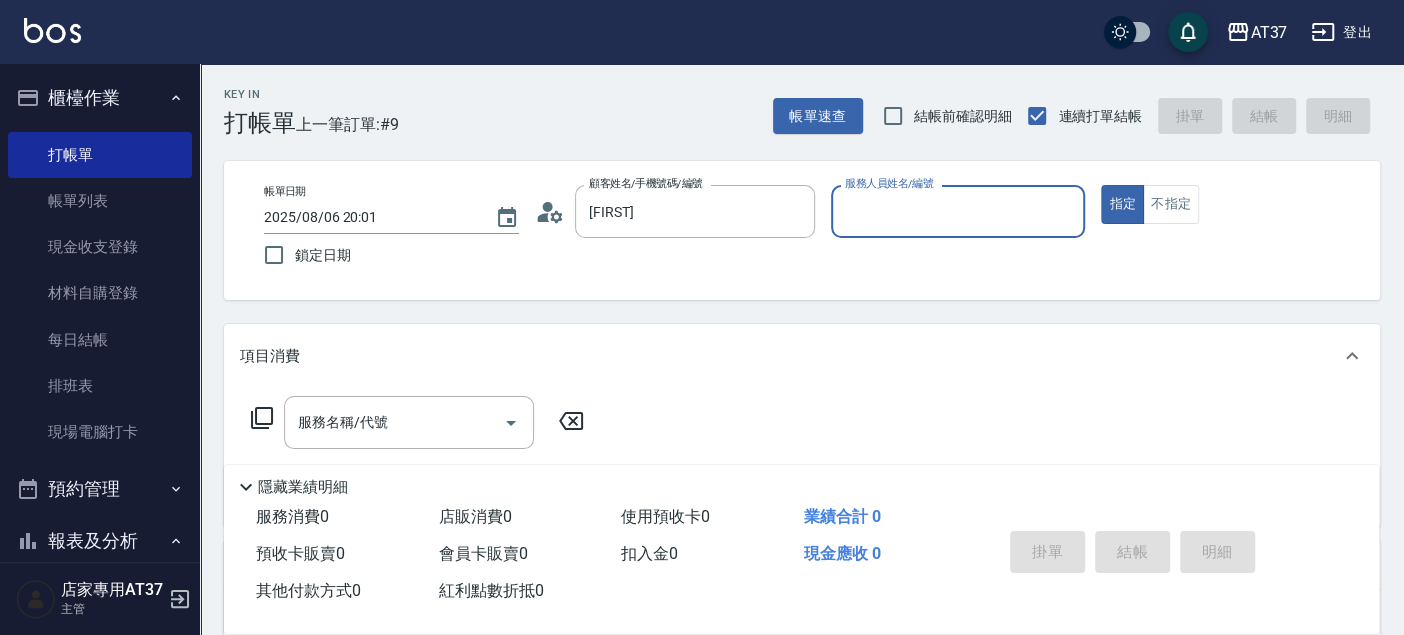 type on "[FIRST] / [PHONE] / H[NUMBER]" 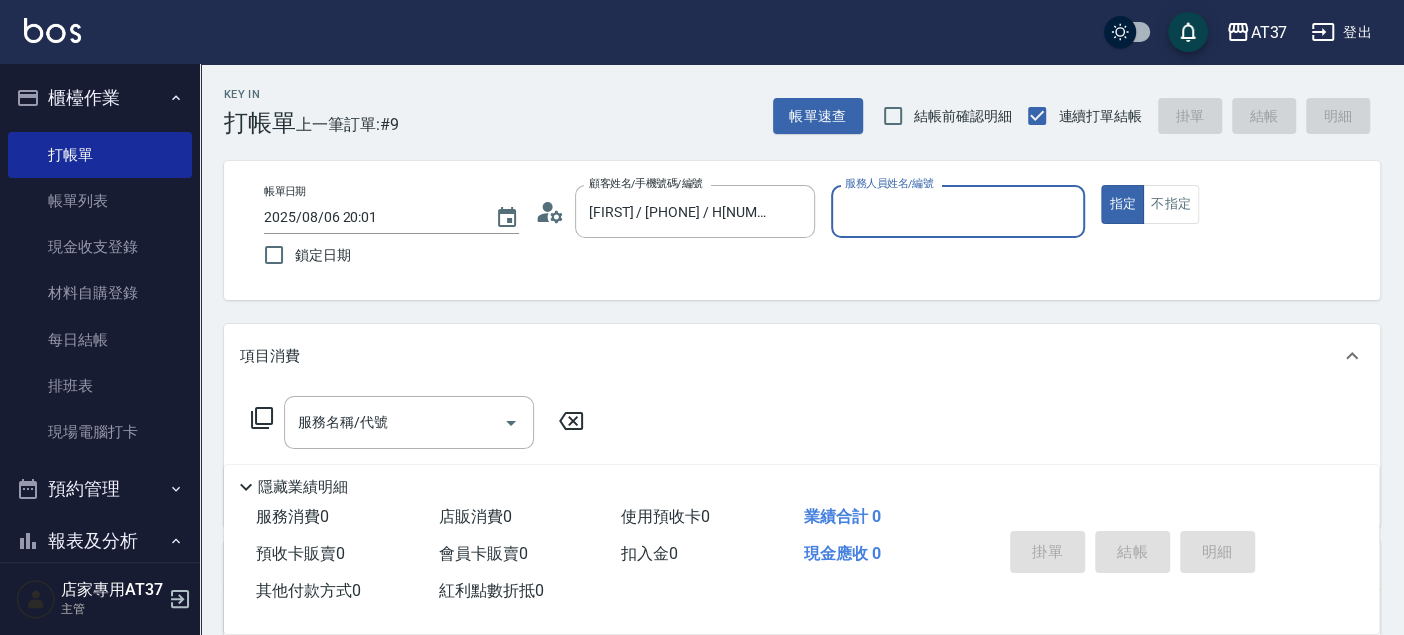 type on "Hannah-4" 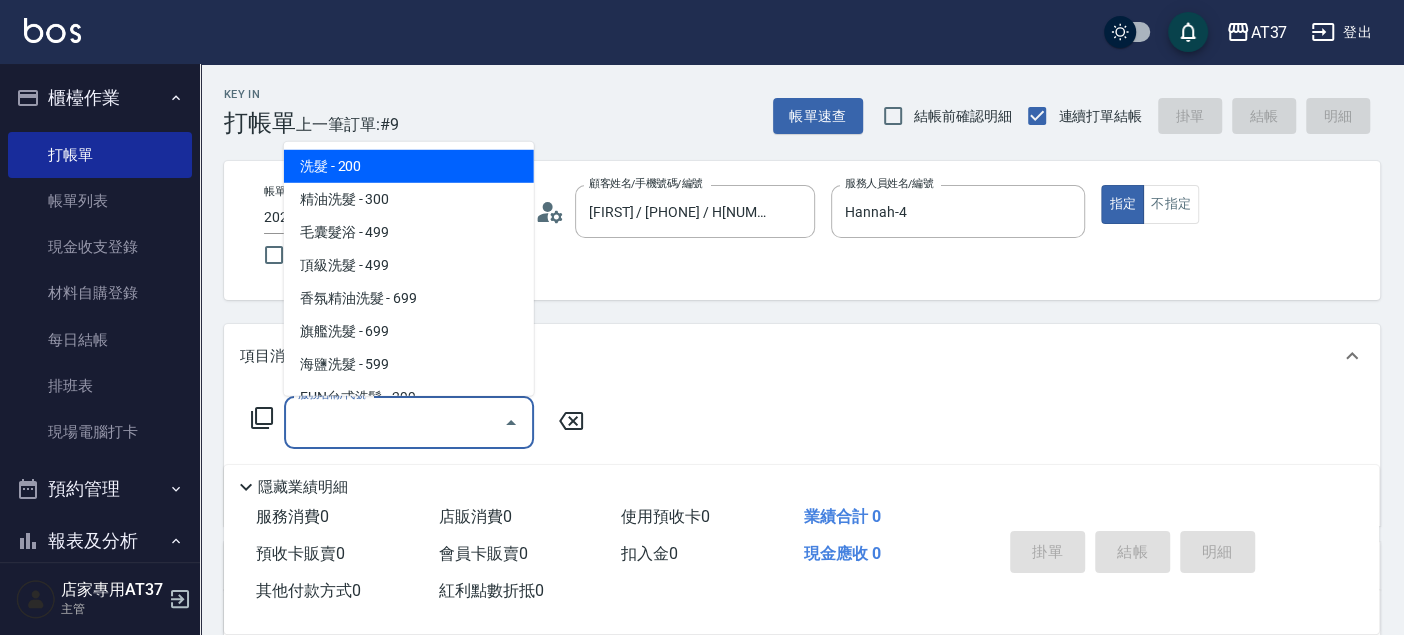 click on "服務名稱/代號" at bounding box center (394, 422) 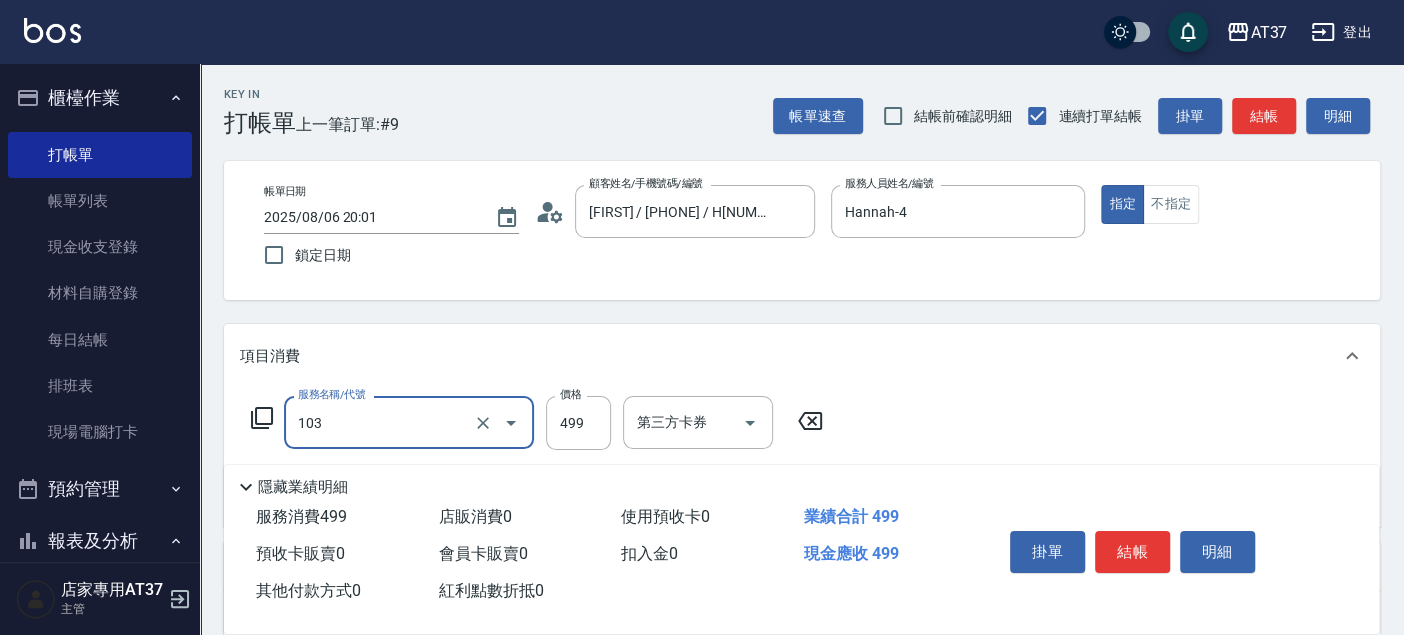 type on "毛囊髮浴(103)" 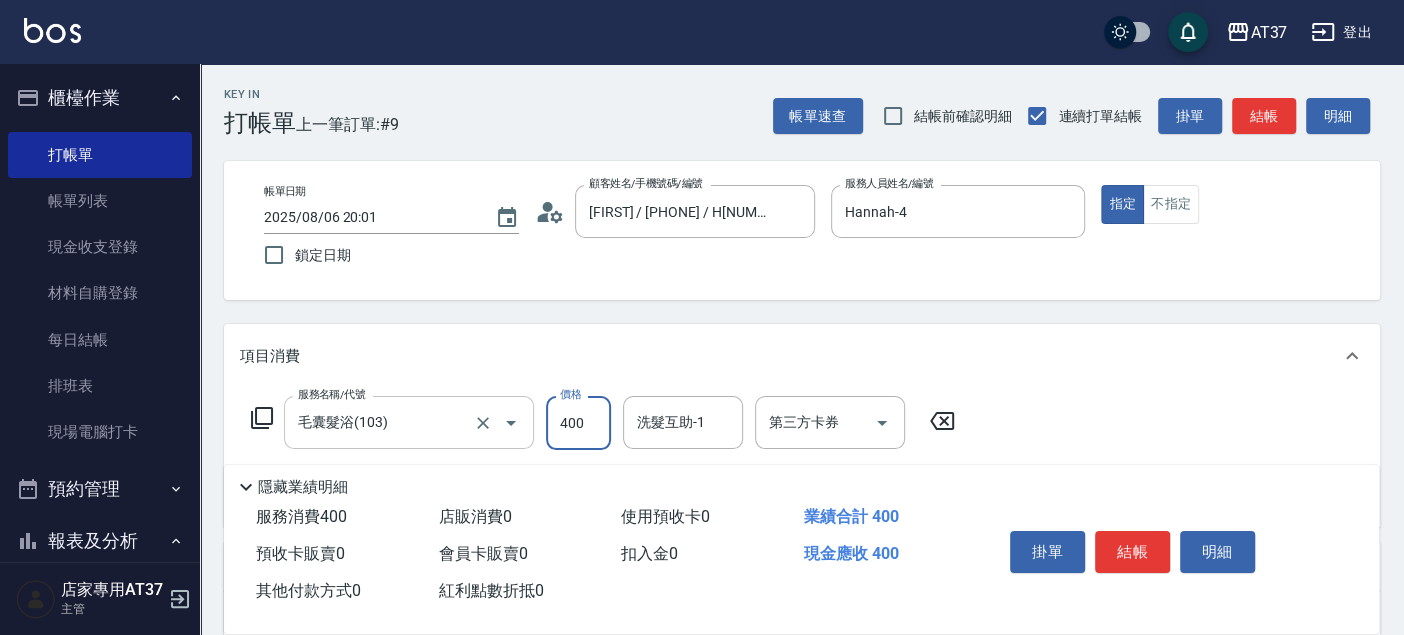 type on "400" 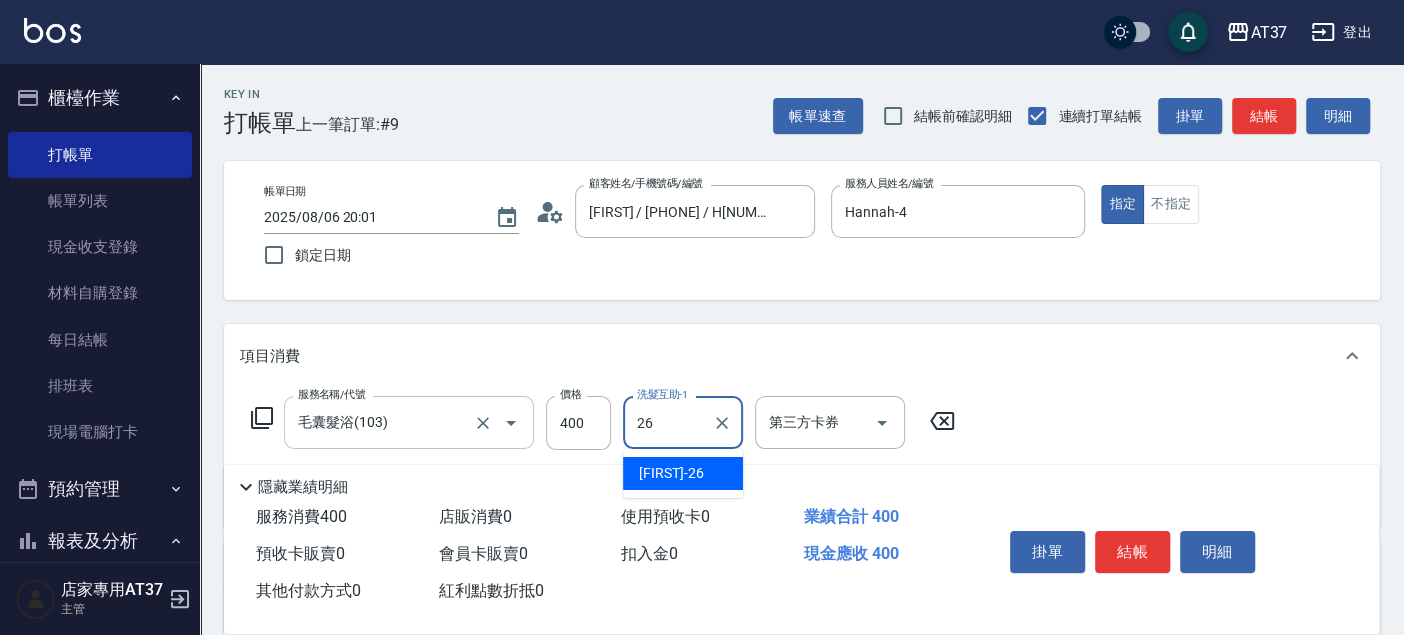 type on "[FIRST] - [NUMBER]" 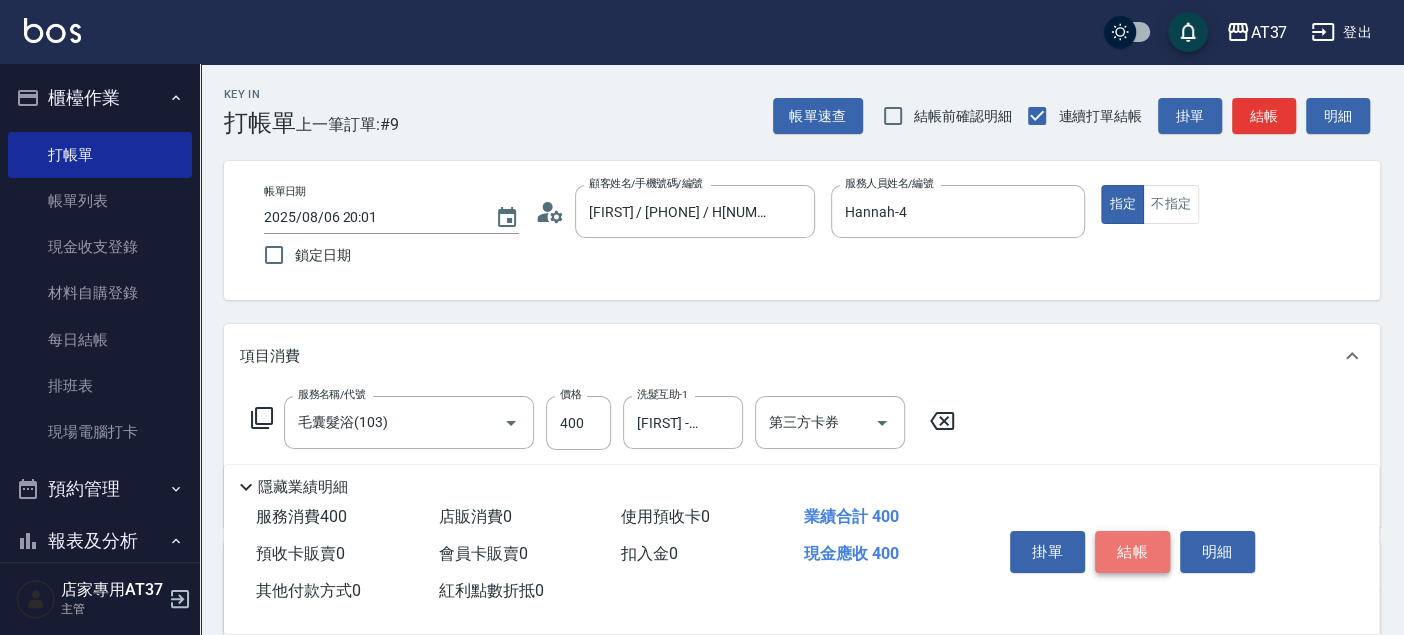 click on "結帳" at bounding box center (1132, 552) 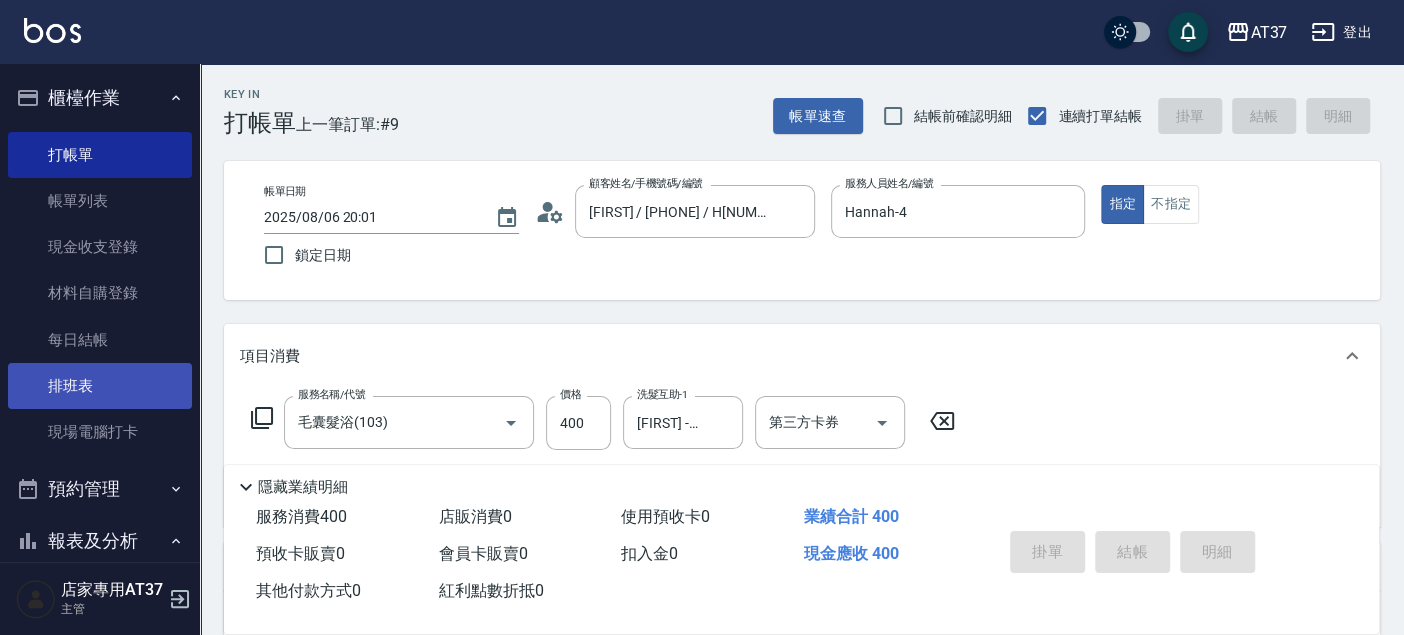 type on "2025/08/06 20:06" 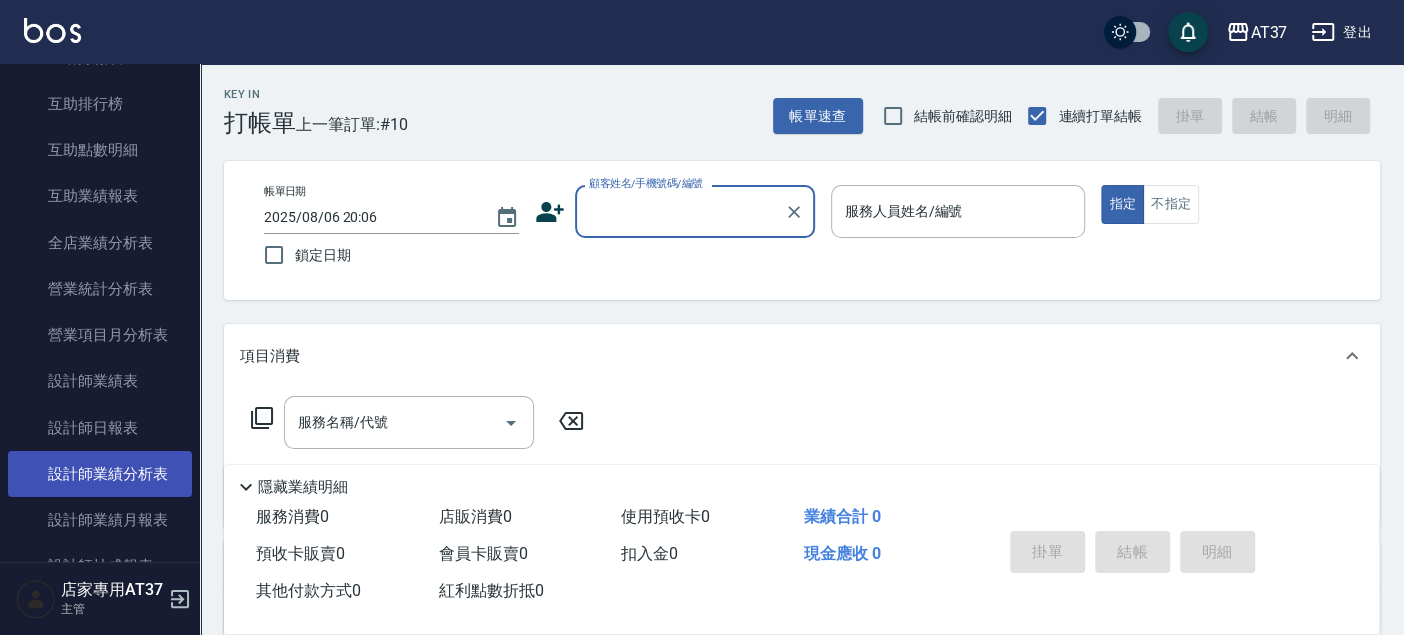 scroll, scrollTop: 888, scrollLeft: 0, axis: vertical 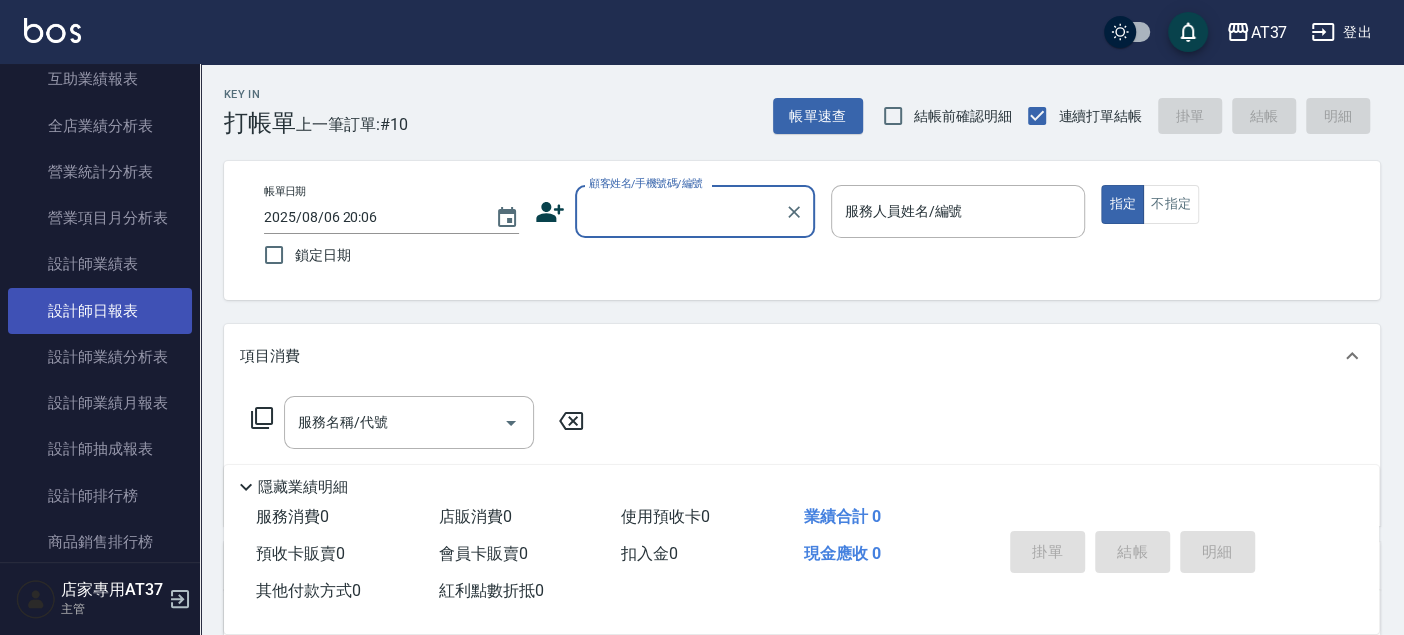 click on "設計師日報表" at bounding box center [100, 311] 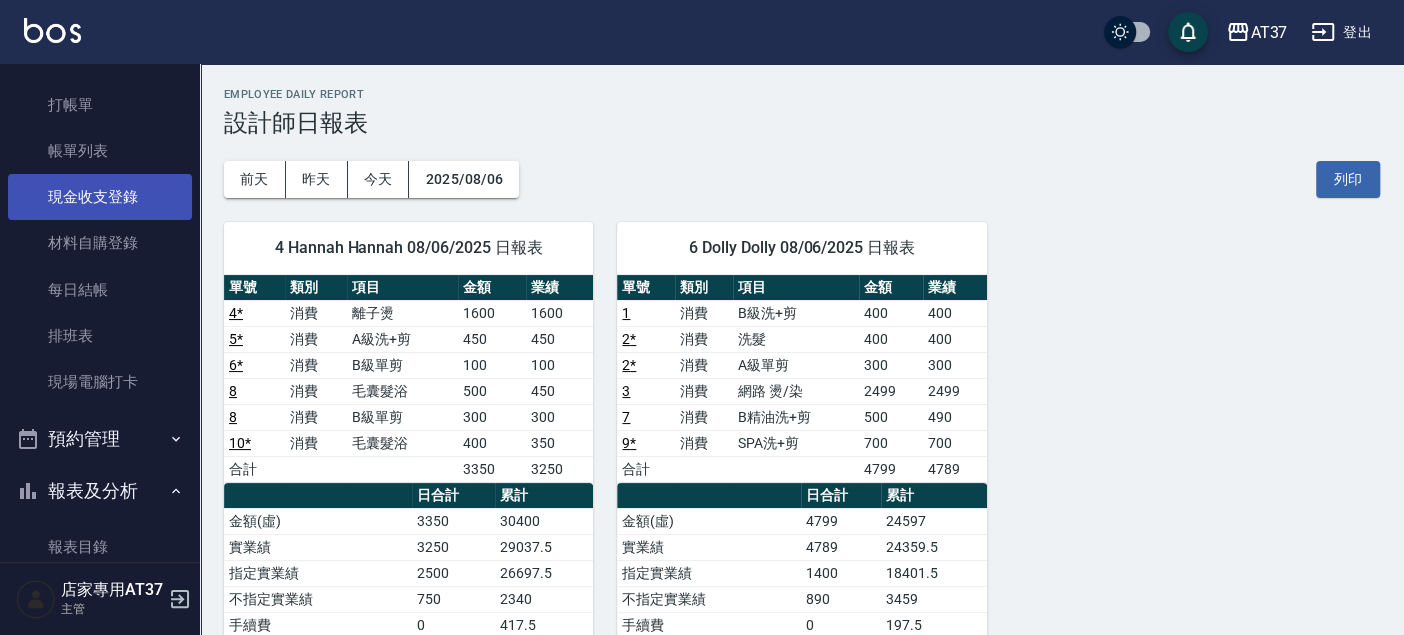 scroll, scrollTop: 0, scrollLeft: 0, axis: both 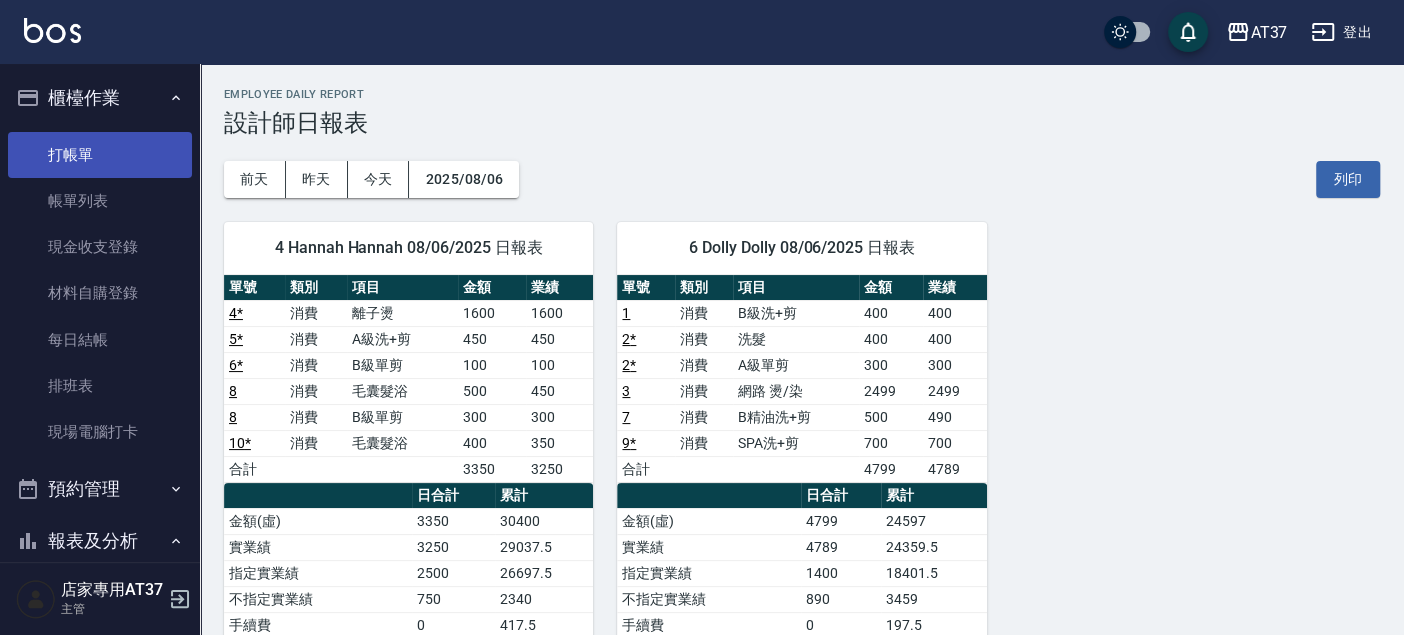 click on "打帳單" at bounding box center (100, 155) 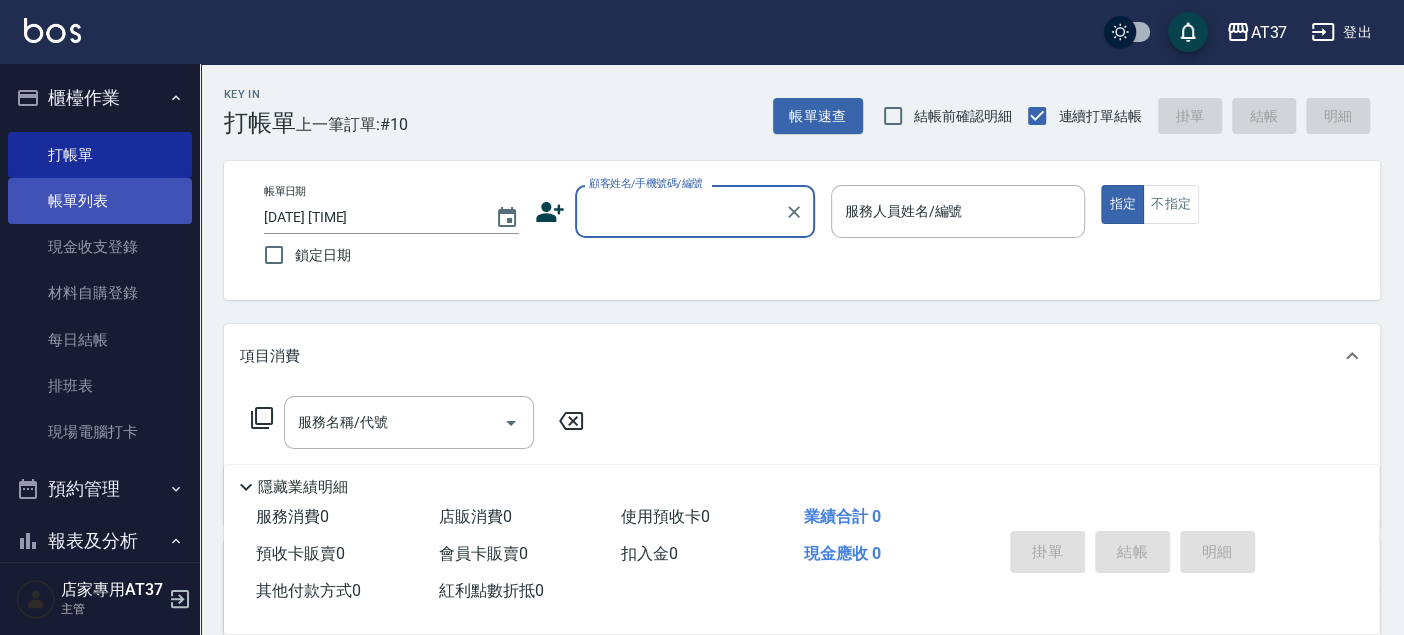 click on "帳單列表" at bounding box center (100, 201) 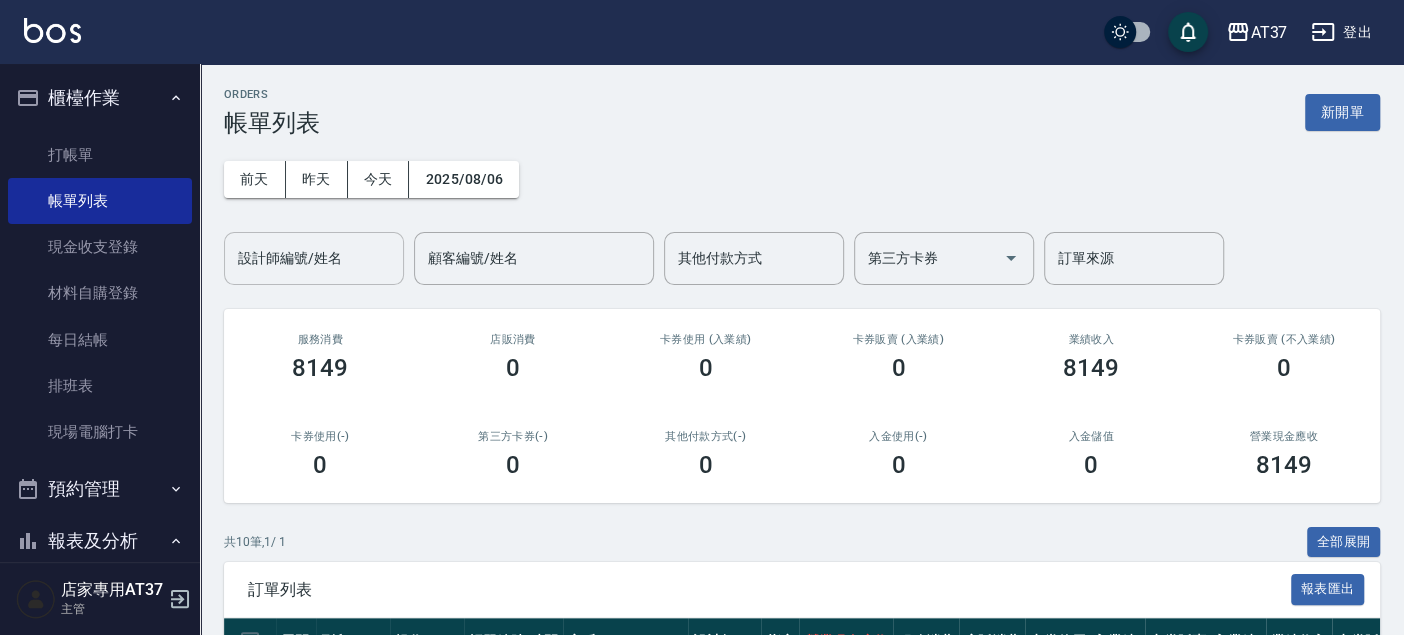 click on "設計師編號/姓名" at bounding box center [314, 258] 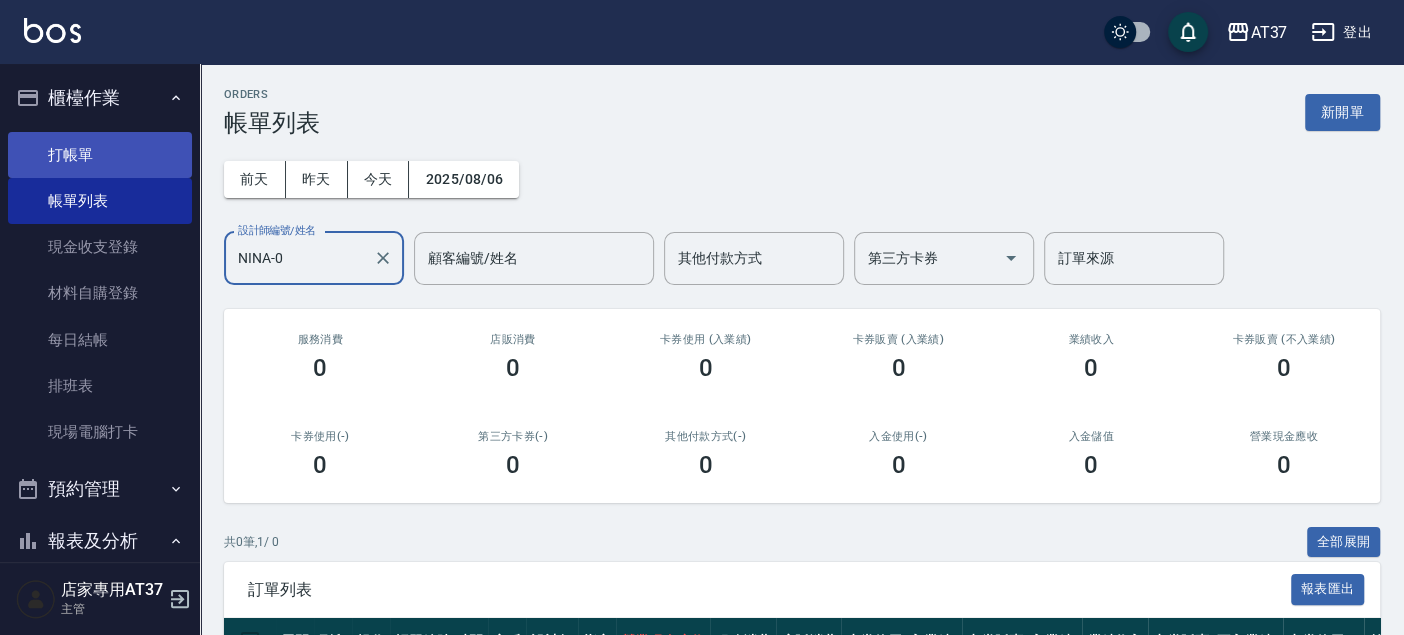 type on "NINA-0" 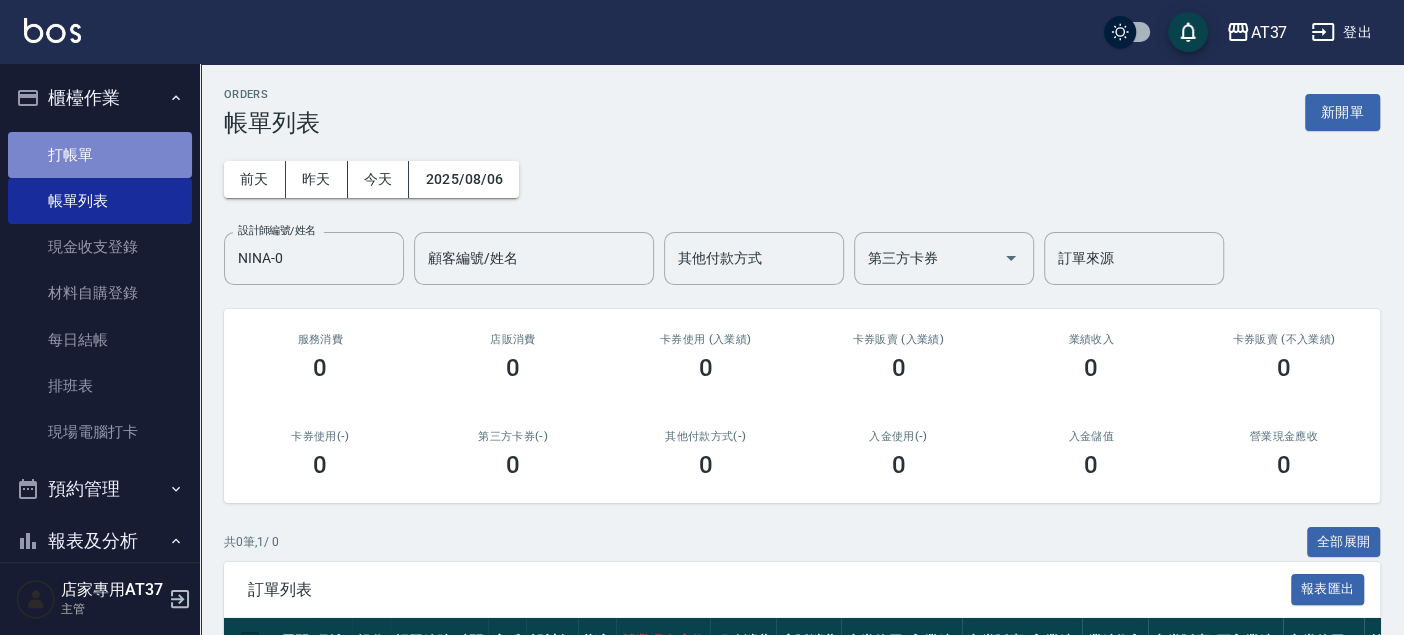 click on "打帳單" at bounding box center [100, 155] 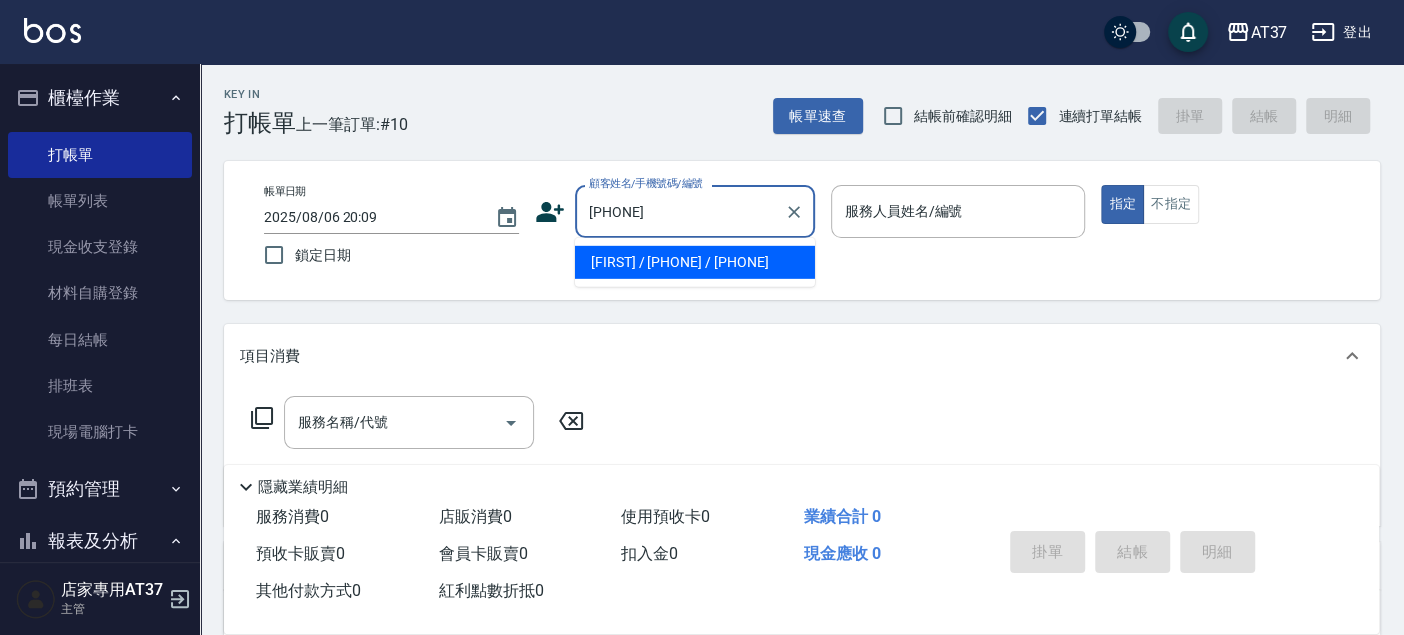 type on "[FIRST] / [PHONE] / [PHONE]" 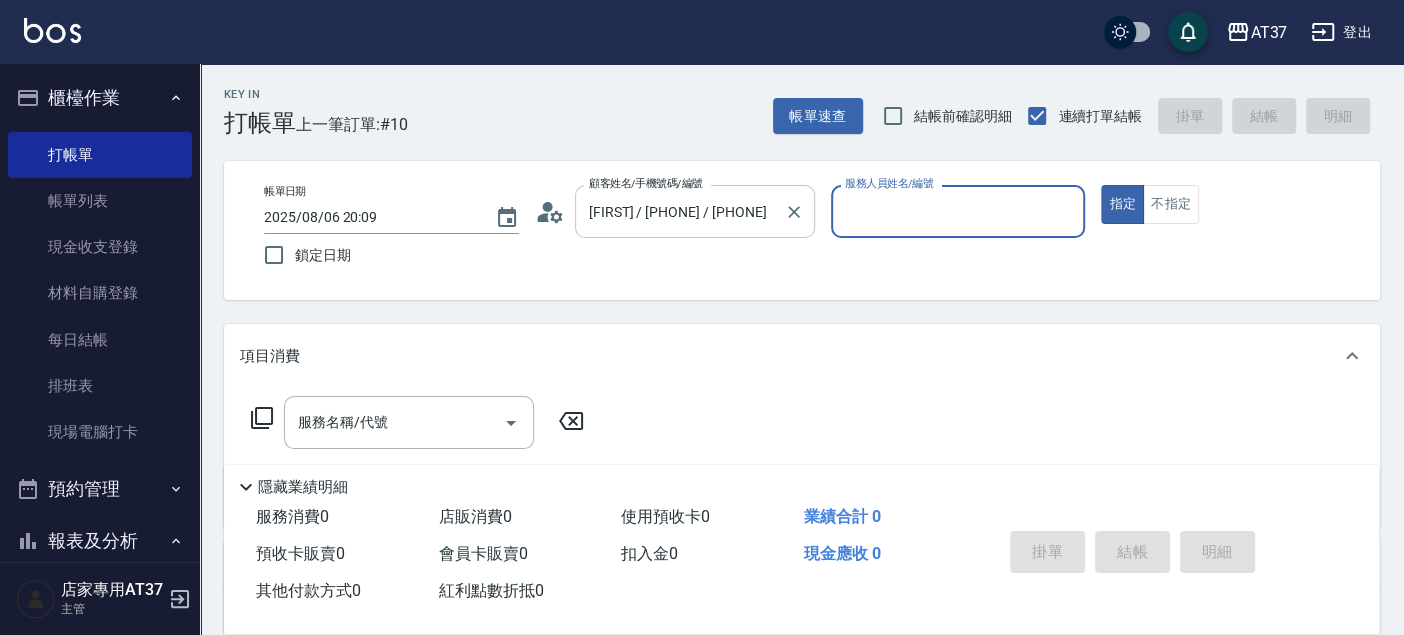 type on "NINA-0" 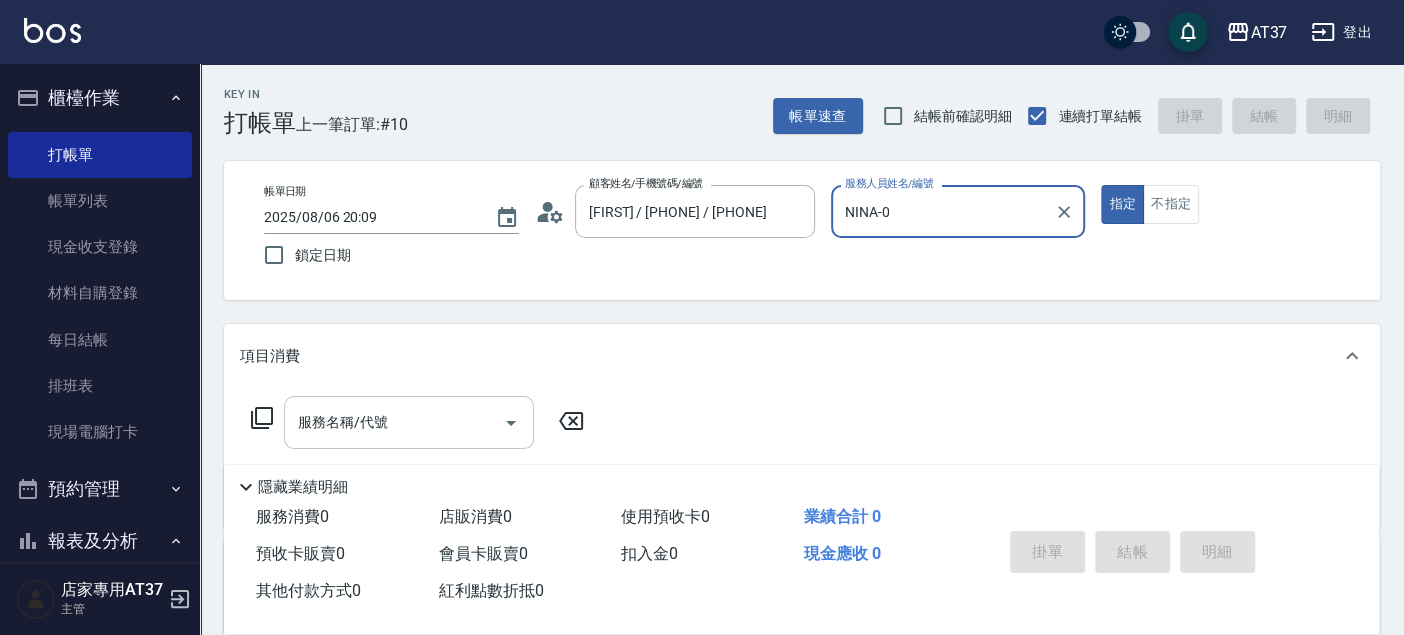 click on "服務名稱/代號" at bounding box center [409, 422] 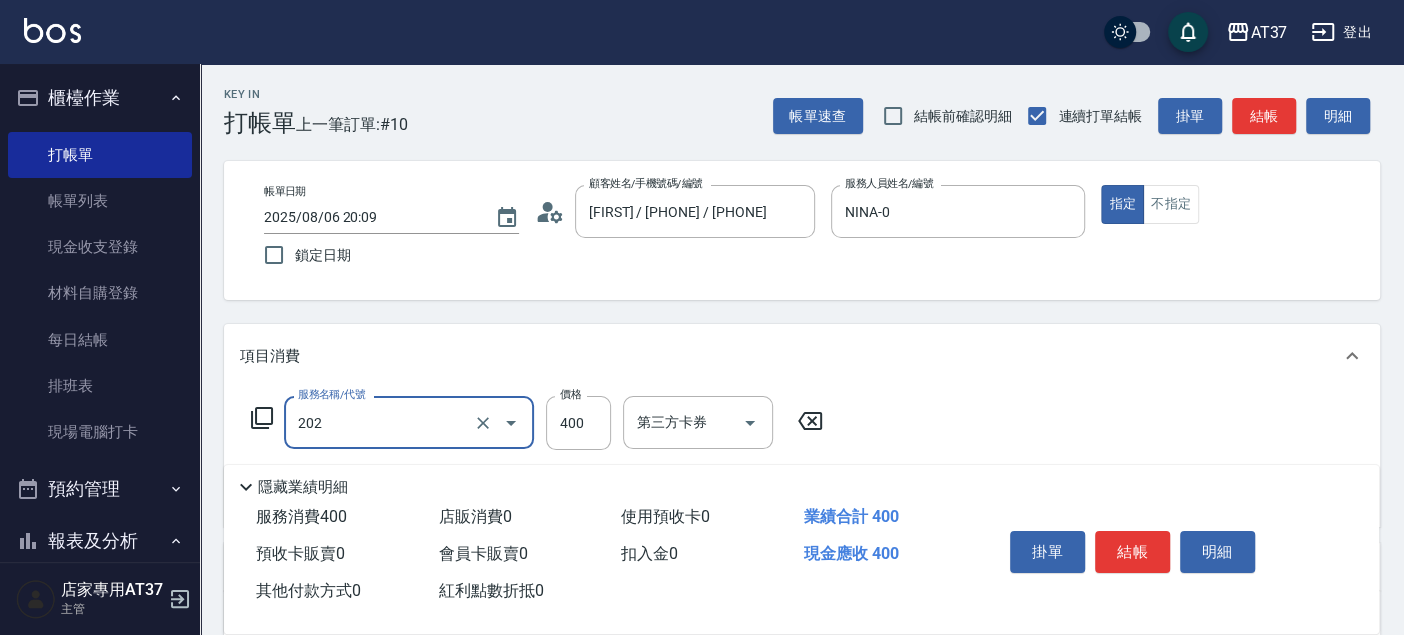 type on "A級單剪(202)" 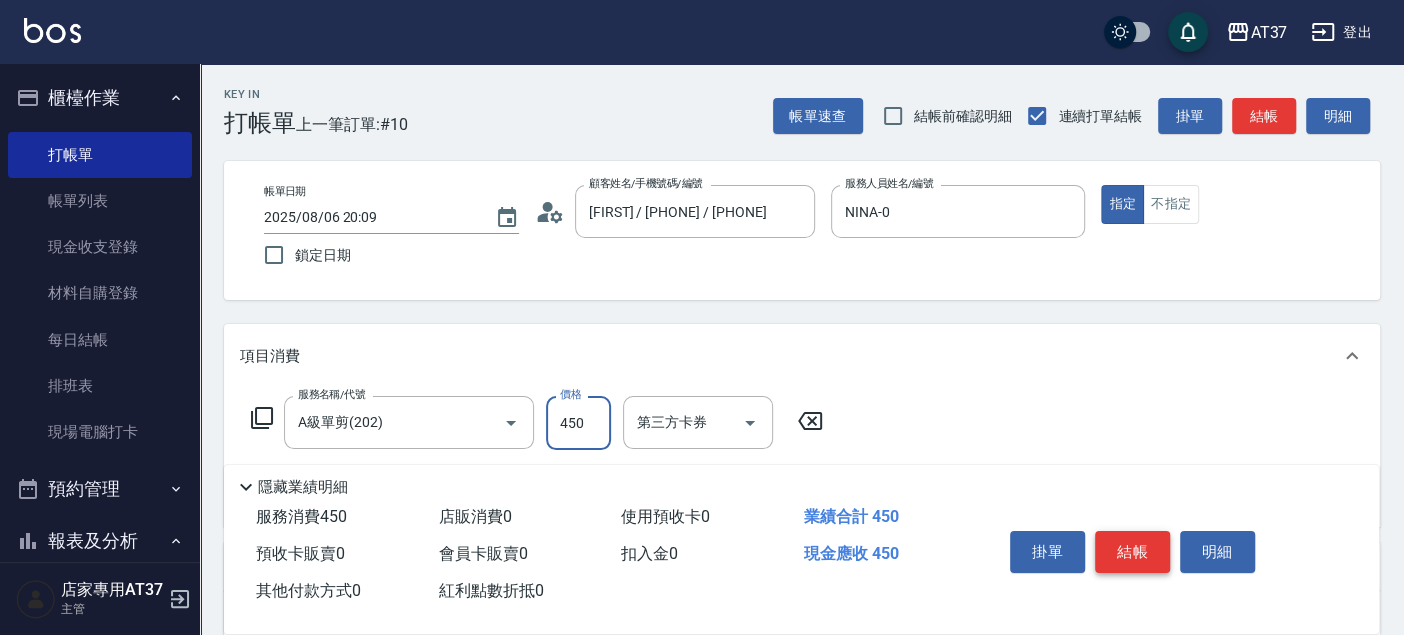 type on "450" 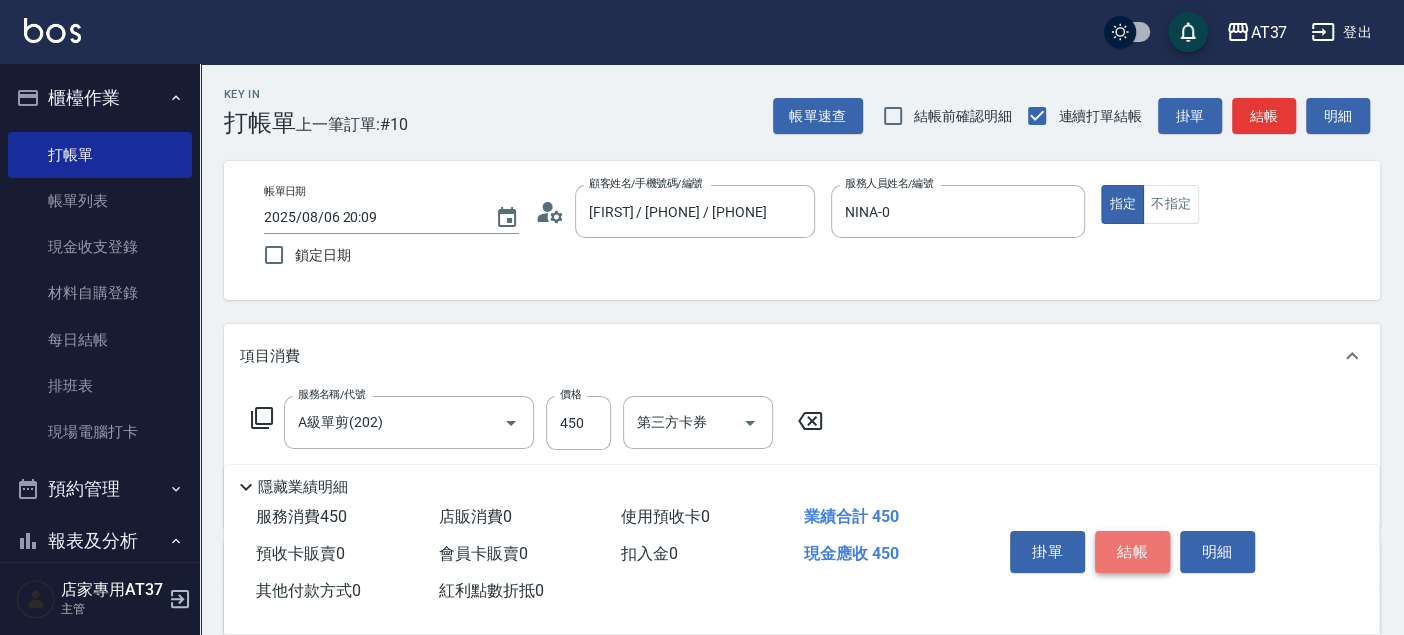 click on "結帳" at bounding box center [1132, 552] 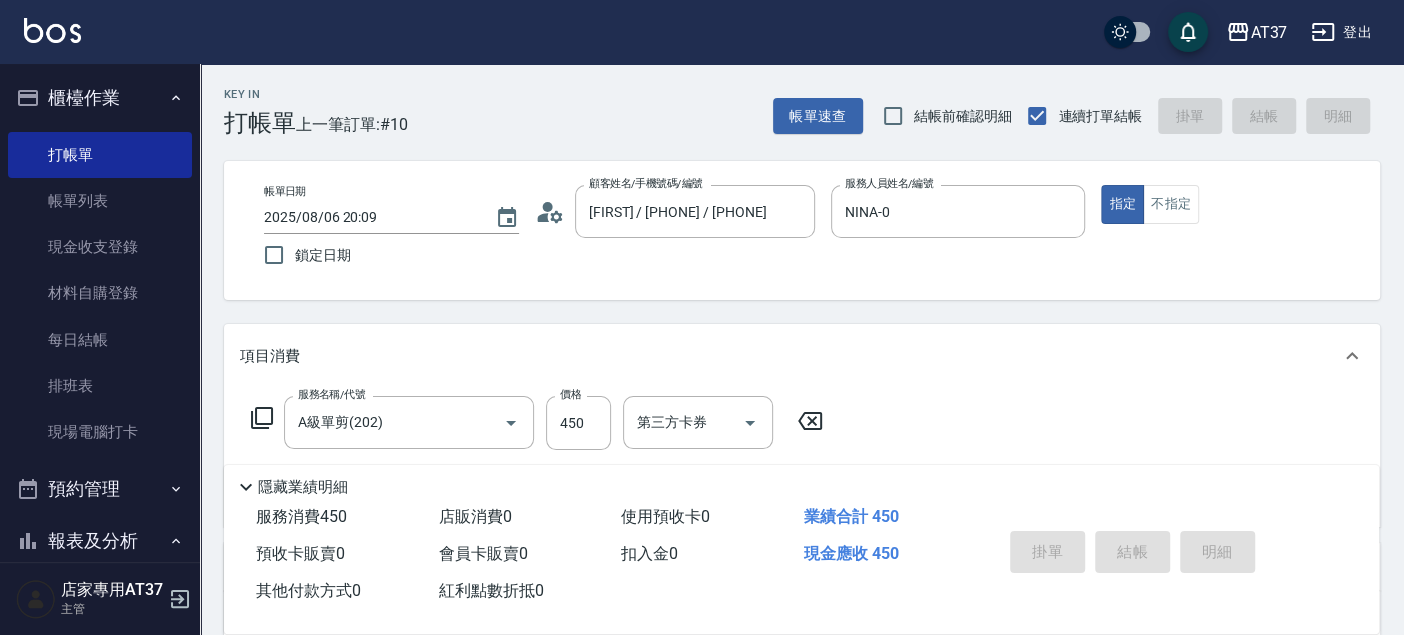 type 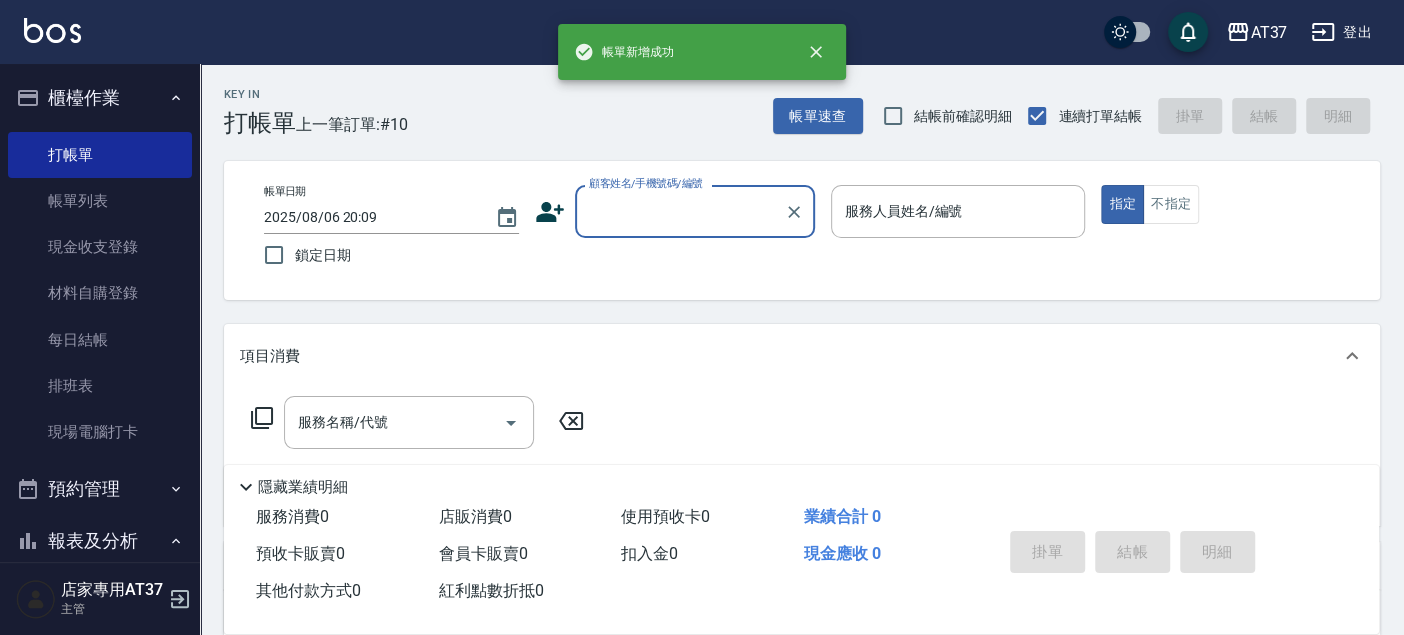 scroll, scrollTop: 0, scrollLeft: 0, axis: both 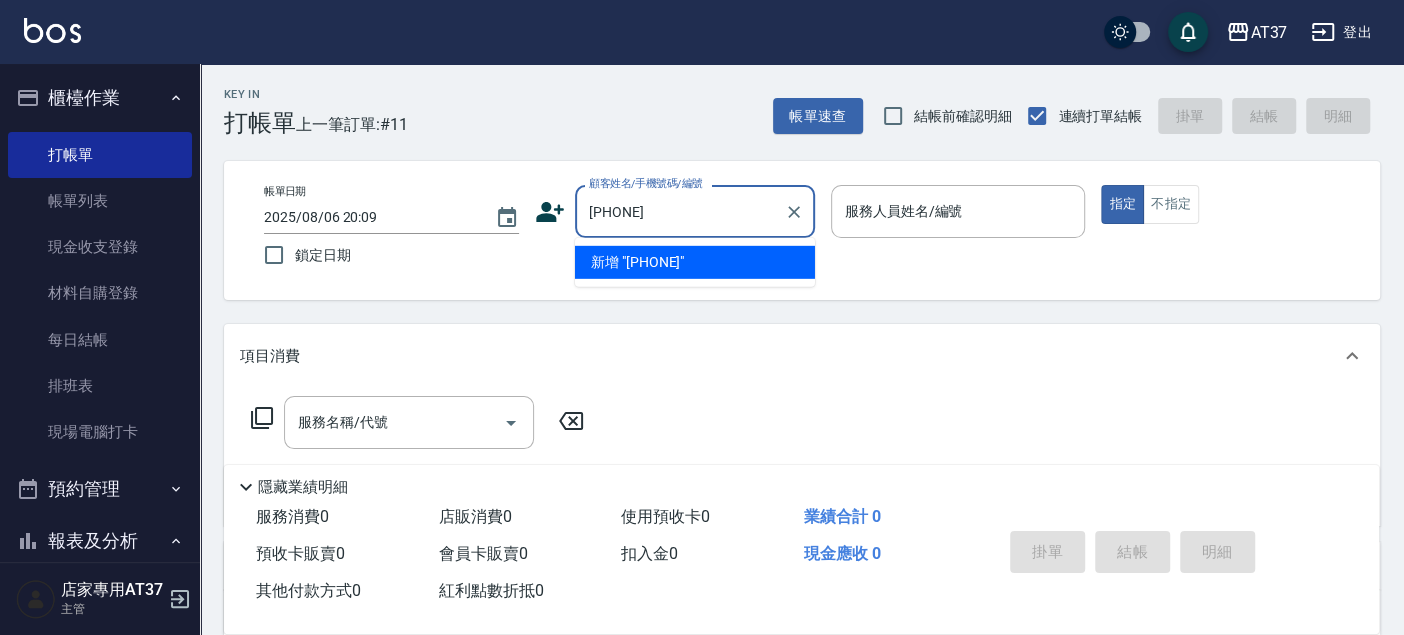 type on "[PHONE]" 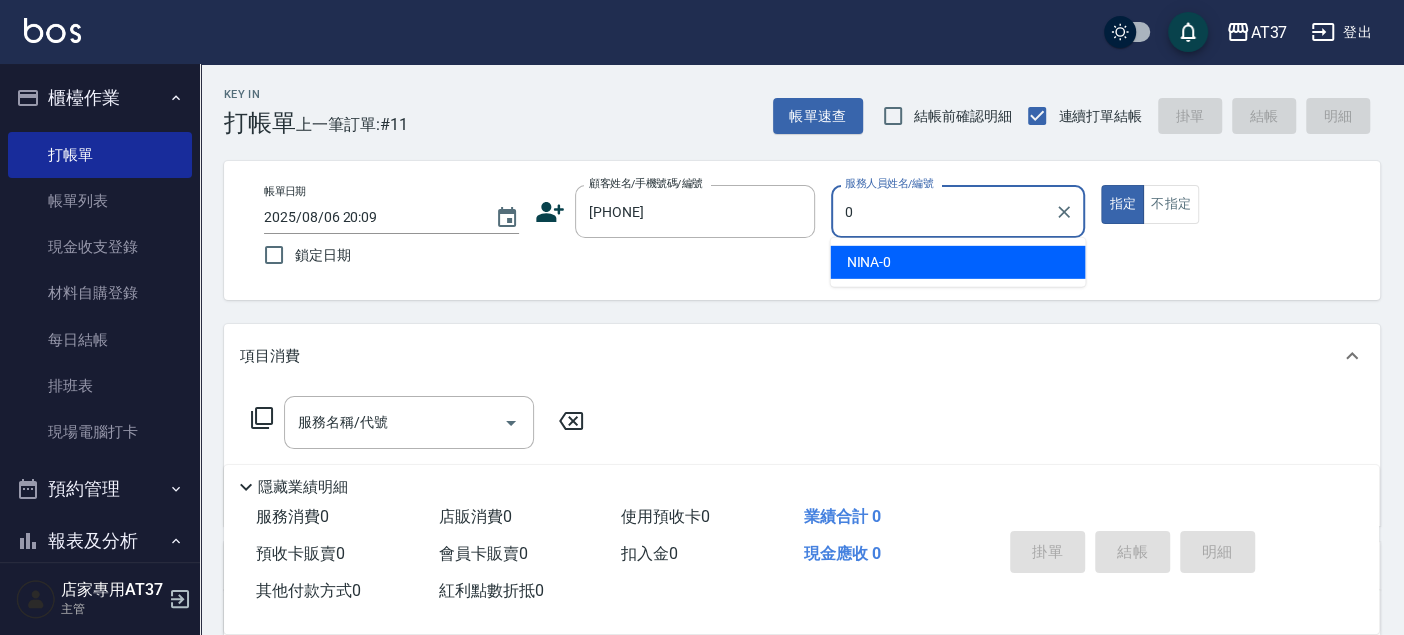 click on "NINA -0" at bounding box center [957, 262] 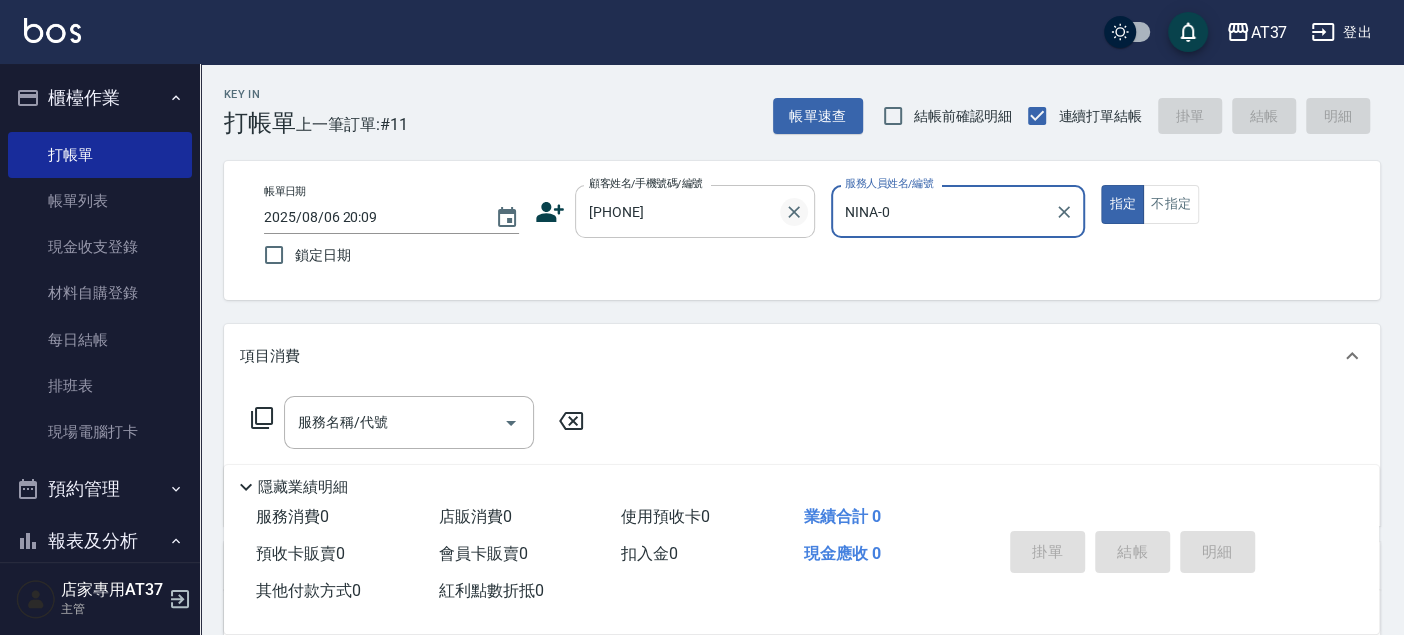 click 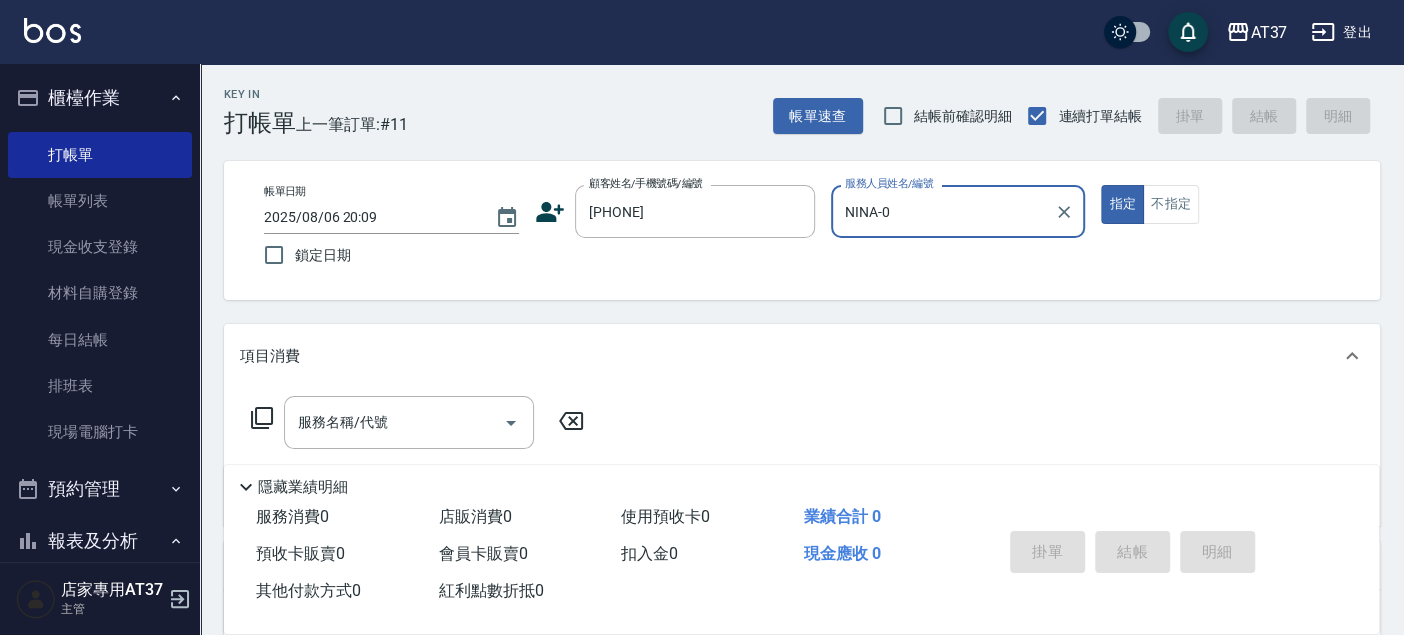 type 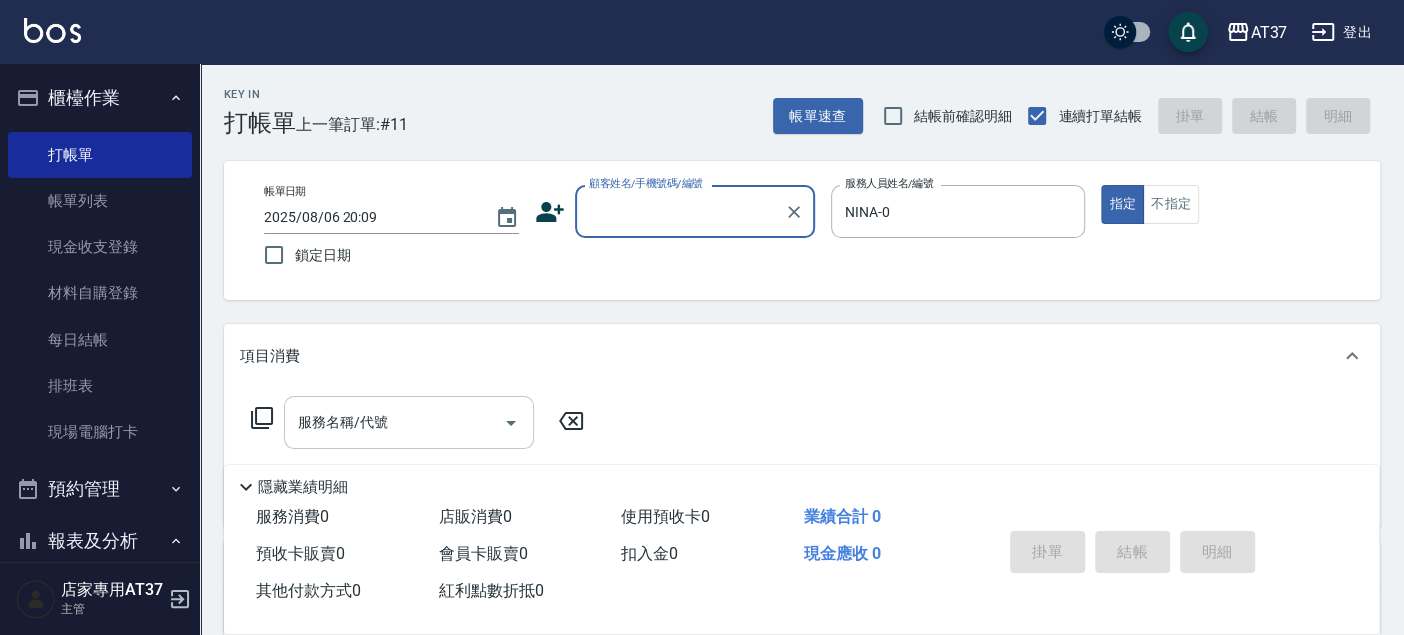click on "服務名稱/代號" at bounding box center (409, 422) 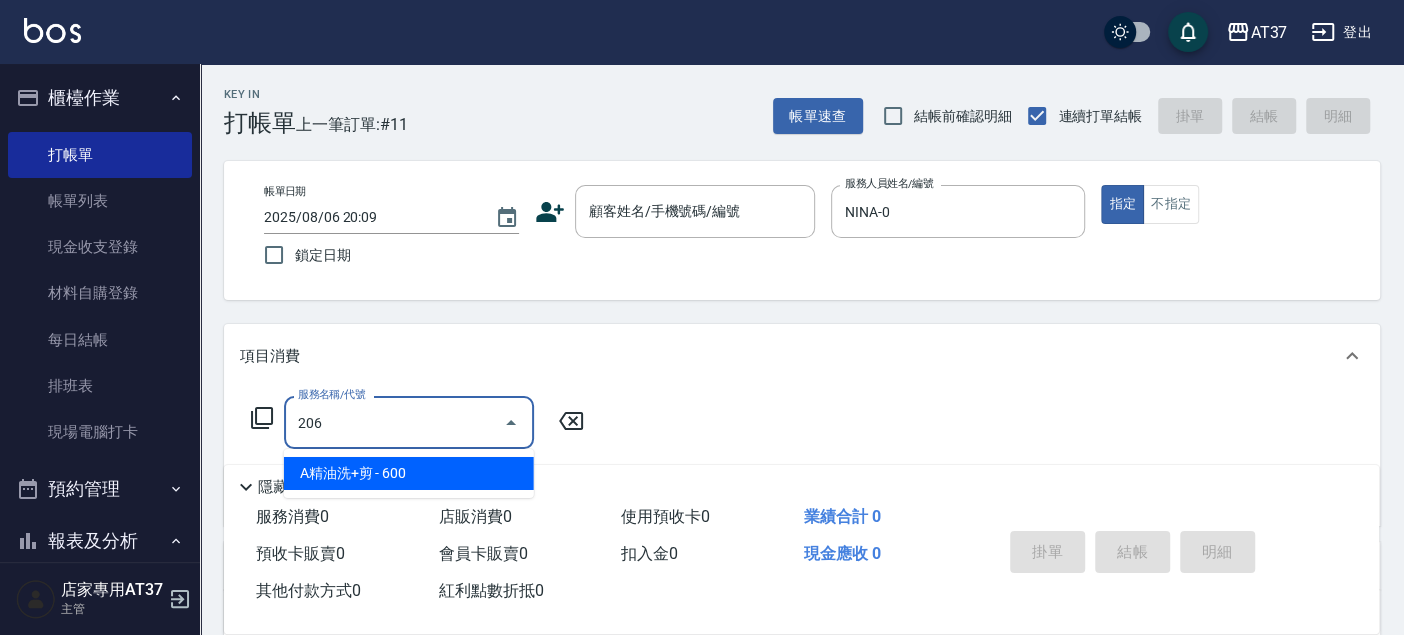 type on "A精油洗+剪(206)" 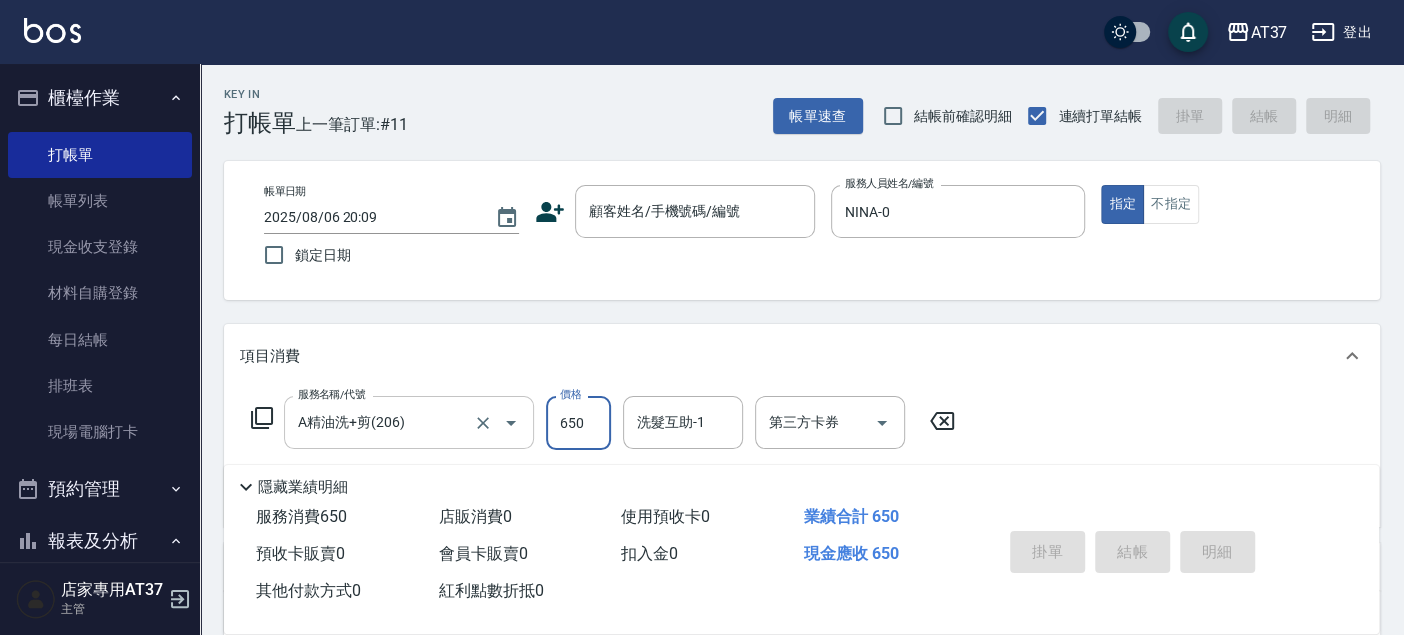 type on "650" 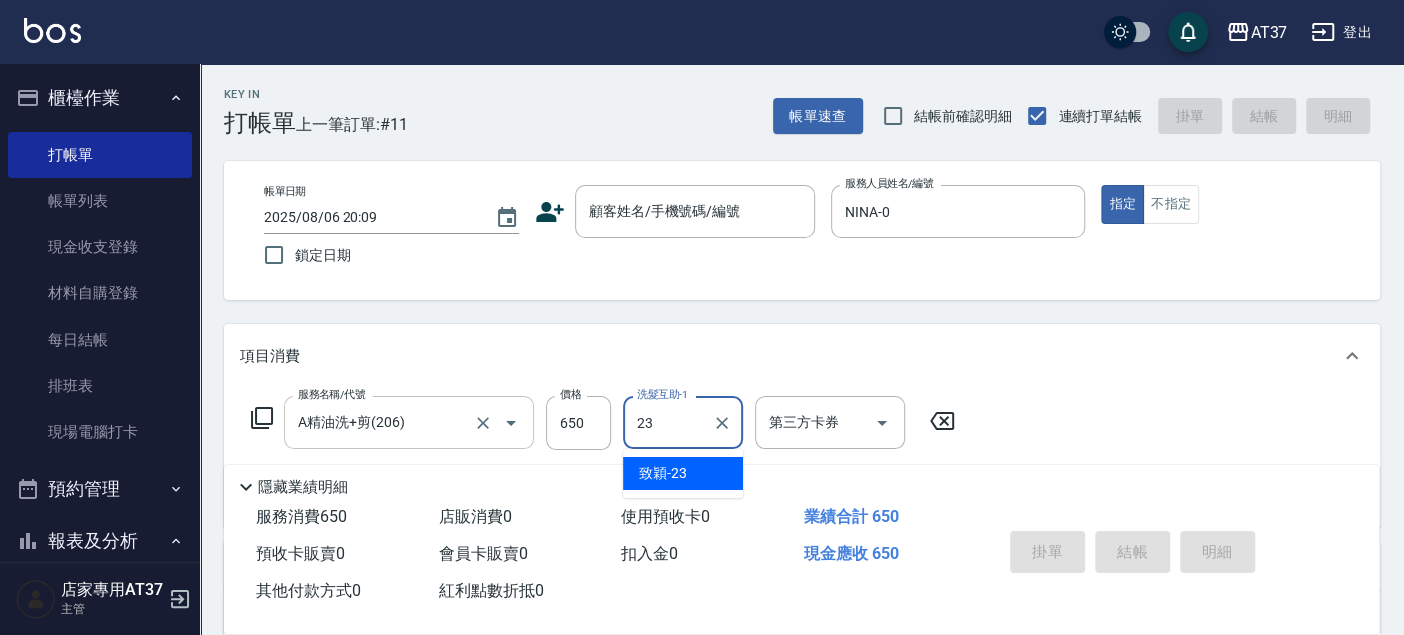 type on "致穎-23" 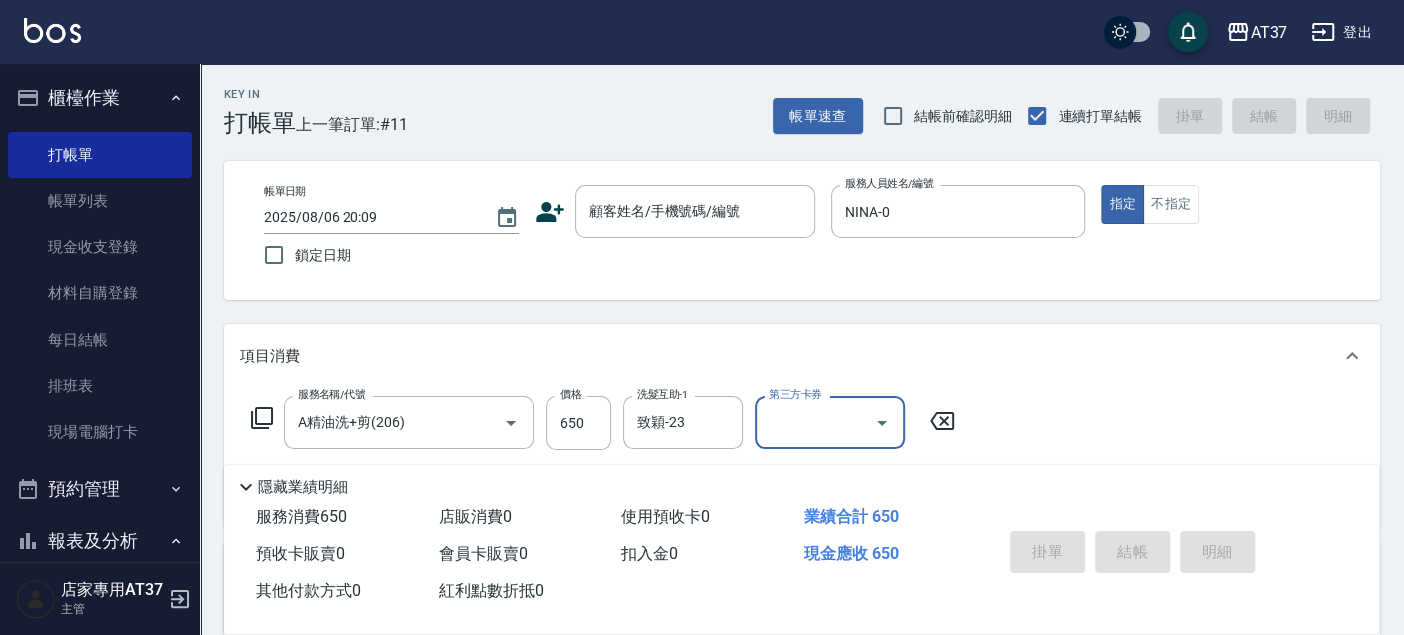 click on "項目消費" at bounding box center [790, 356] 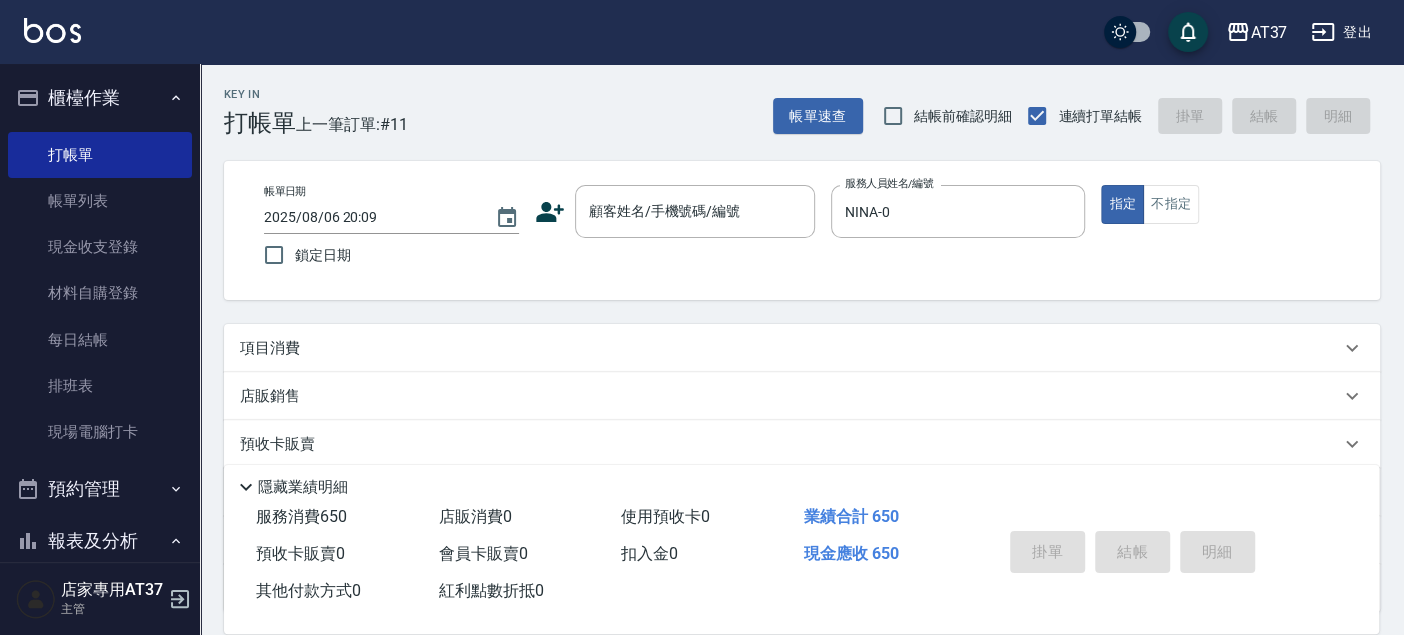 drag, startPoint x: 842, startPoint y: 342, endPoint x: 785, endPoint y: 241, distance: 115.97414 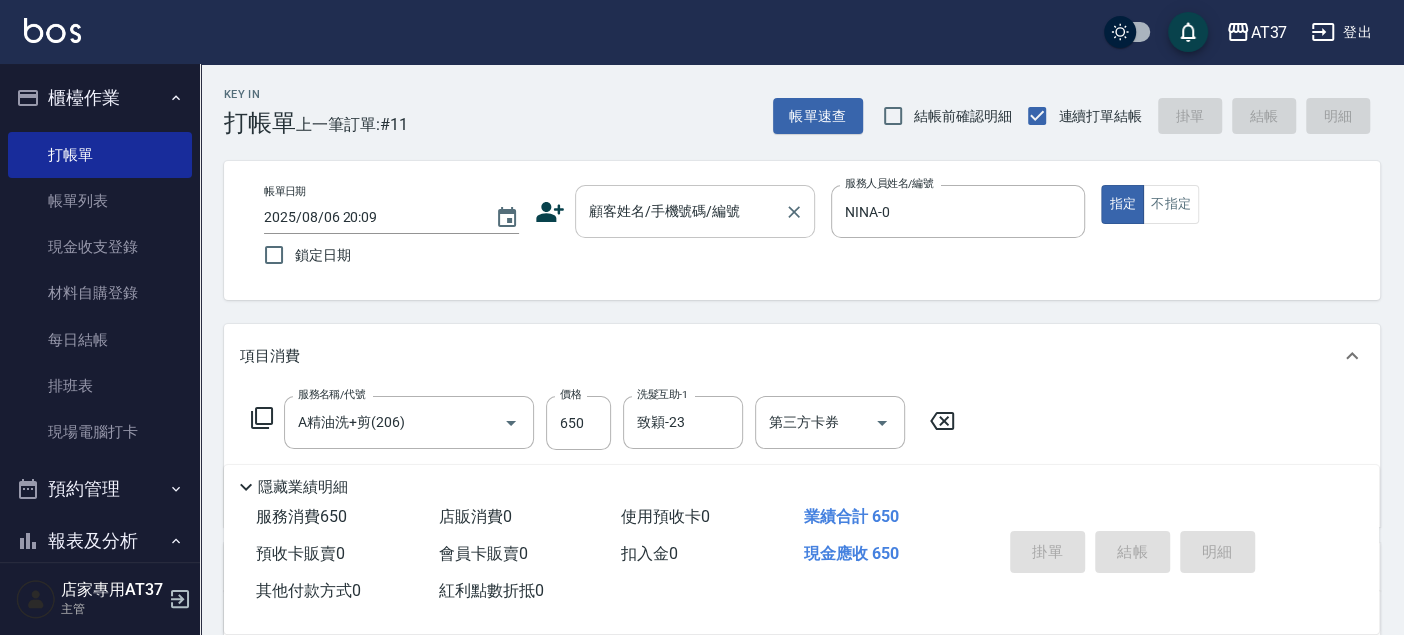 click on "顧客姓名/手機號碼/編號" at bounding box center [680, 211] 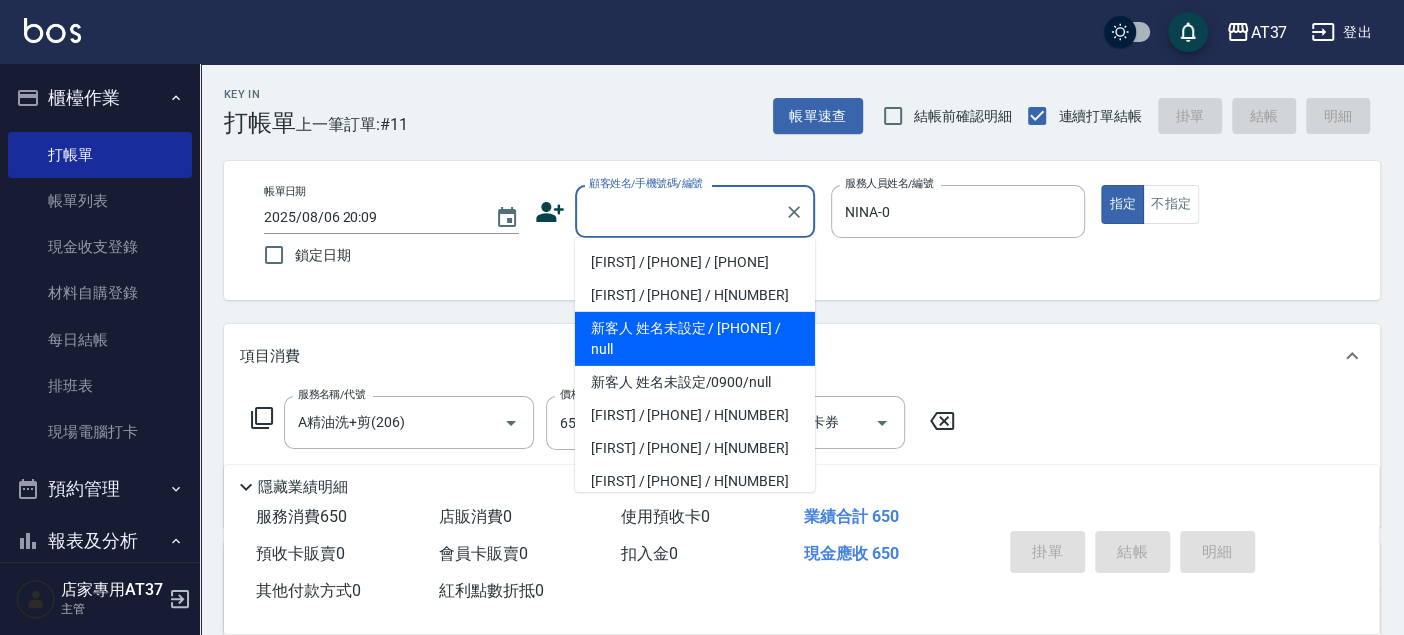 drag, startPoint x: 774, startPoint y: 350, endPoint x: 790, endPoint y: 357, distance: 17.464249 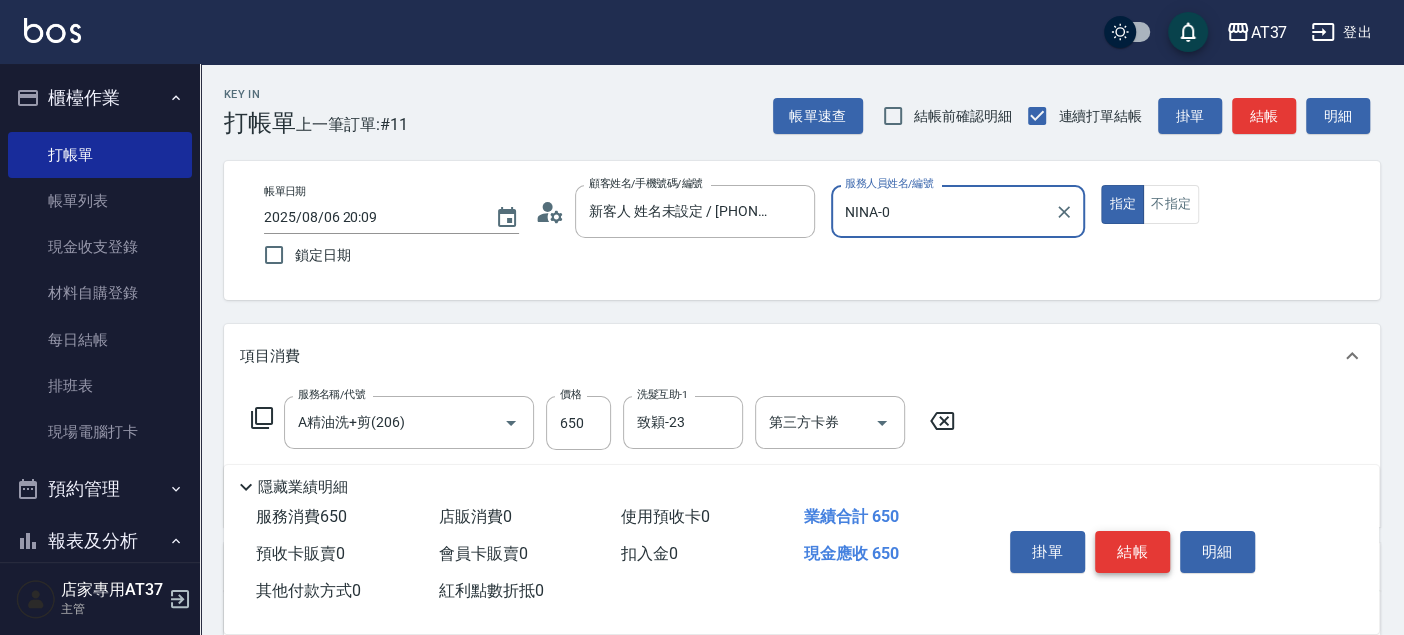 click on "結帳" at bounding box center [1132, 552] 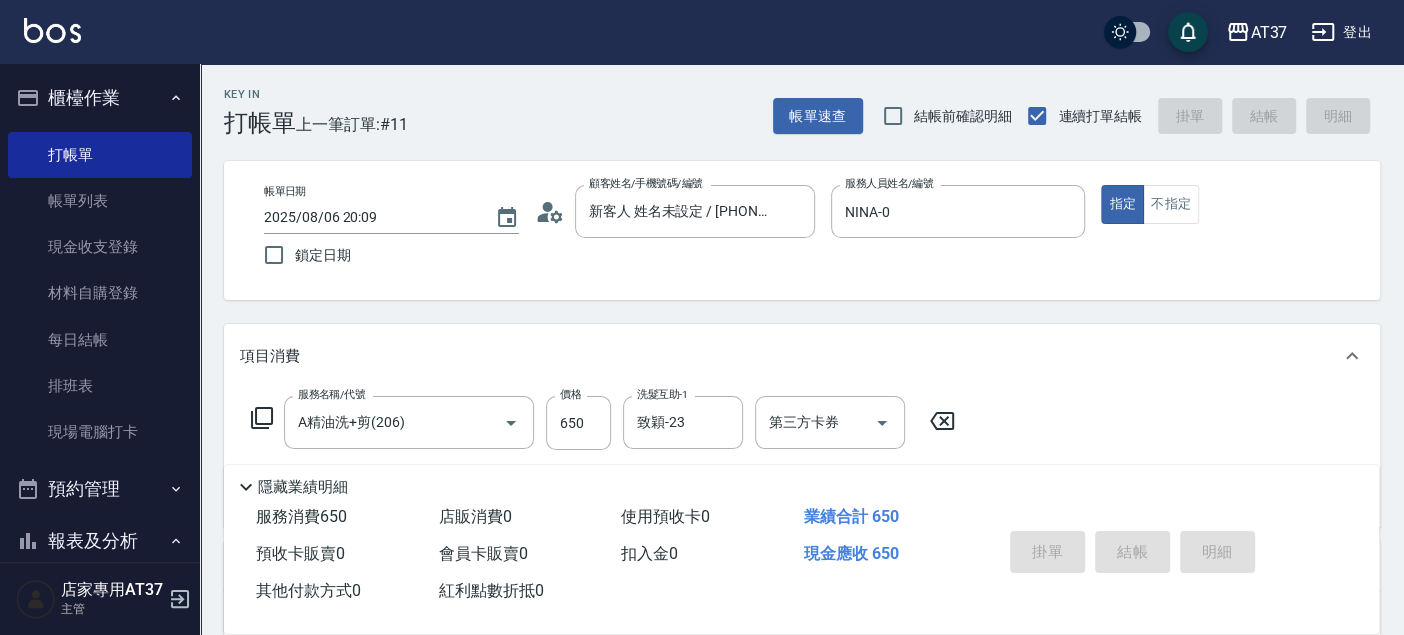 type on "2025/08/06 20:10" 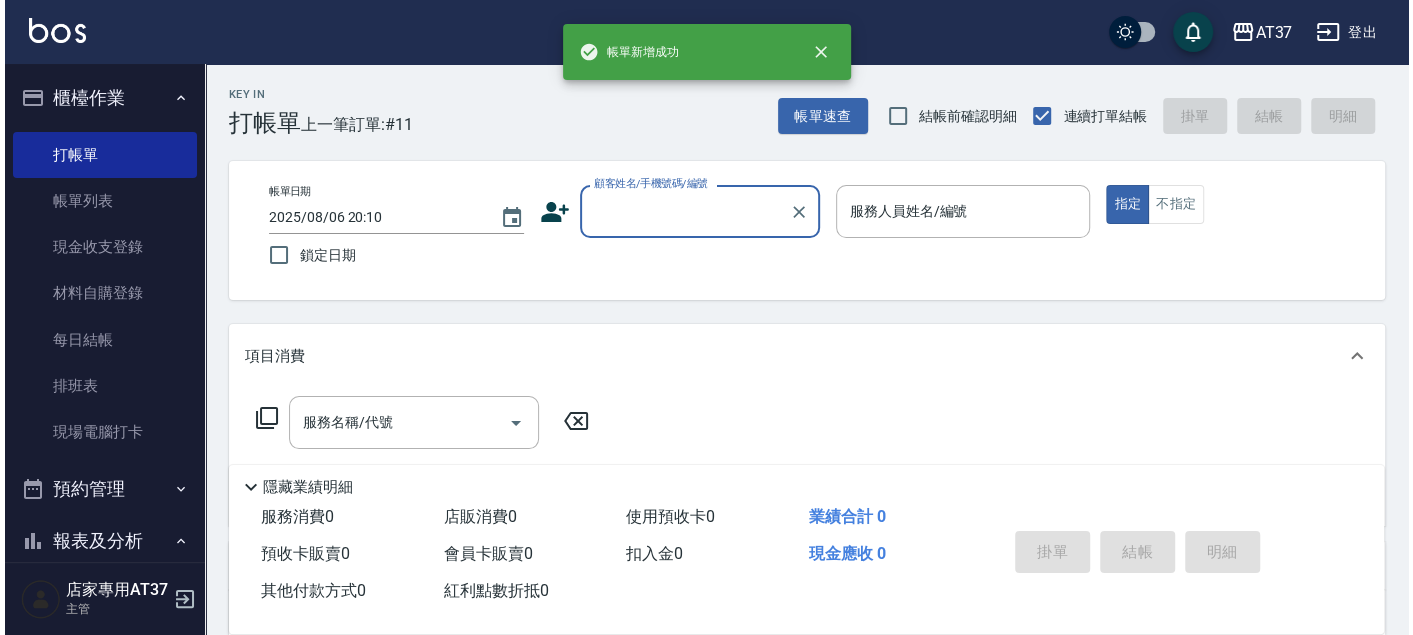scroll, scrollTop: 0, scrollLeft: 0, axis: both 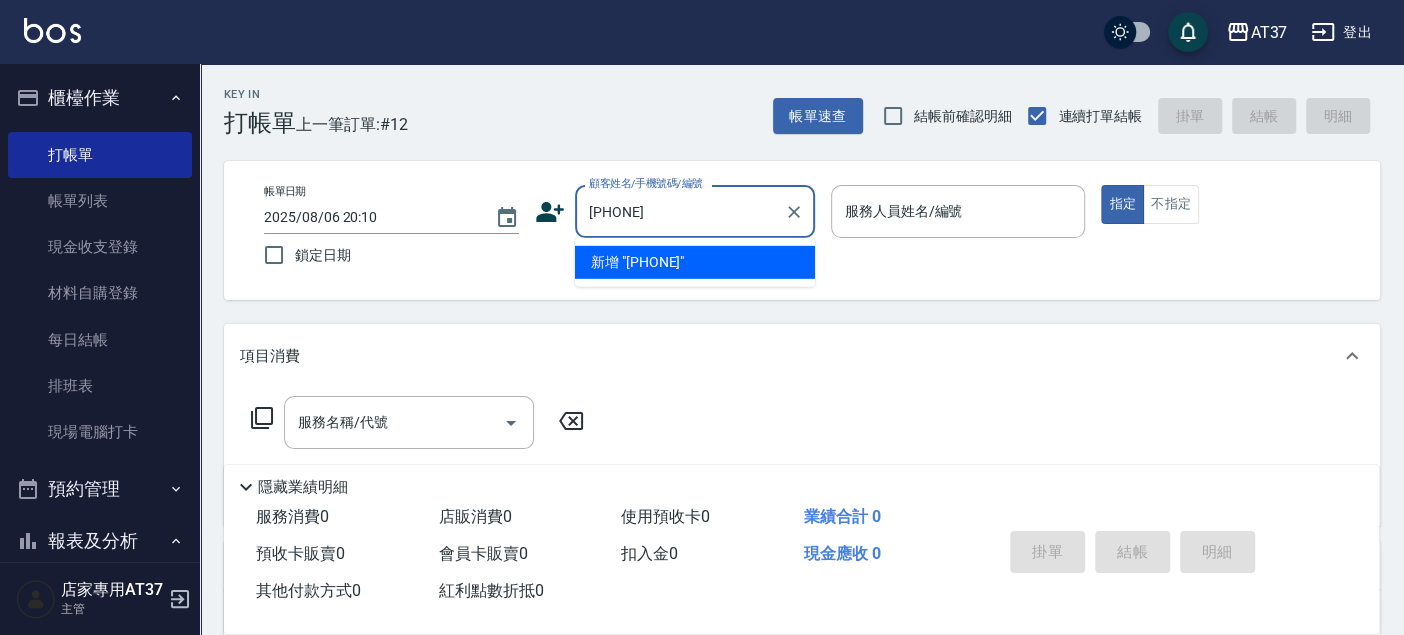 type on "[PHONE]" 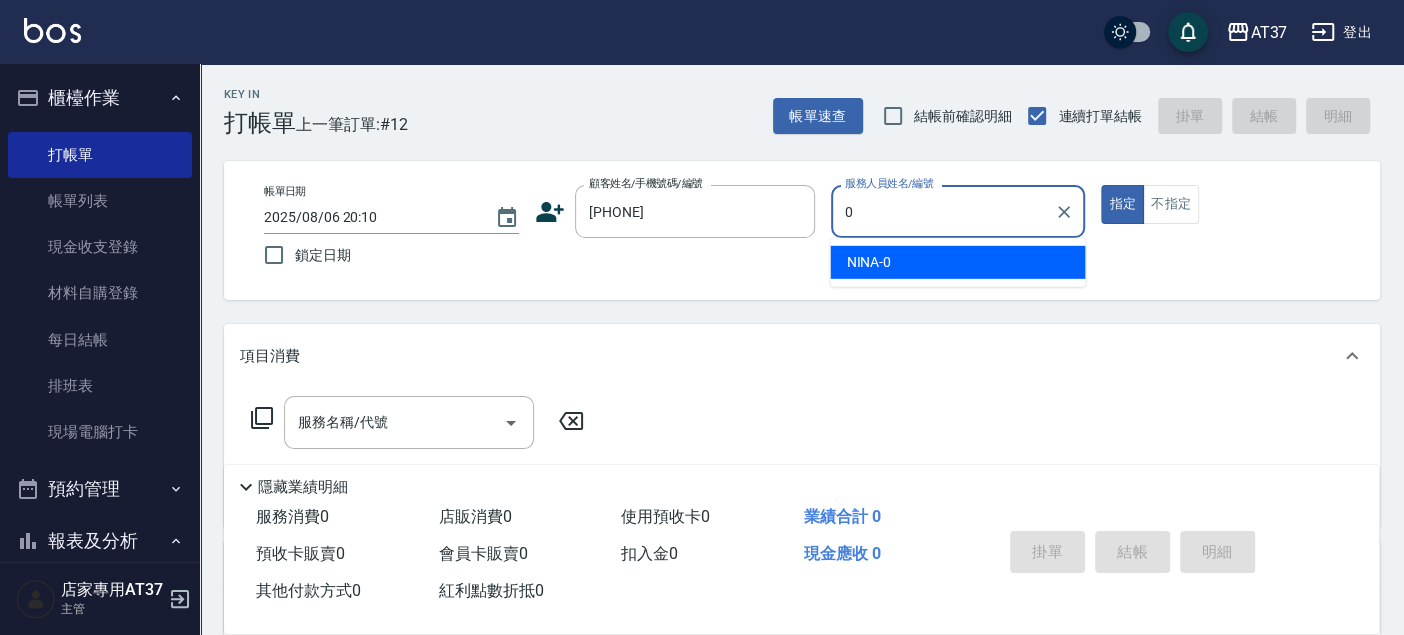 click on "NINA -0" at bounding box center (868, 262) 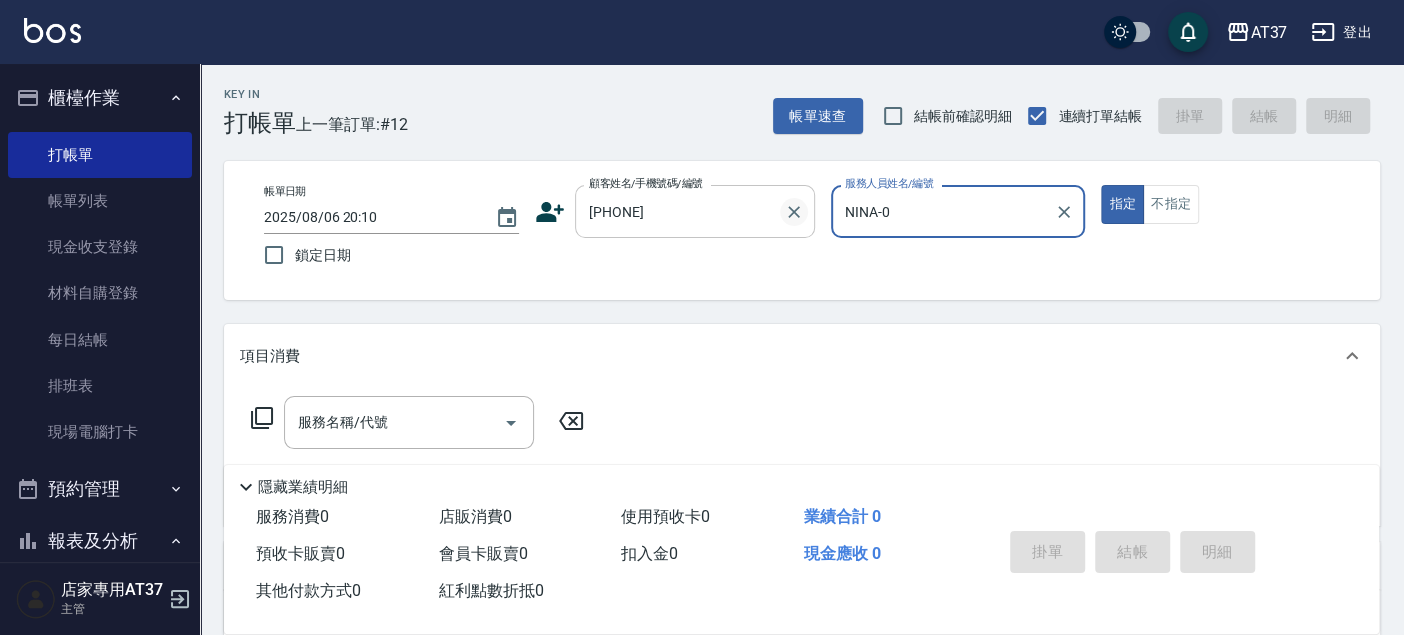 click 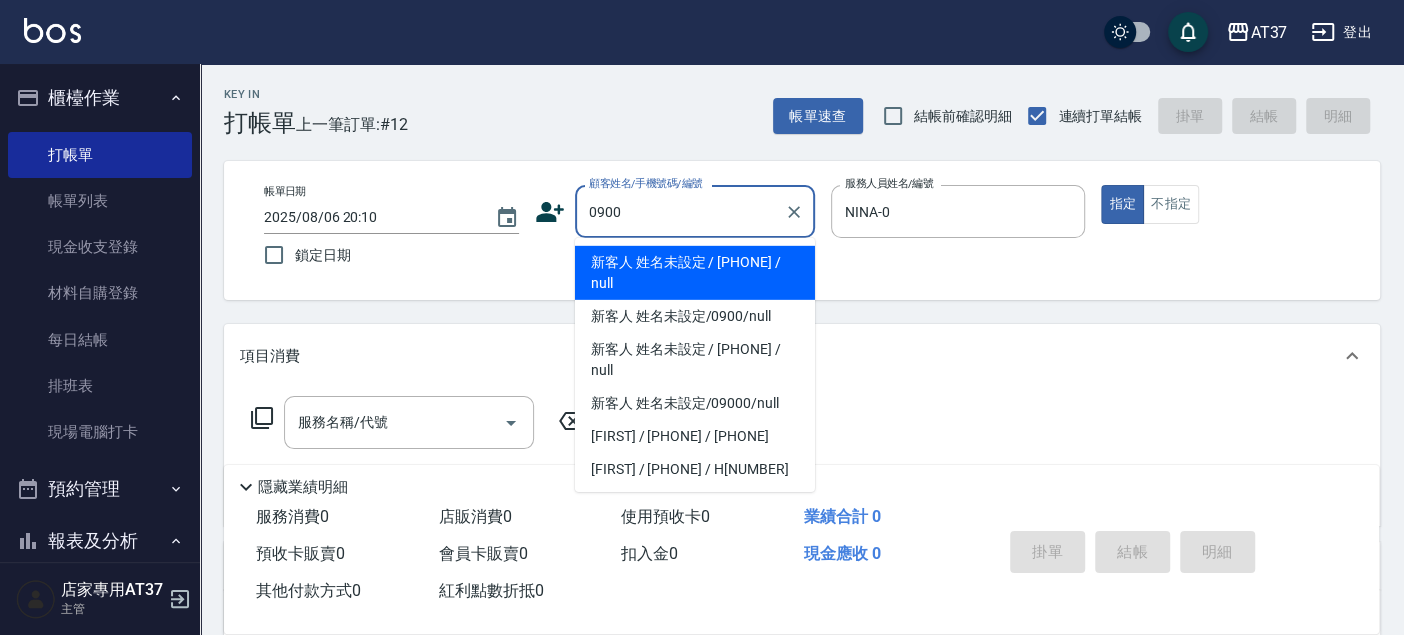 click on "新客人 姓名未設定 / [PHONE] / null" at bounding box center (695, 273) 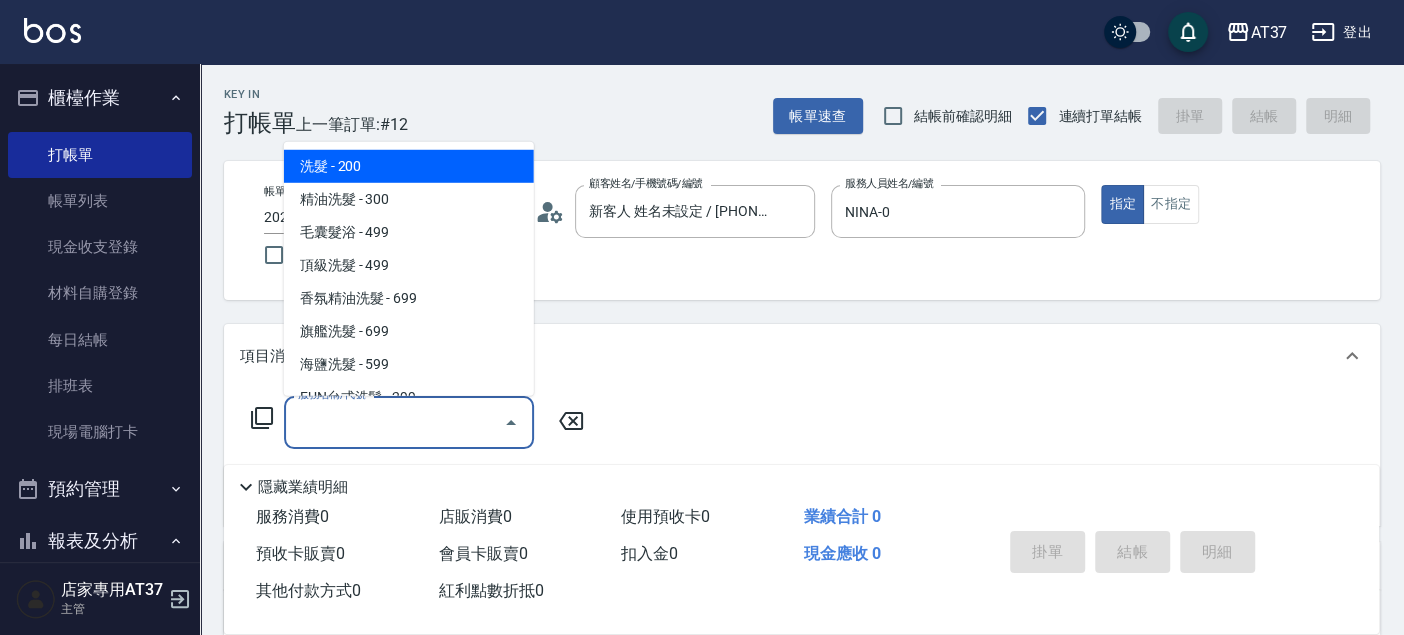 click on "服務名稱/代號" at bounding box center [394, 422] 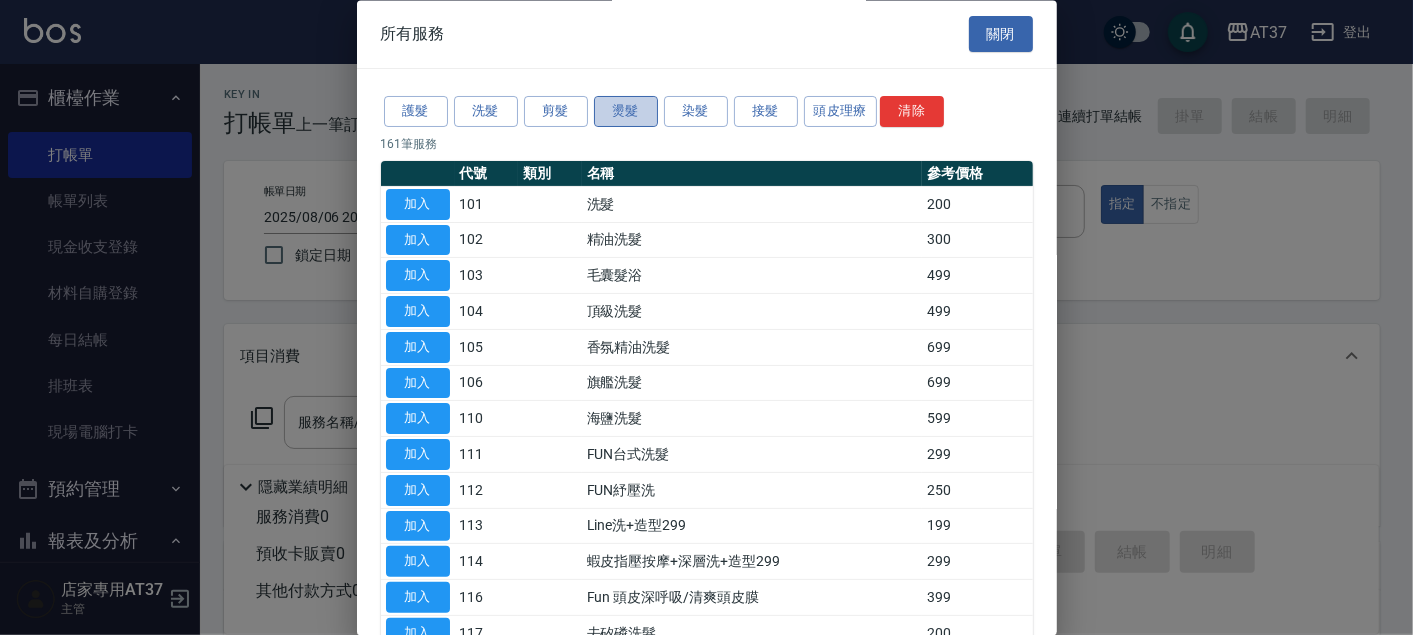 click on "燙髮" at bounding box center [626, 112] 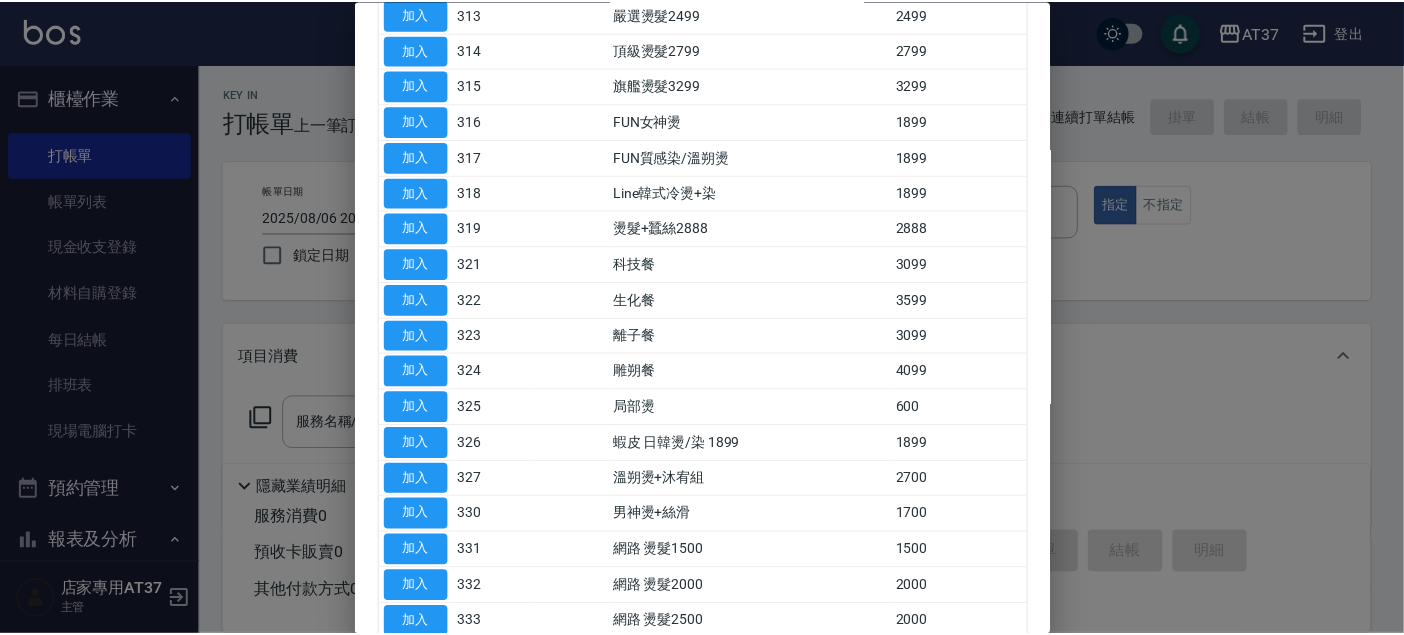 scroll, scrollTop: 666, scrollLeft: 0, axis: vertical 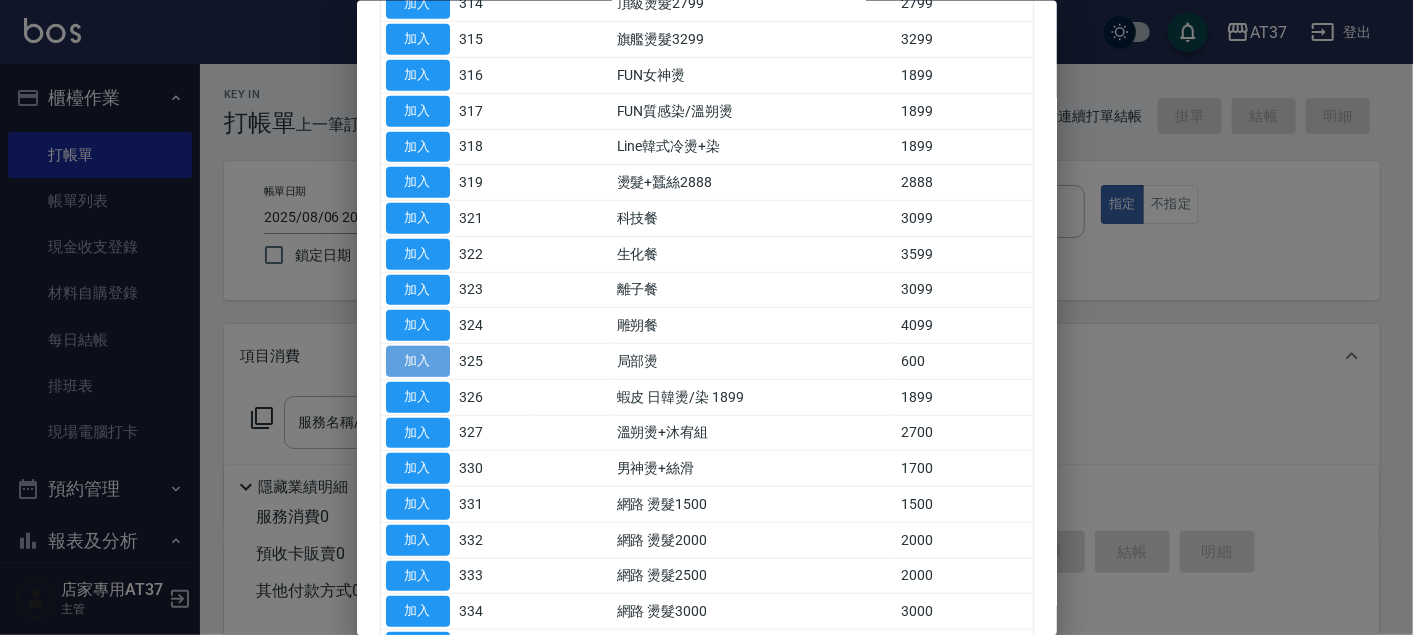 click on "加入" at bounding box center [418, 361] 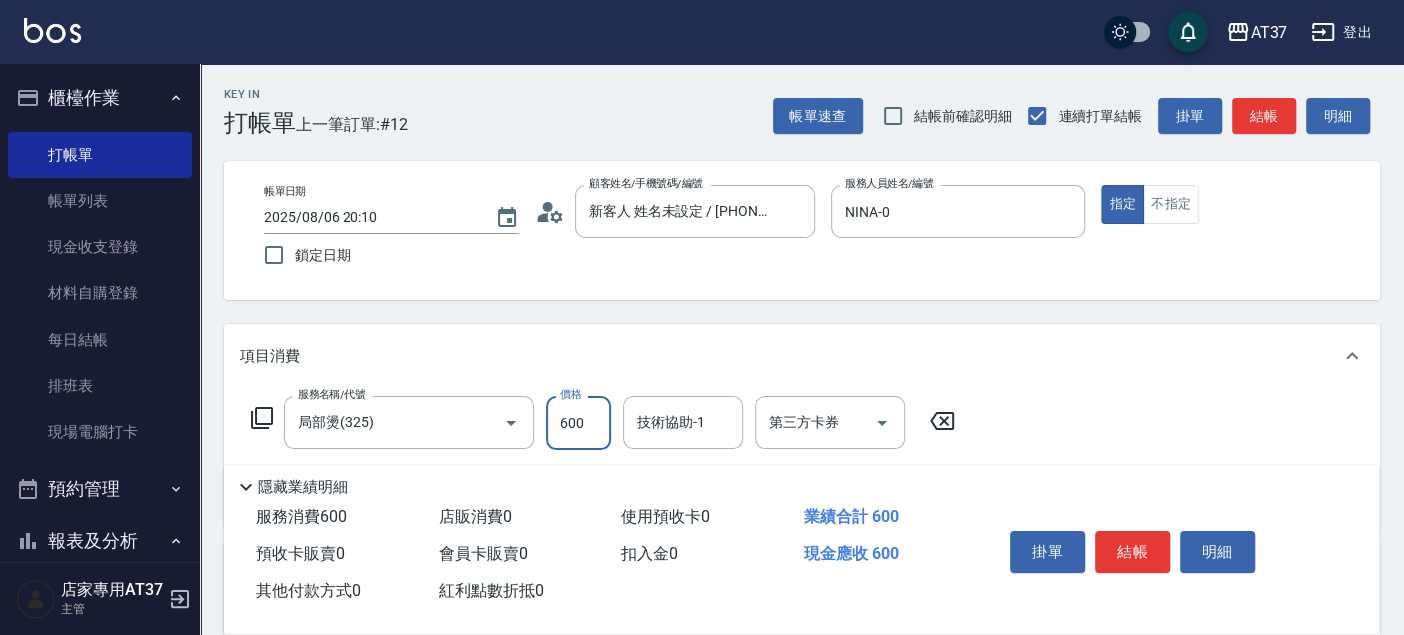 click on "600" at bounding box center (578, 423) 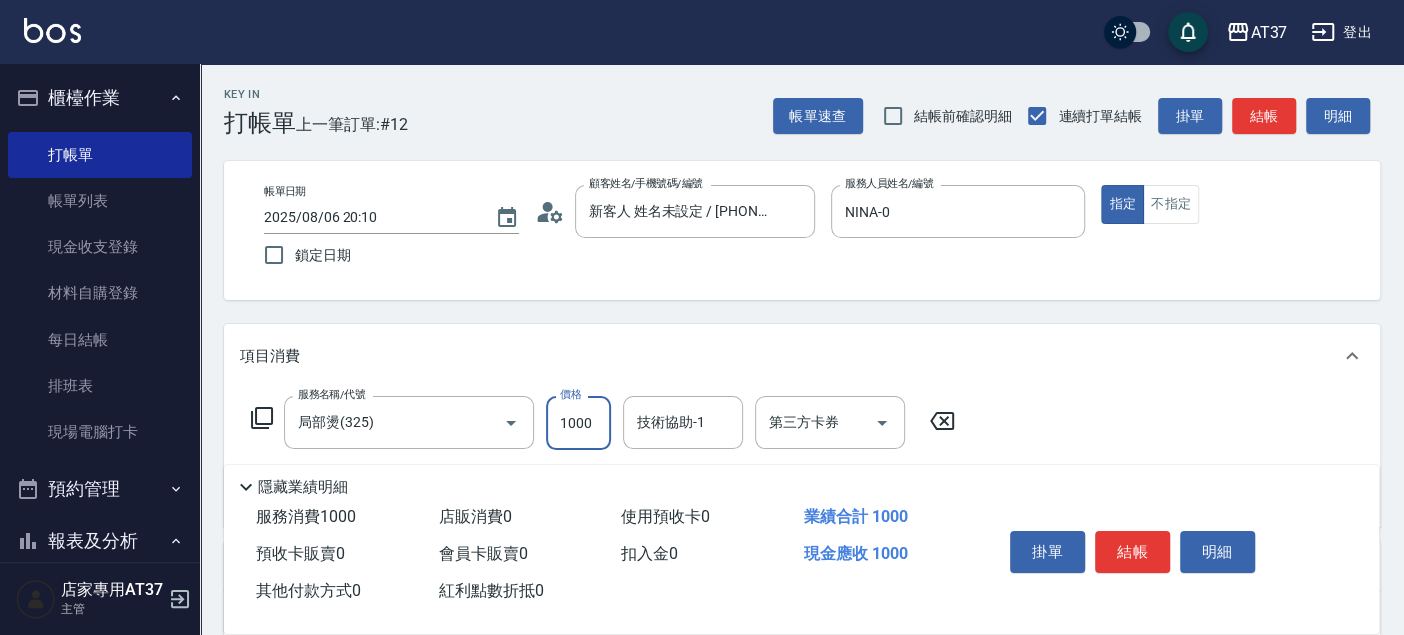 type on "1000" 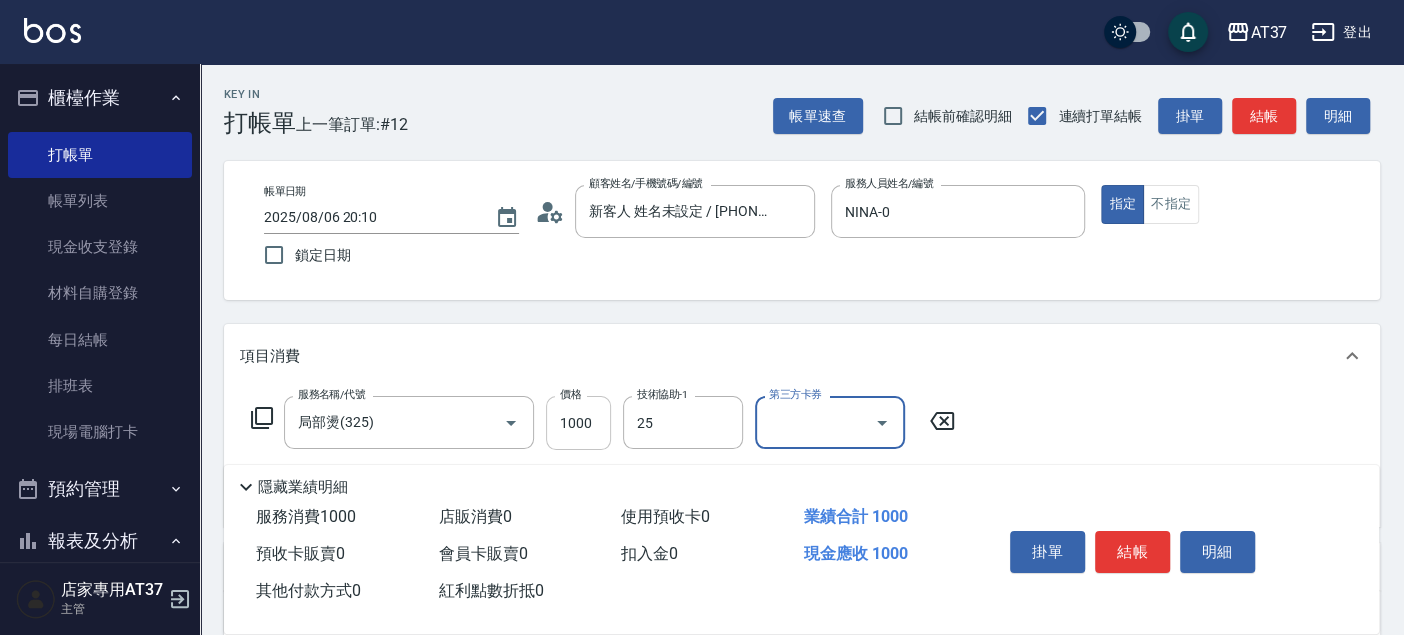 type on "子筠-25" 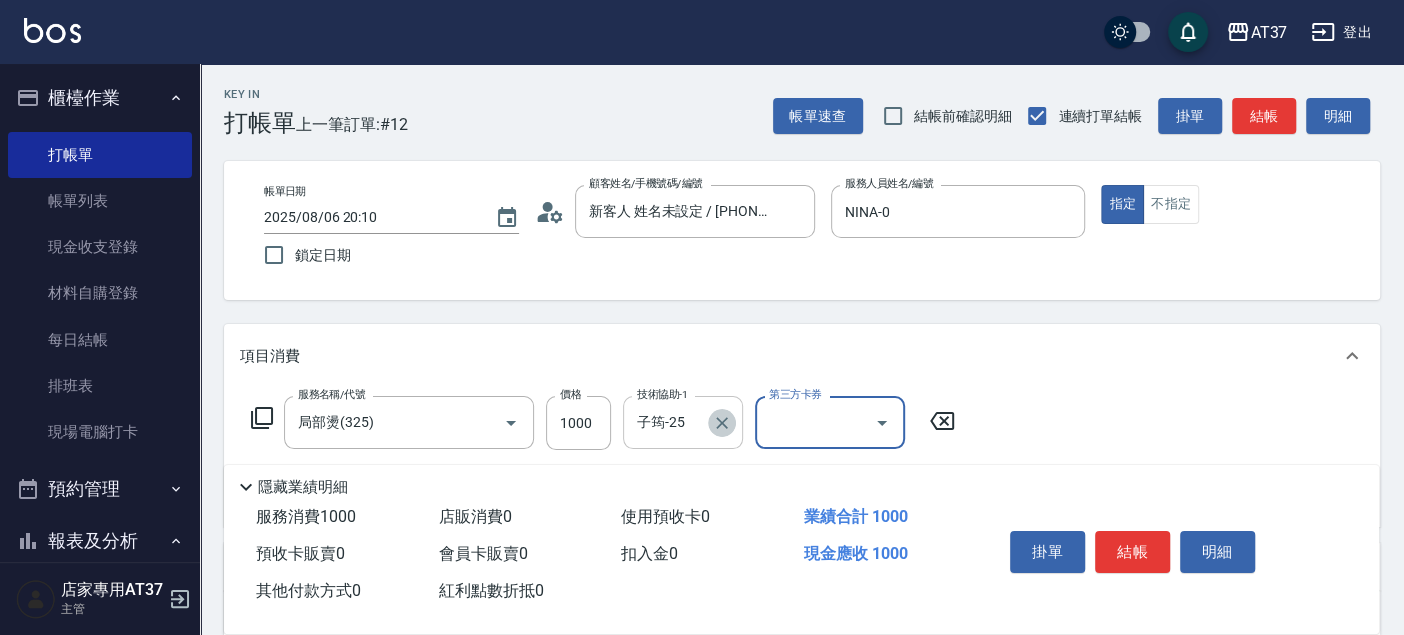 click 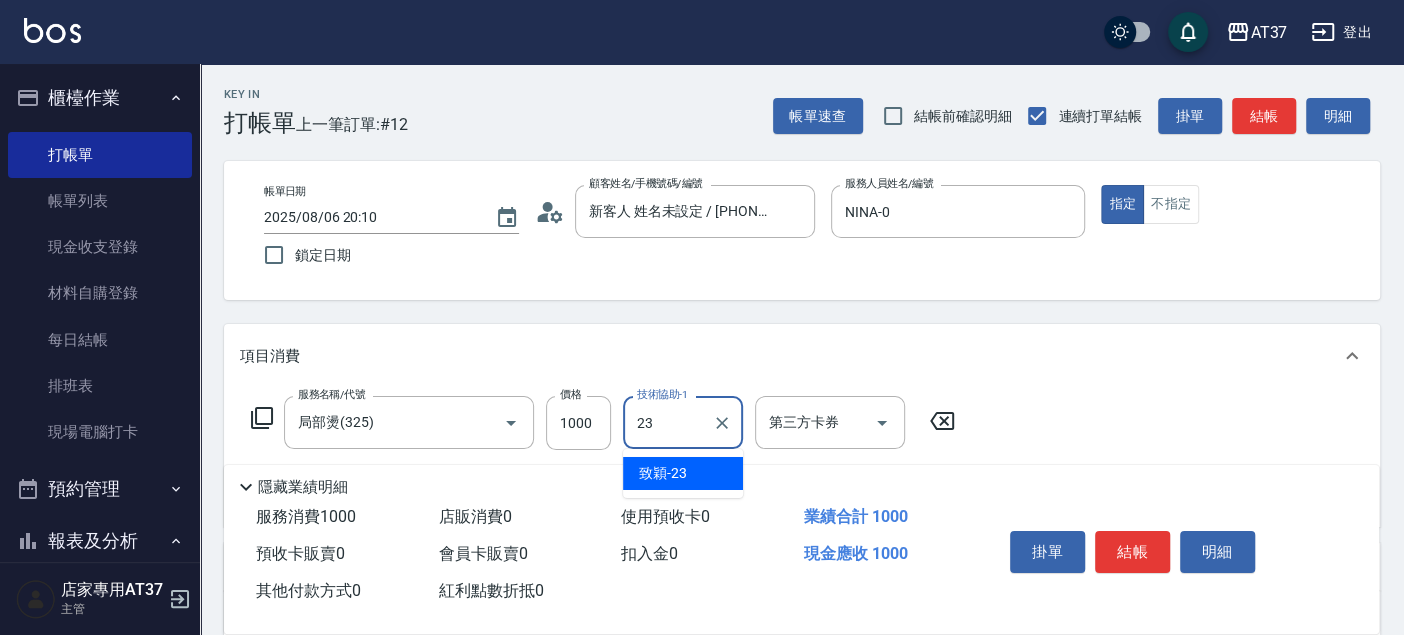 type on "致穎-23" 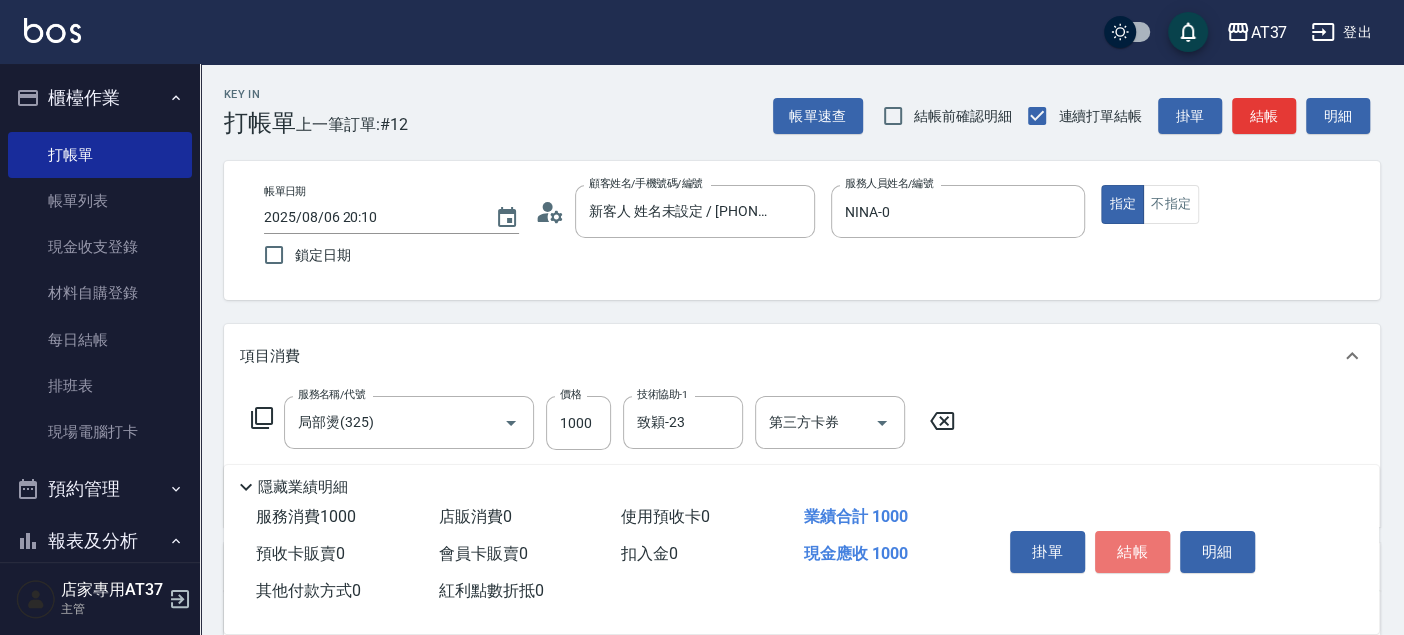 click on "結帳" at bounding box center [1132, 552] 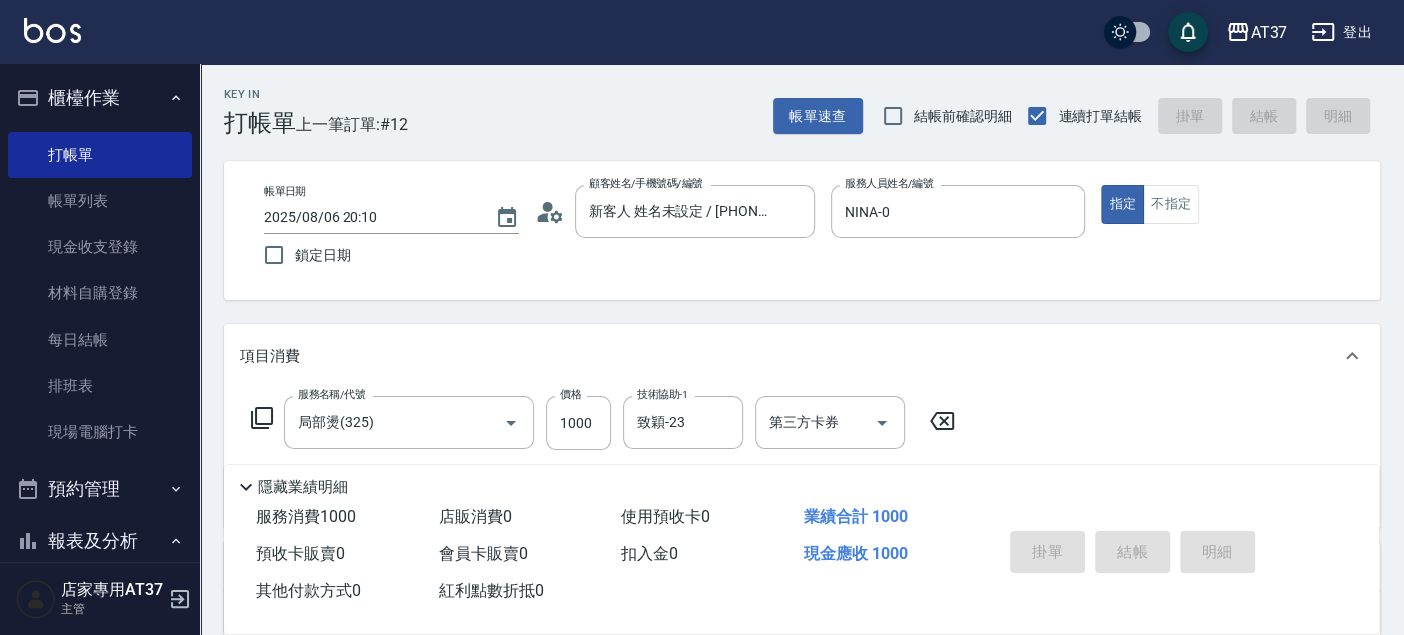 type 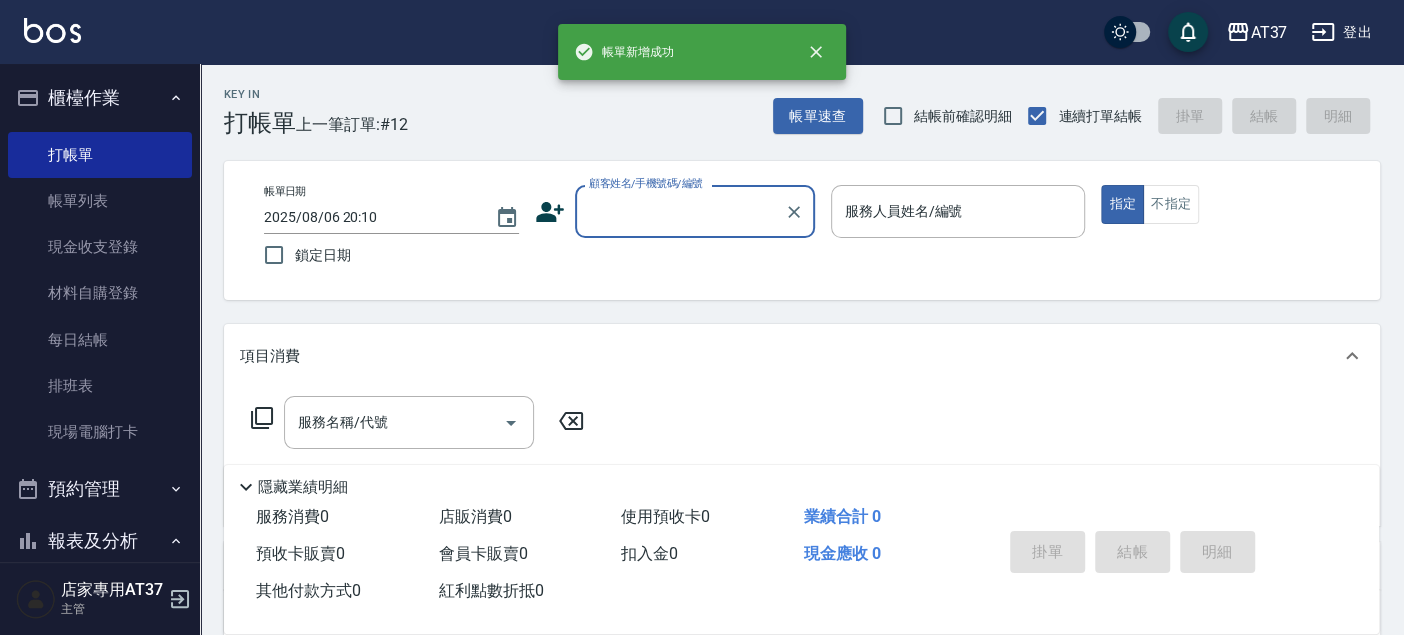 scroll, scrollTop: 0, scrollLeft: 0, axis: both 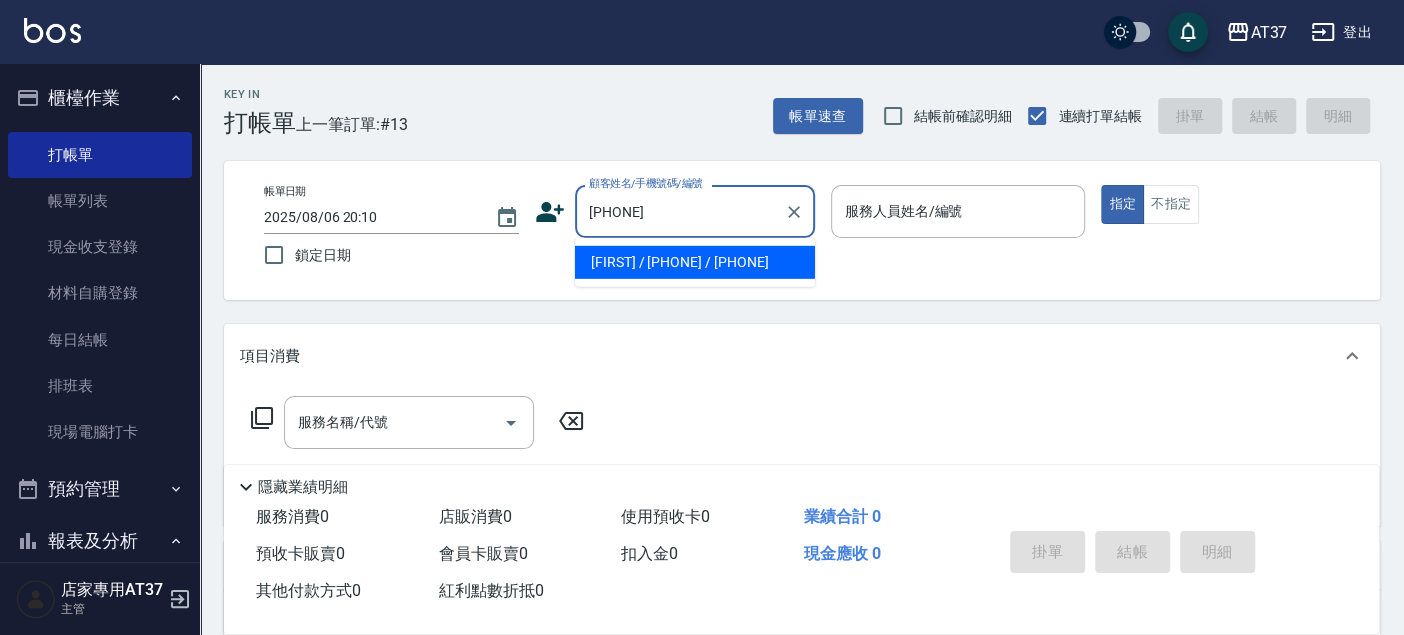 type on "[FIRST] / [PHONE] / [PHONE]" 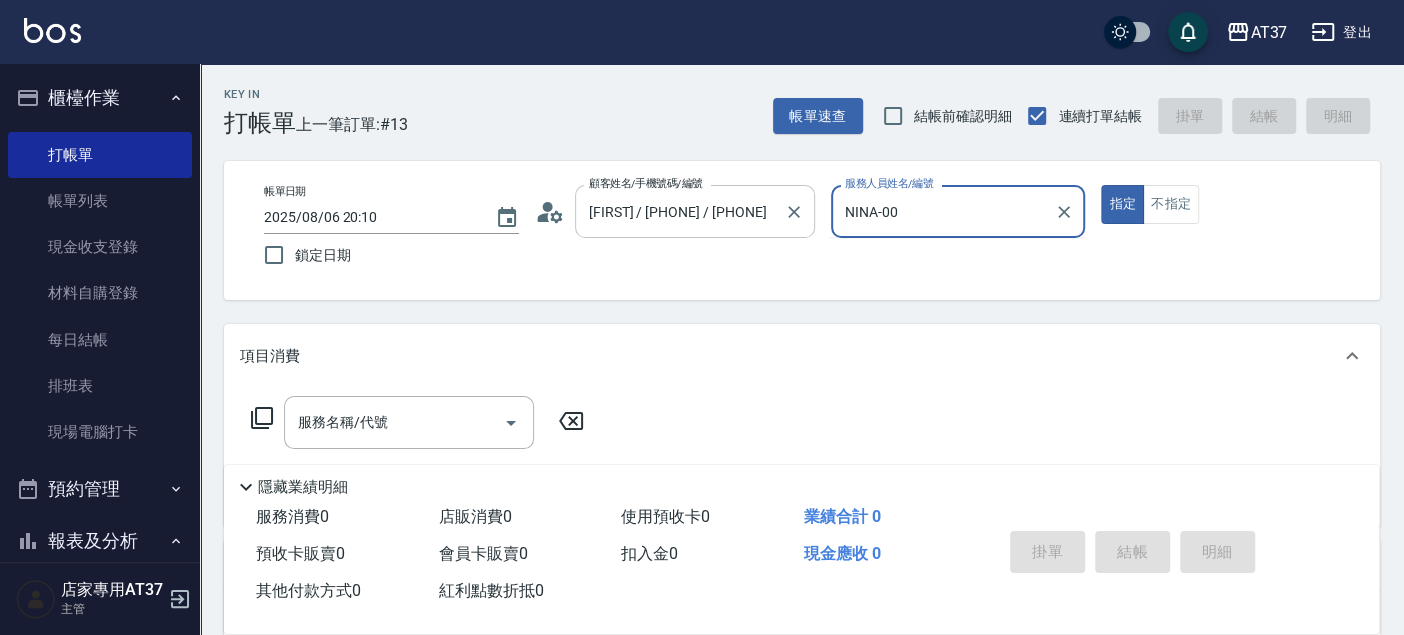 type on "NINA-0" 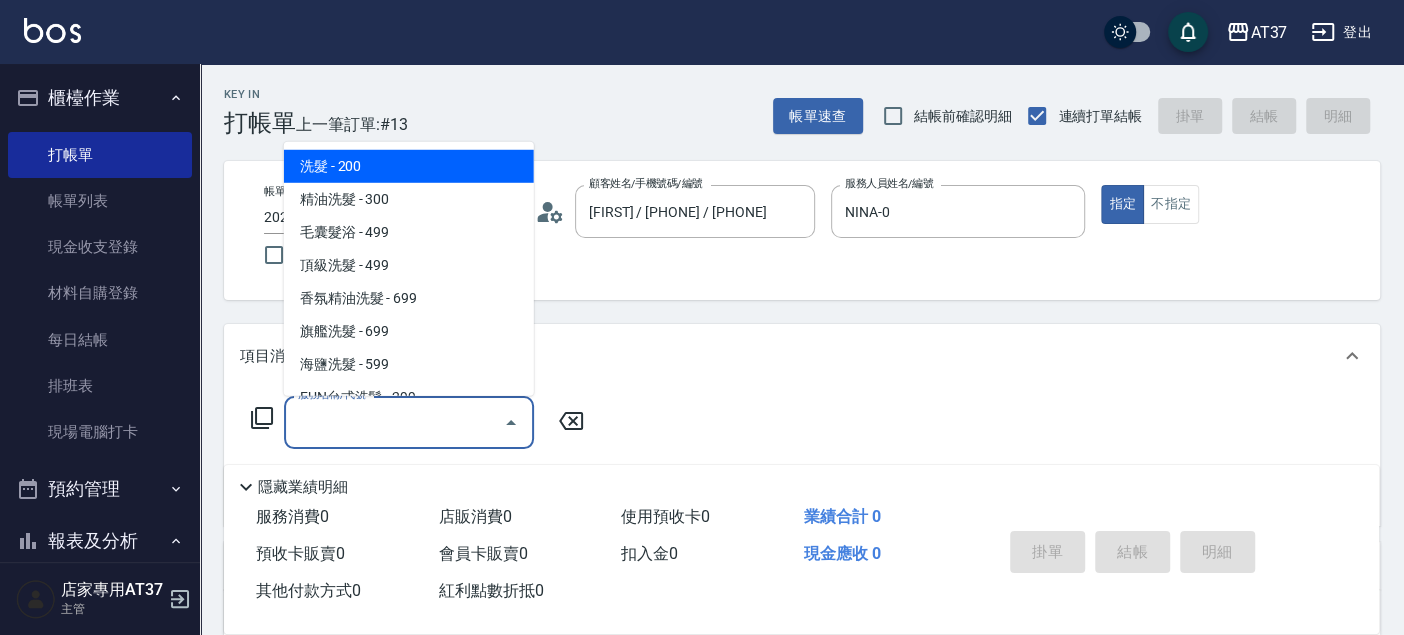 click on "服務名稱/代號 服務名稱/代號" at bounding box center [409, 422] 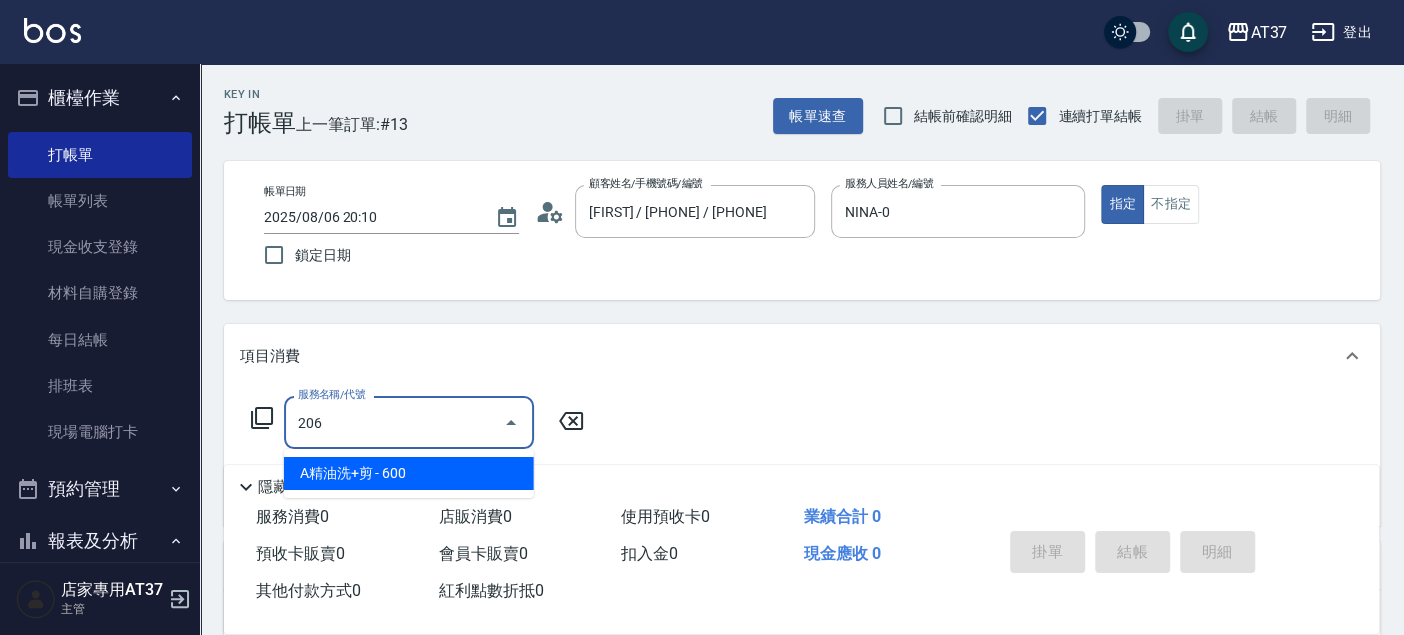 type on "A精油洗+剪(206)" 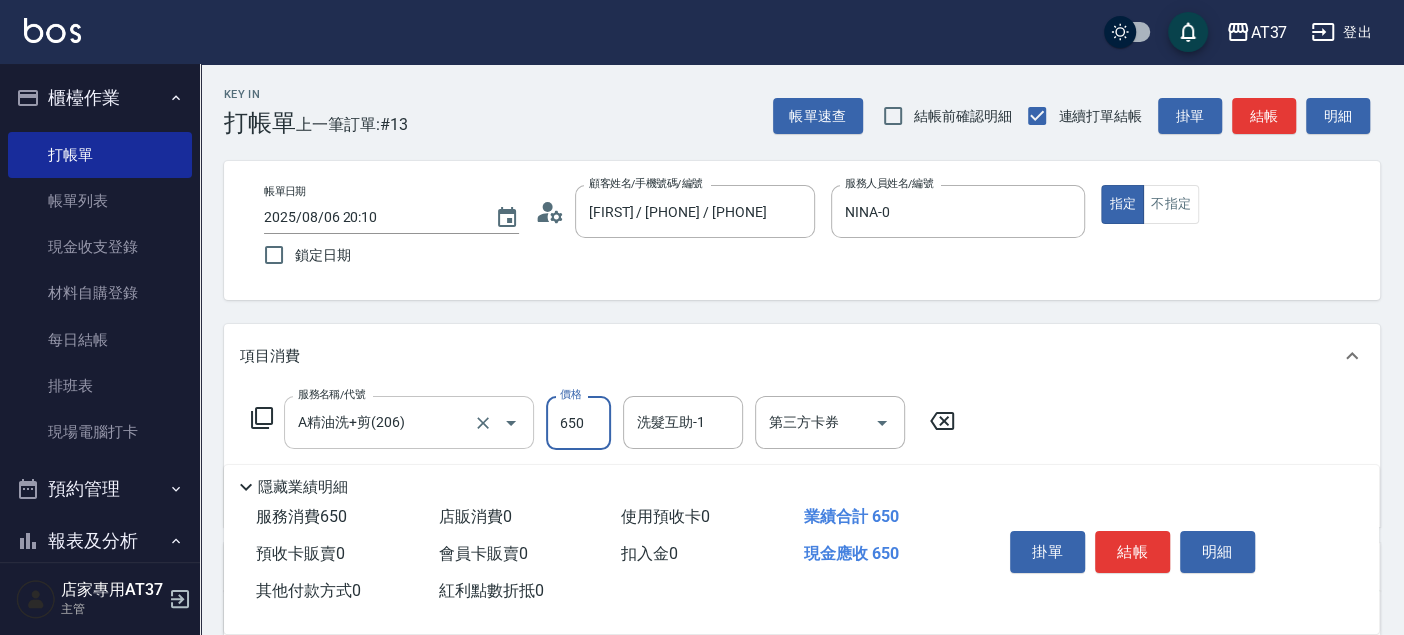type on "650" 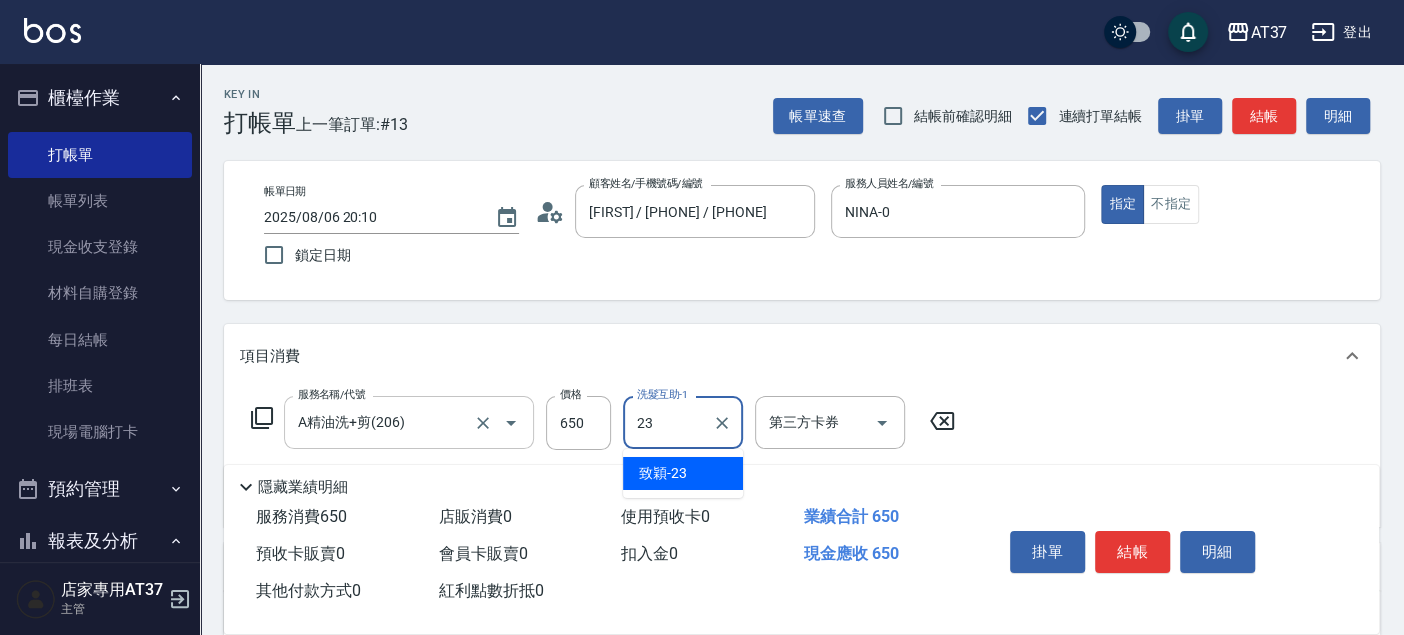 type on "致穎-23" 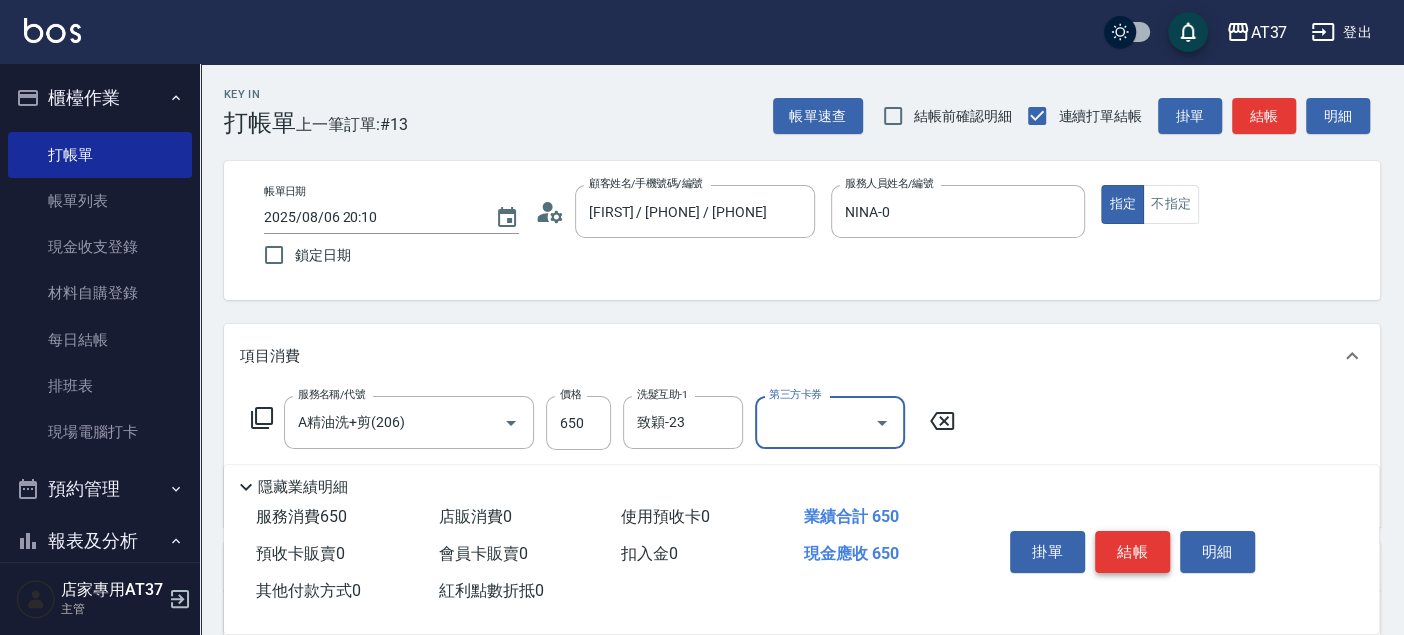 click on "結帳" at bounding box center (1132, 552) 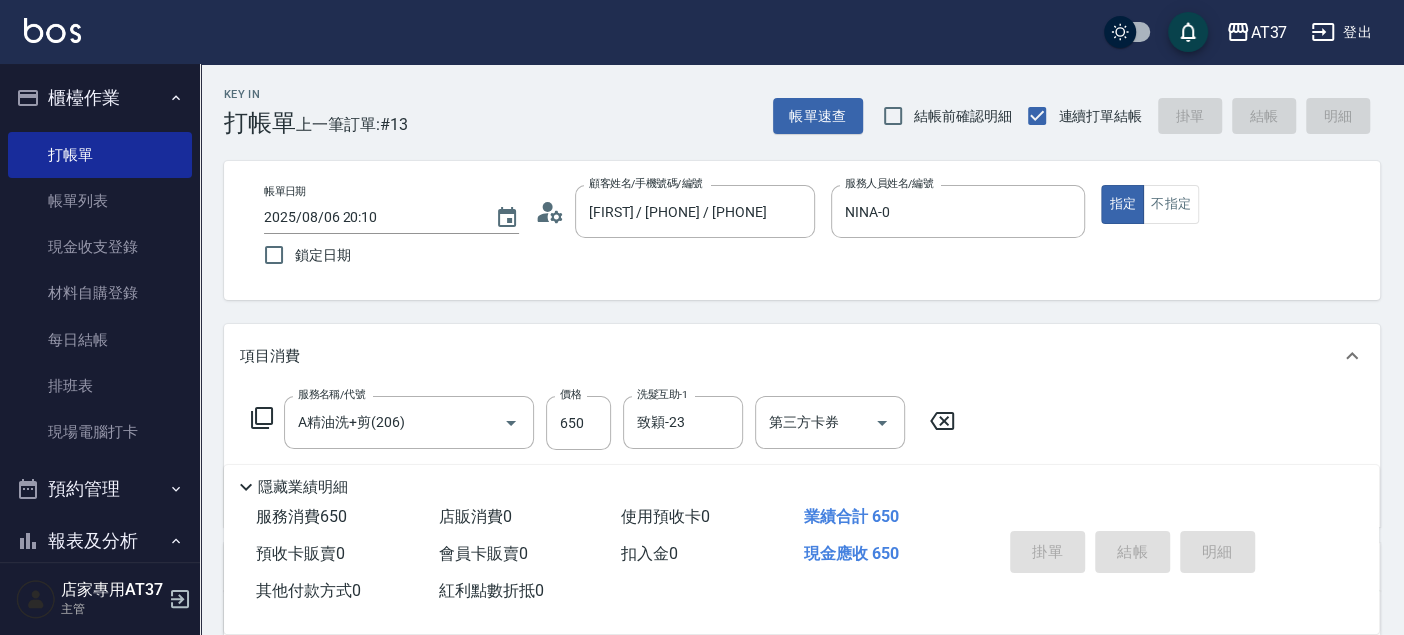 type on "2025/08/06 20:11" 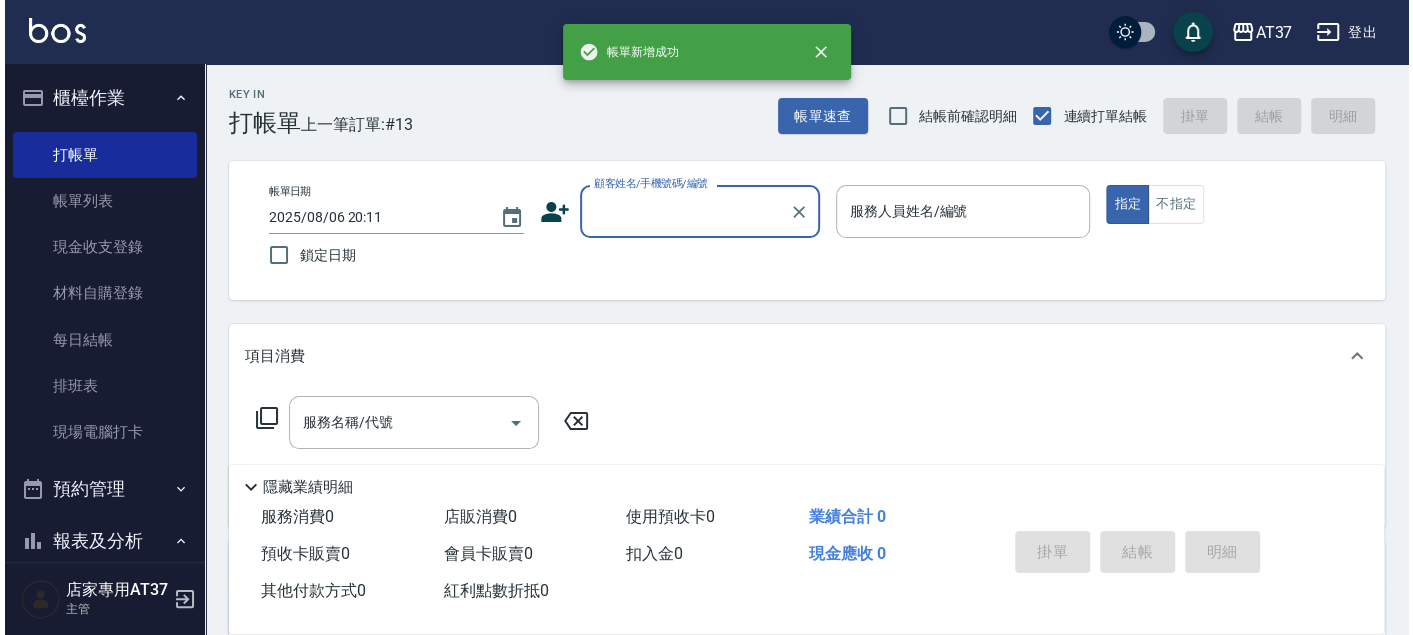scroll, scrollTop: 0, scrollLeft: 0, axis: both 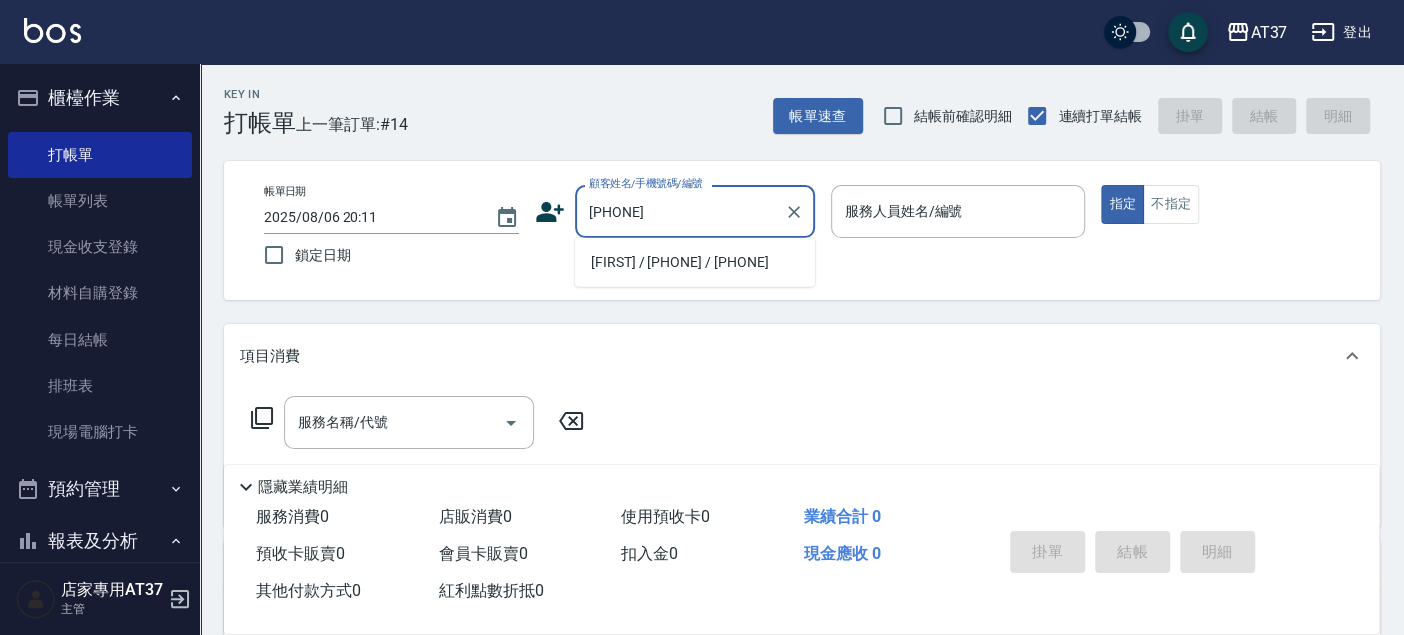 click on "[FIRST] / [PHONE] / [PHONE]" at bounding box center [695, 262] 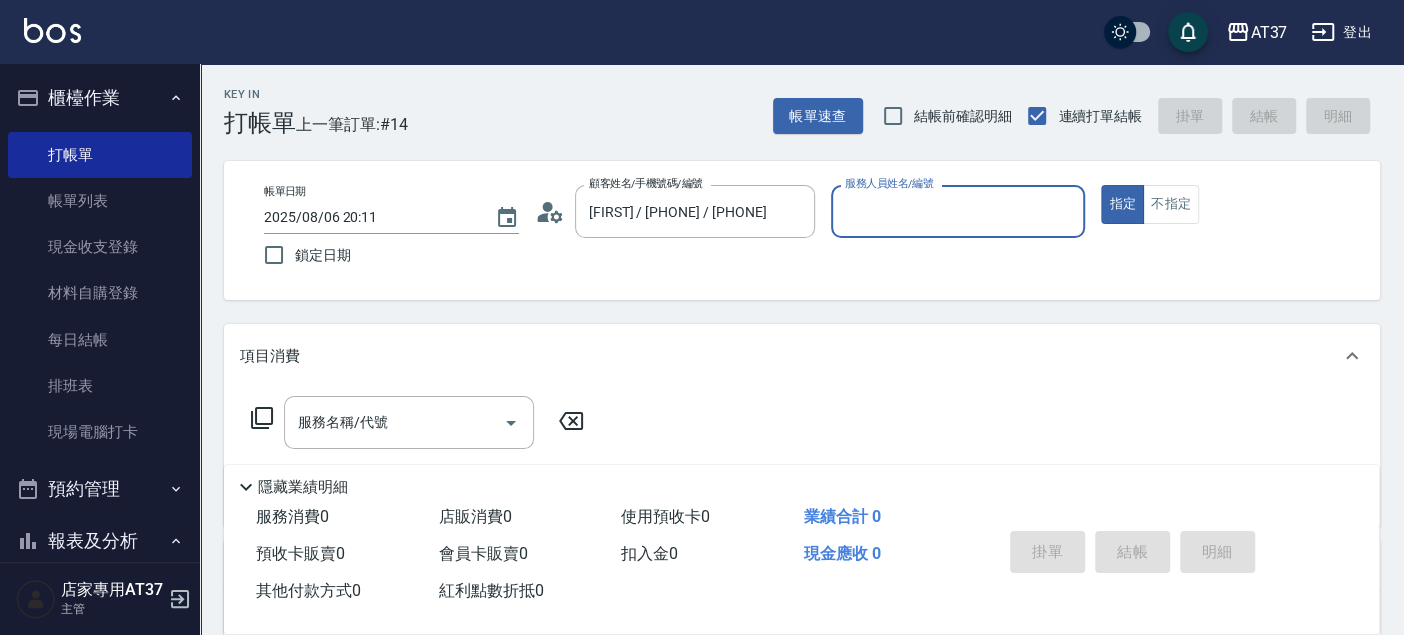 type on "NINA-0" 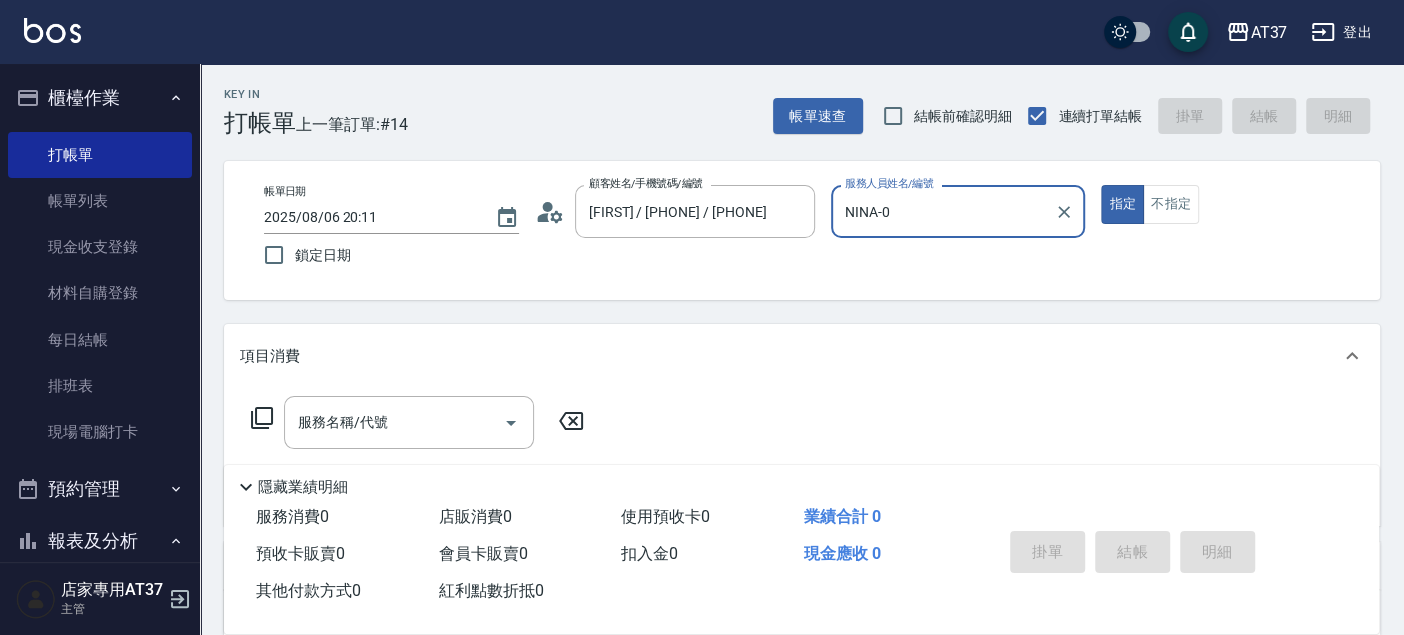 click 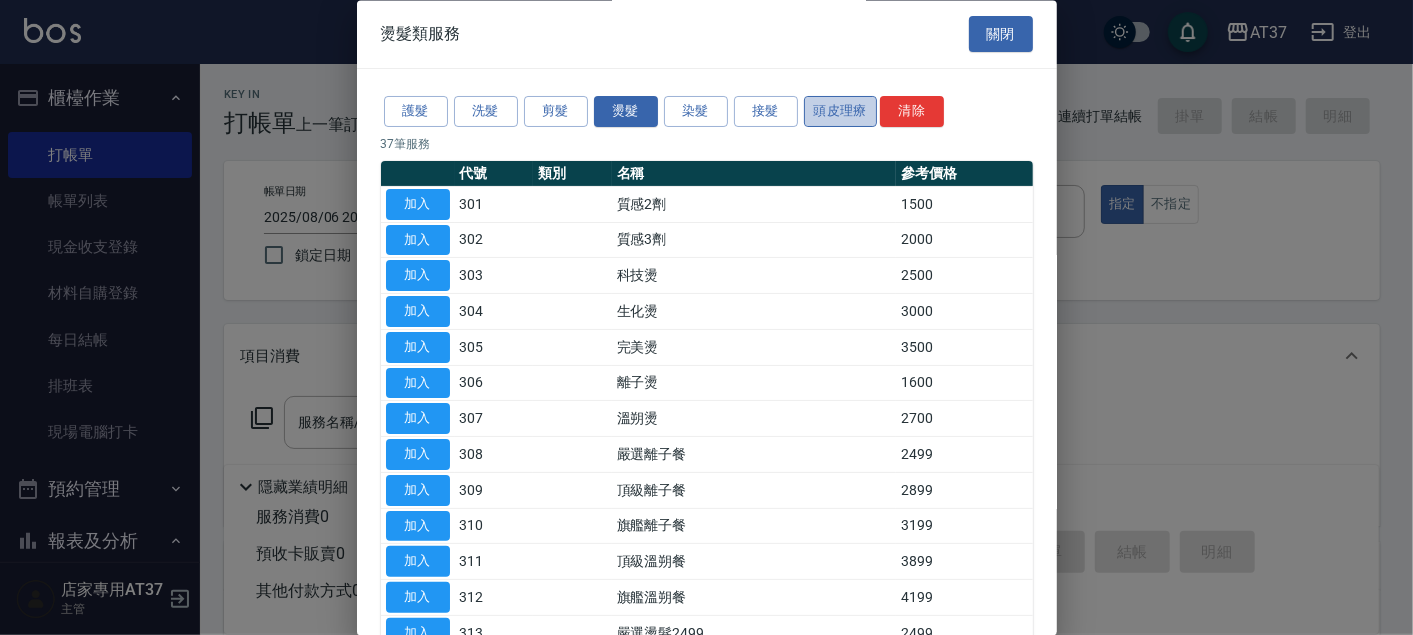 click on "頭皮理療" at bounding box center (841, 112) 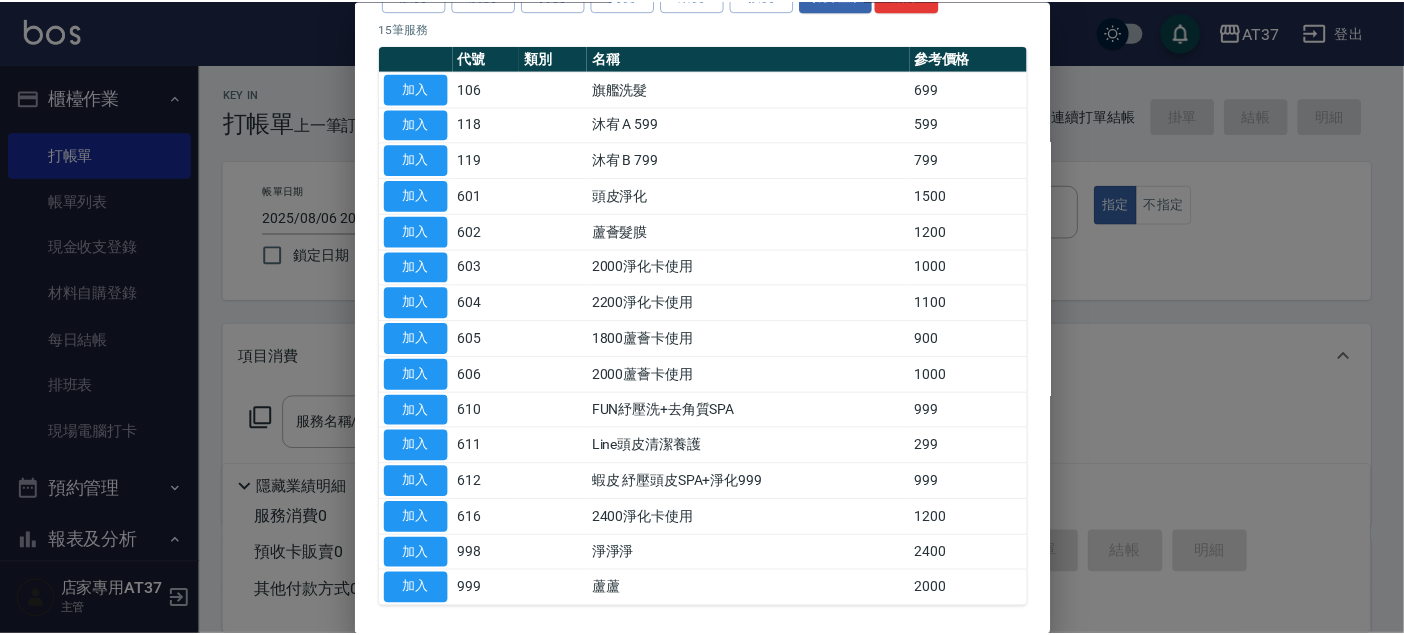 scroll, scrollTop: 81, scrollLeft: 0, axis: vertical 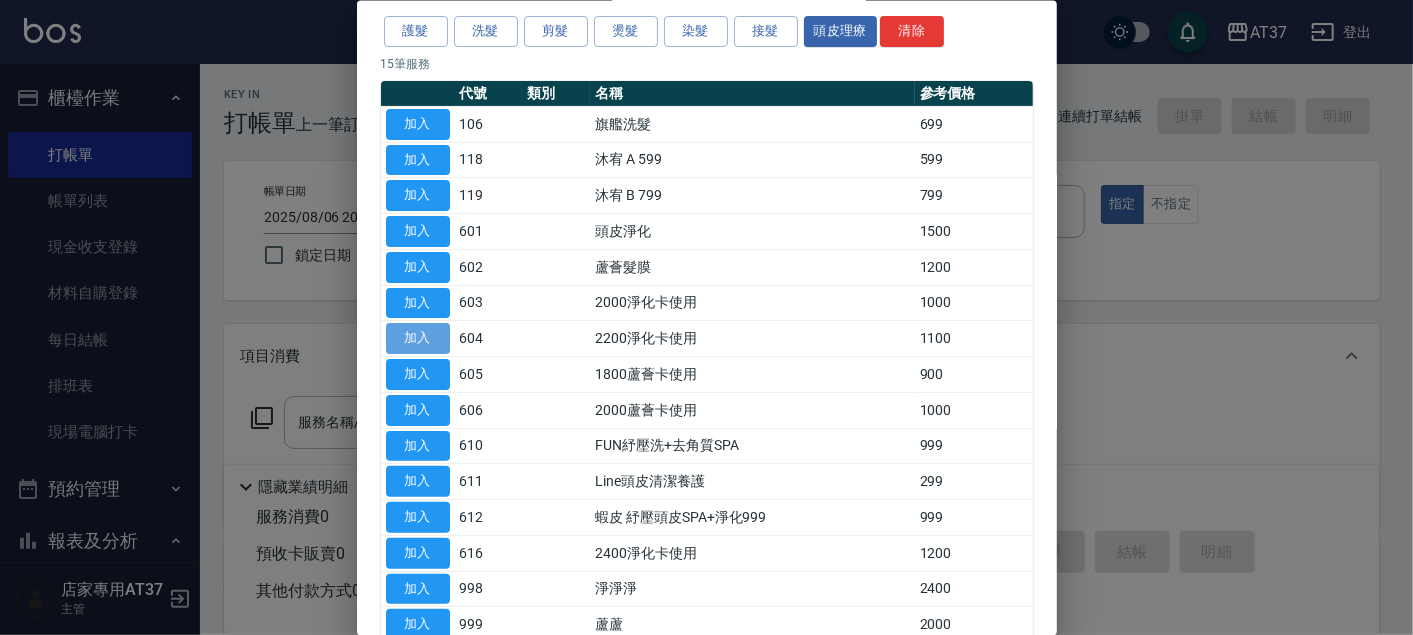 click on "加入" at bounding box center [418, 338] 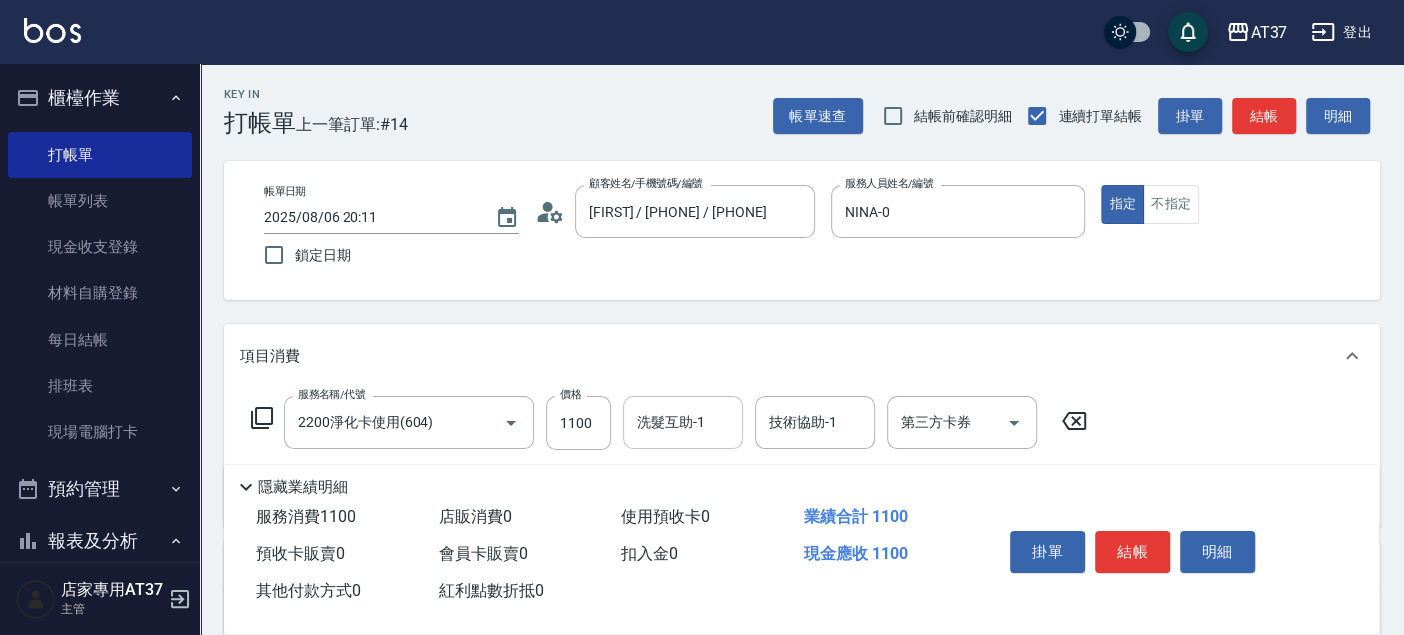 click on "洗髮互助-1" at bounding box center [683, 422] 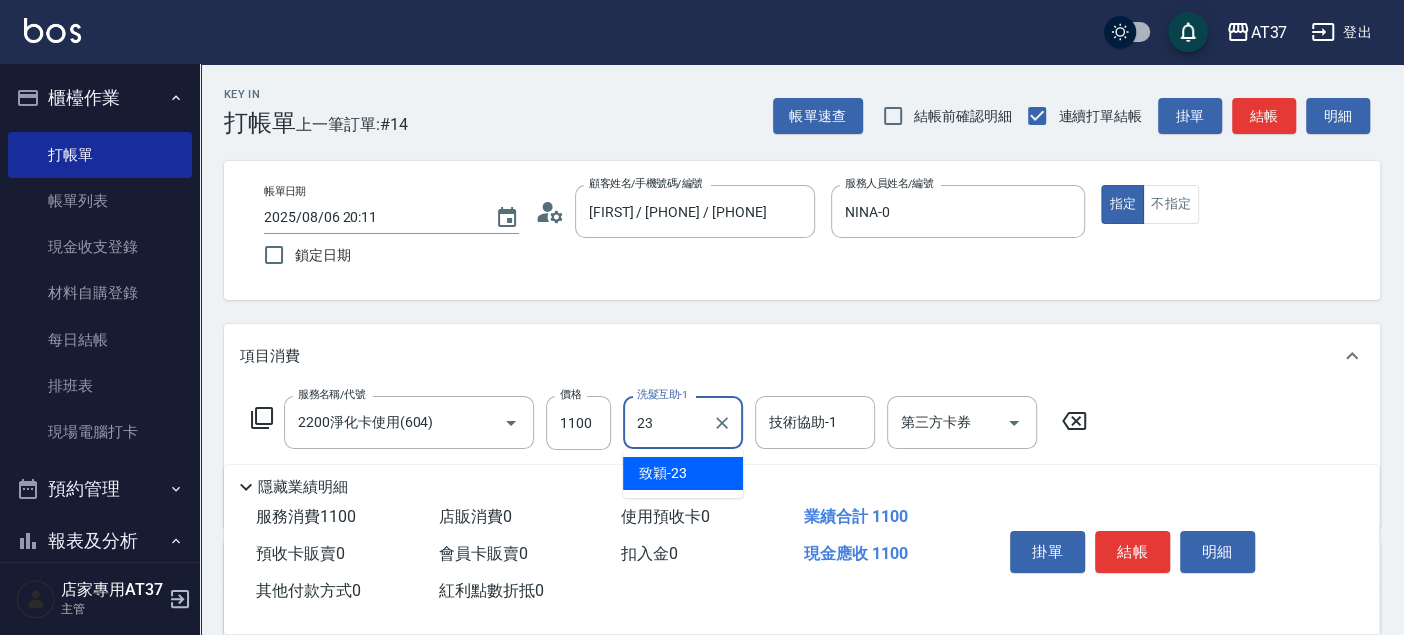 type on "致穎-23" 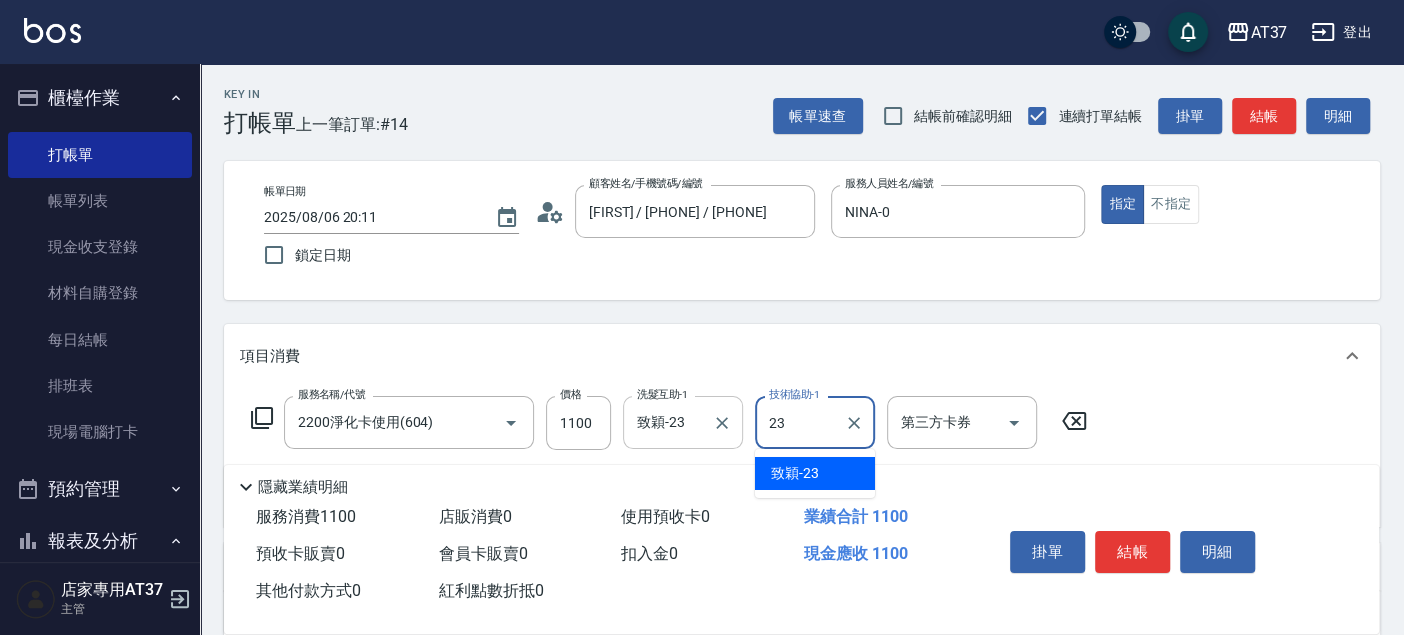 type on "致穎-23" 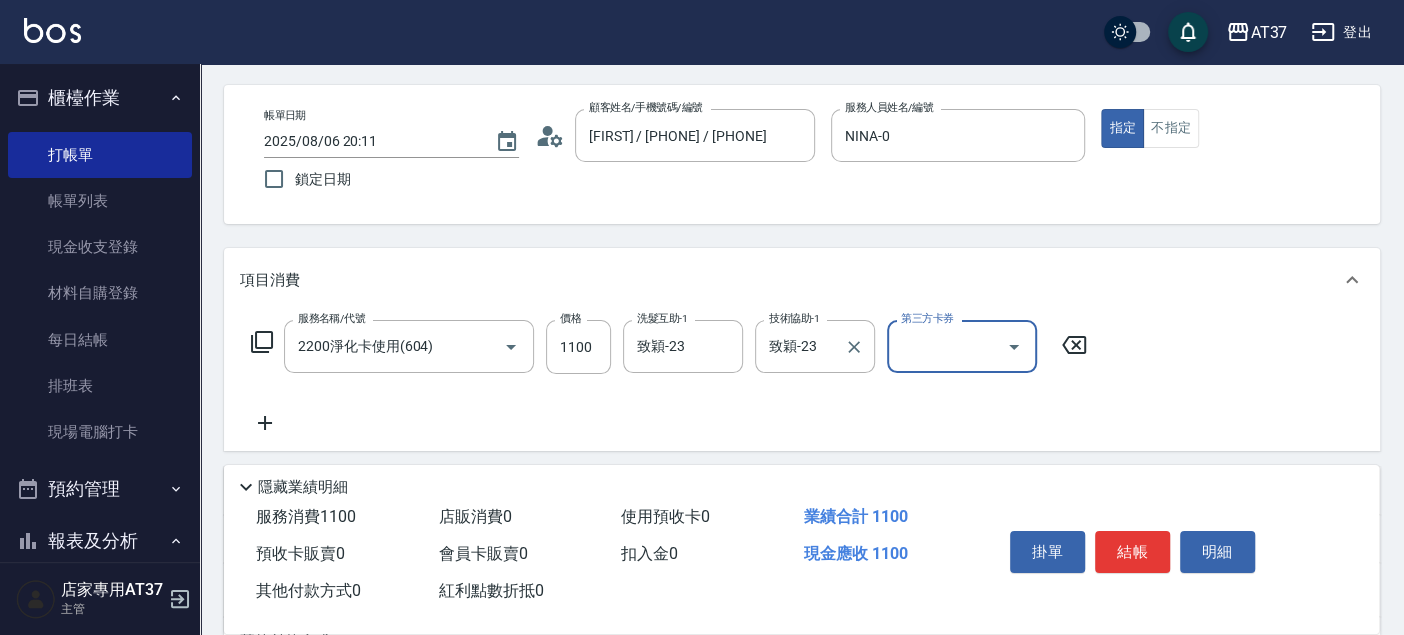 scroll, scrollTop: 111, scrollLeft: 0, axis: vertical 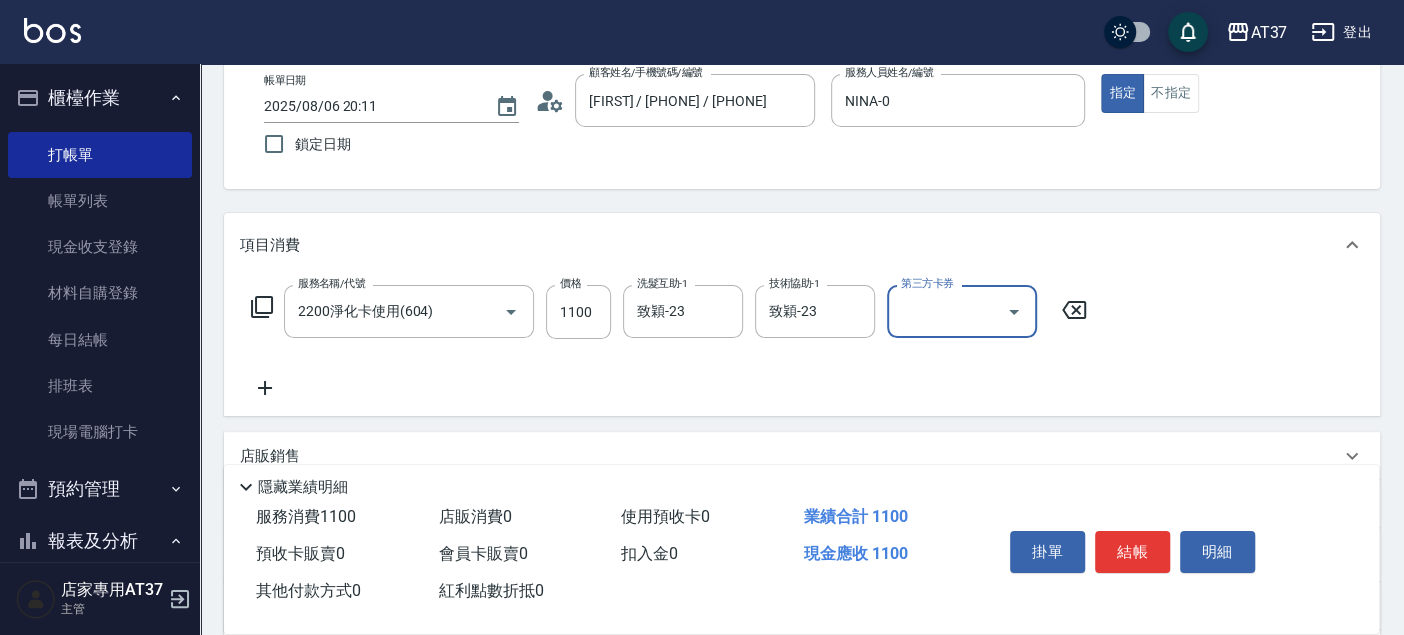click 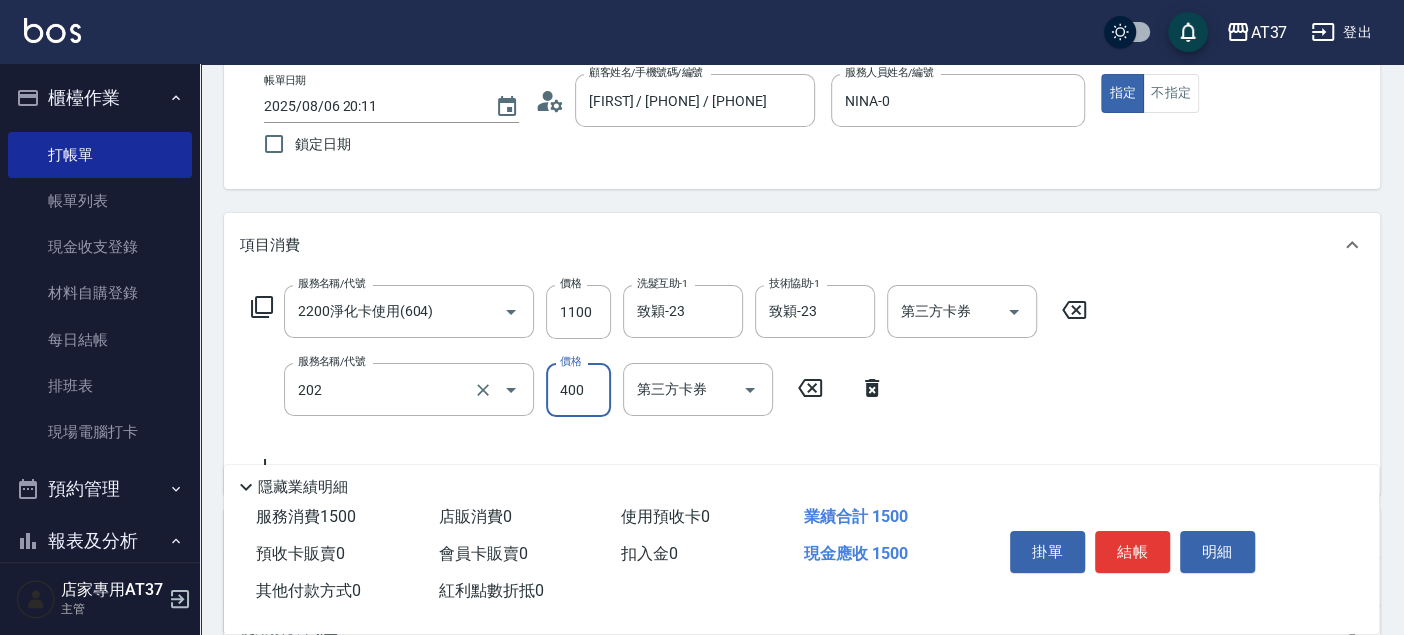 type on "A級單剪(202)" 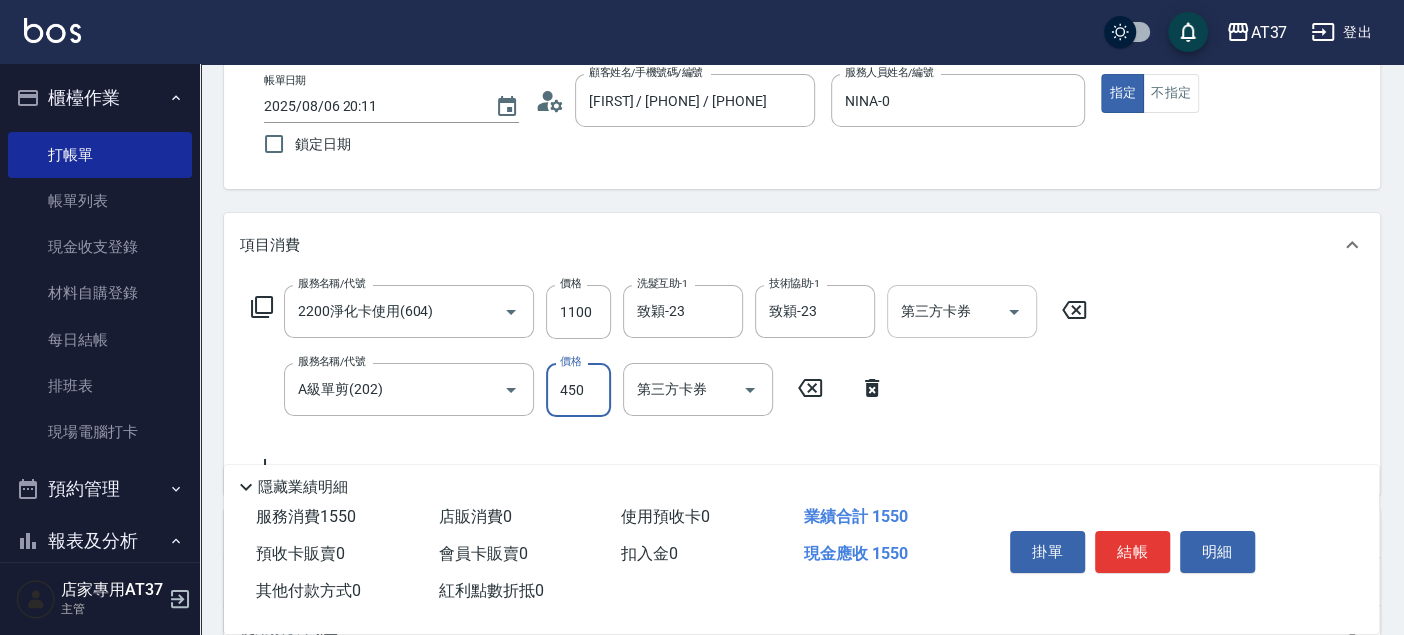 click 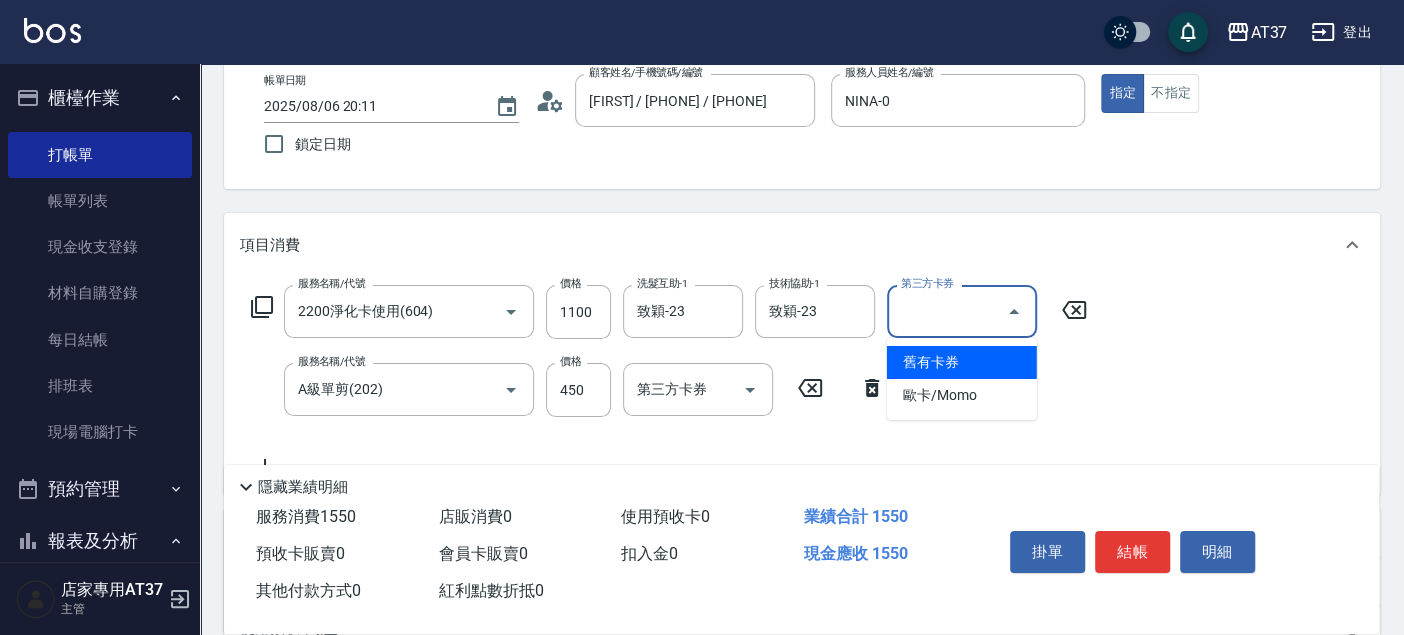 click on "舊有卡券" at bounding box center (962, 362) 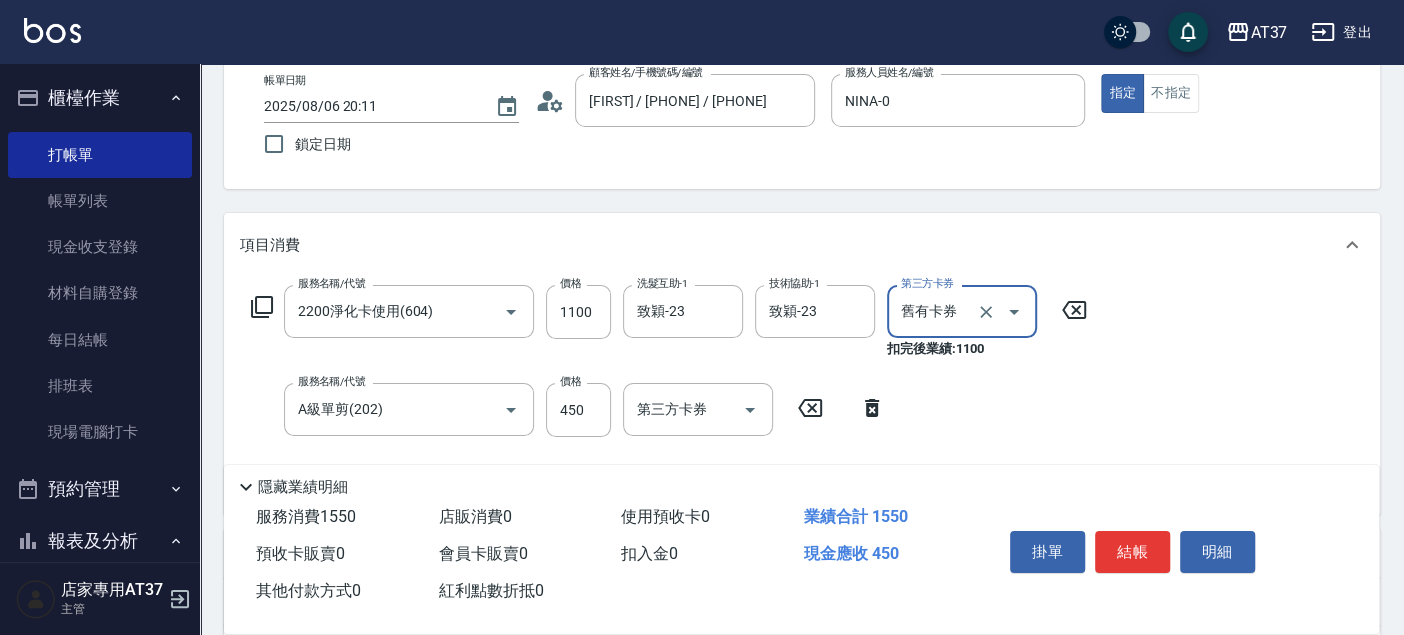 click on "服務名稱/代號 2200淨化卡使用(604) 服務名稱/代號 價格 1100 價格 第三方卡券 第三方卡券 扣完後業績: 1100 服務名稱/代號 A級單剪(202) 服務名稱/代號 價格 450 價格 第三方卡券 第三方卡券" at bounding box center (669, 391) 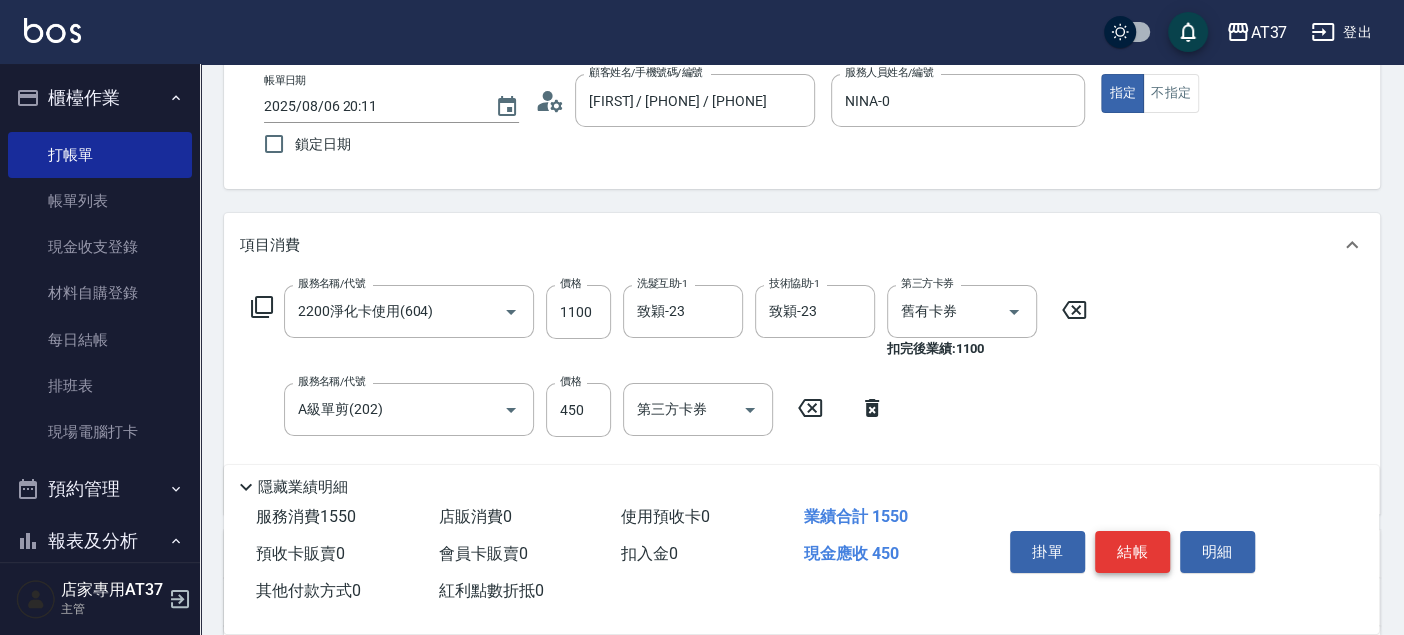 click on "結帳" at bounding box center [1132, 552] 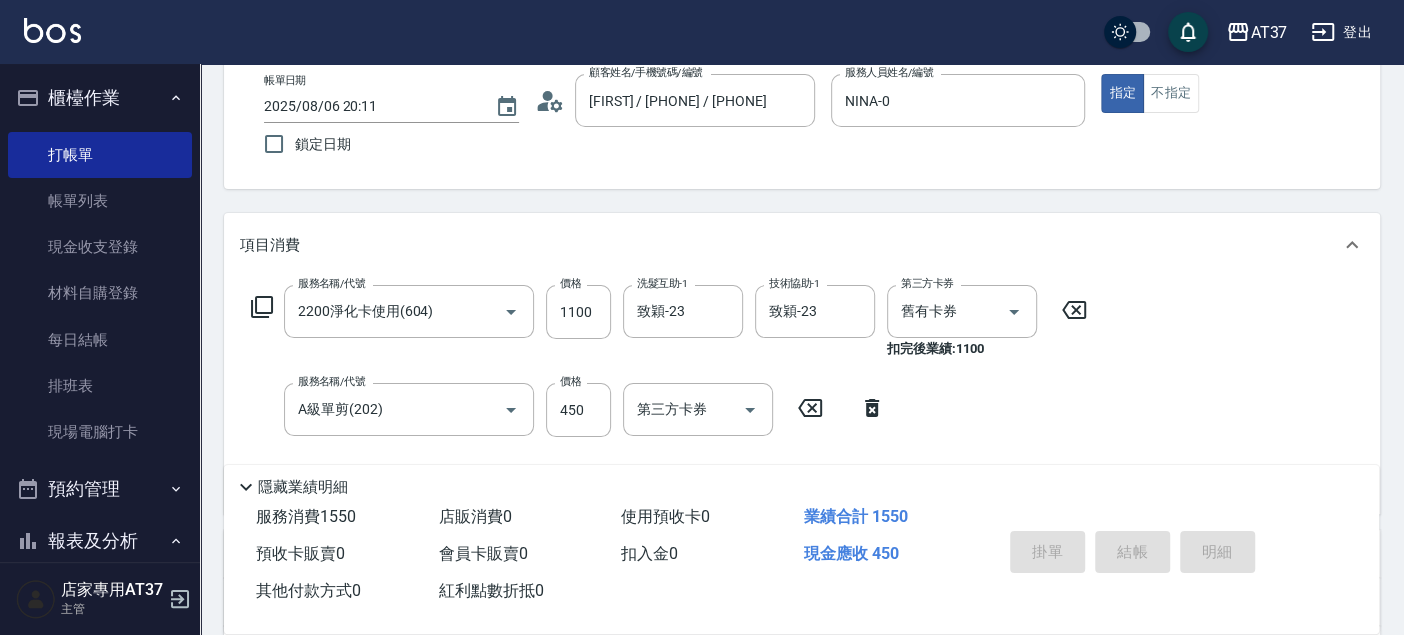type on "2025/08/06 20:12" 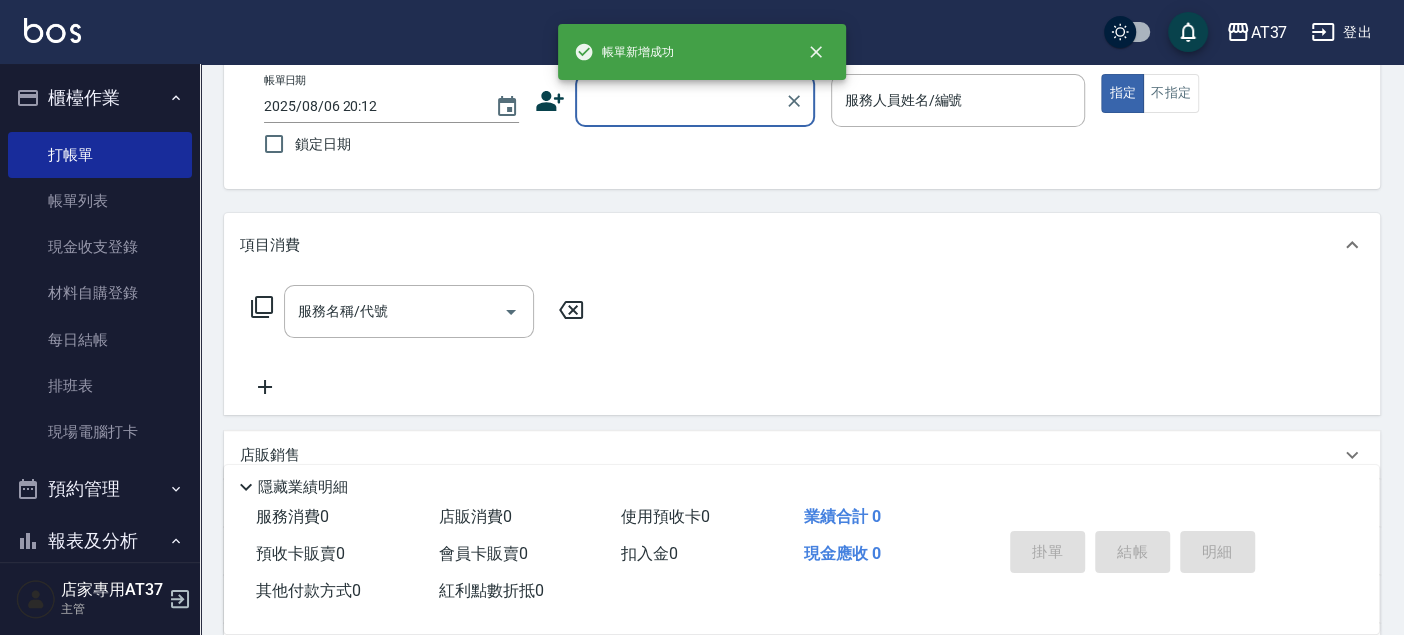 scroll, scrollTop: 0, scrollLeft: 0, axis: both 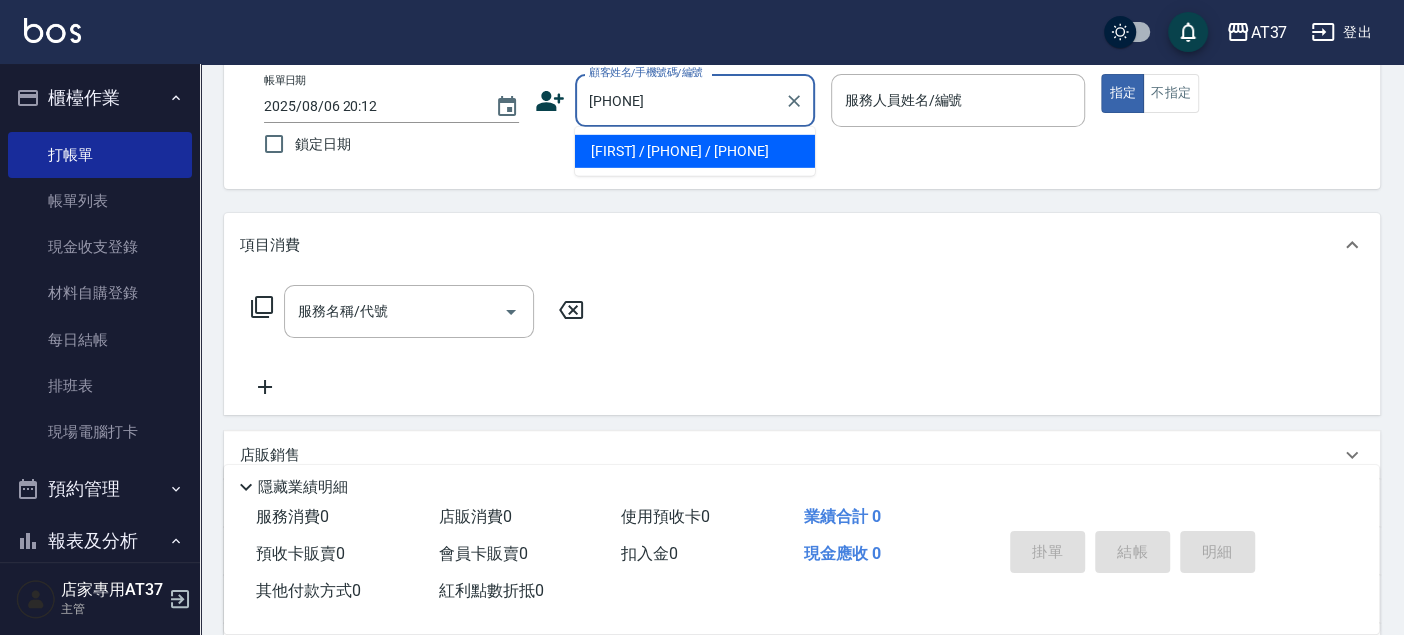 type on "[FIRST] / [PHONE] / [PHONE]" 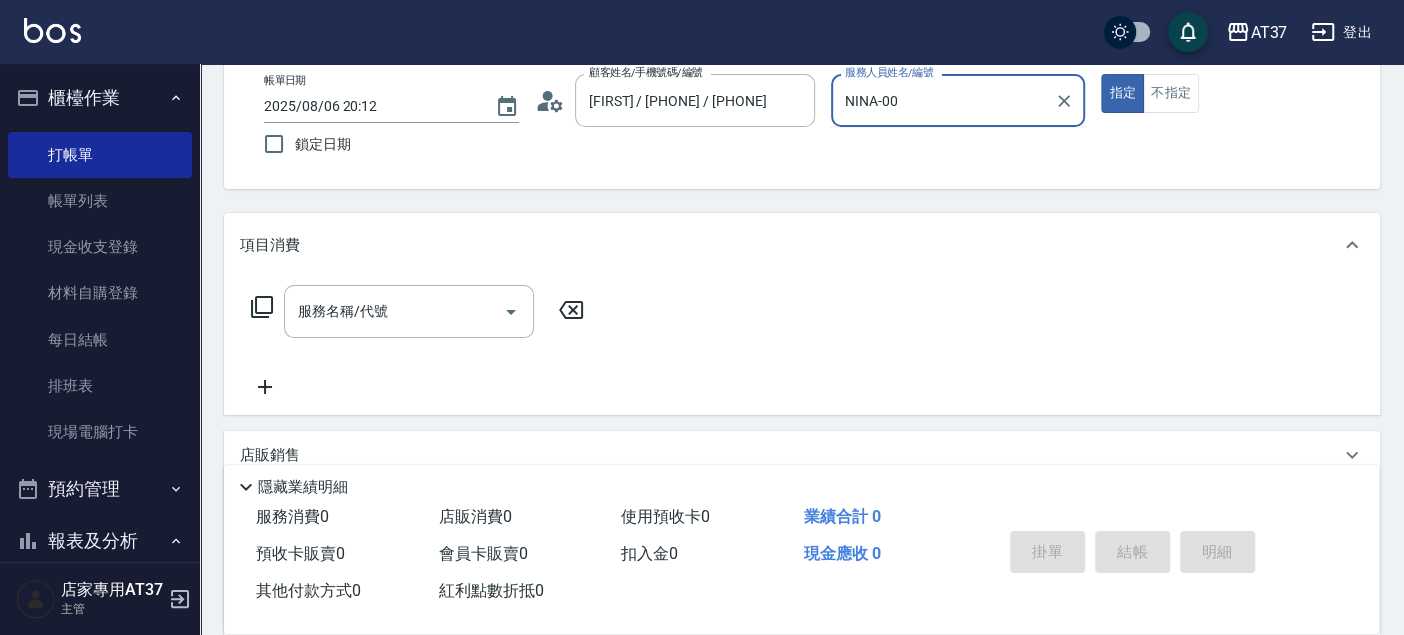 type on "NINA-0" 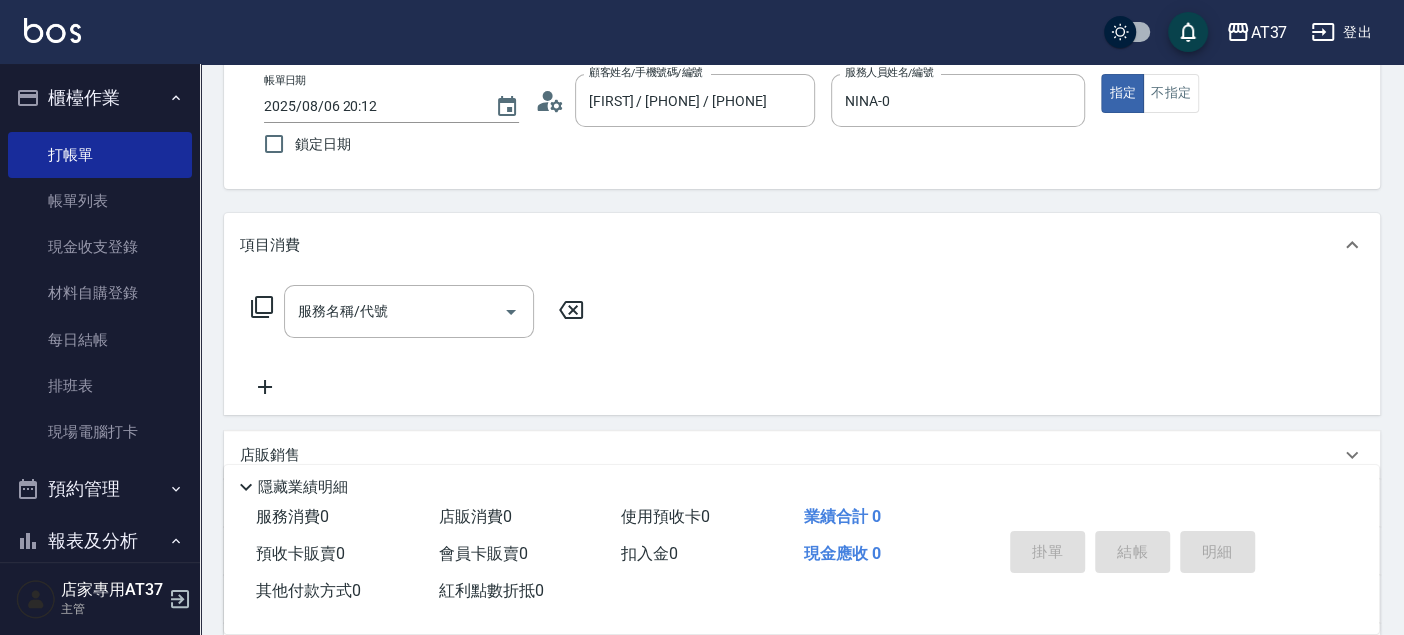 click 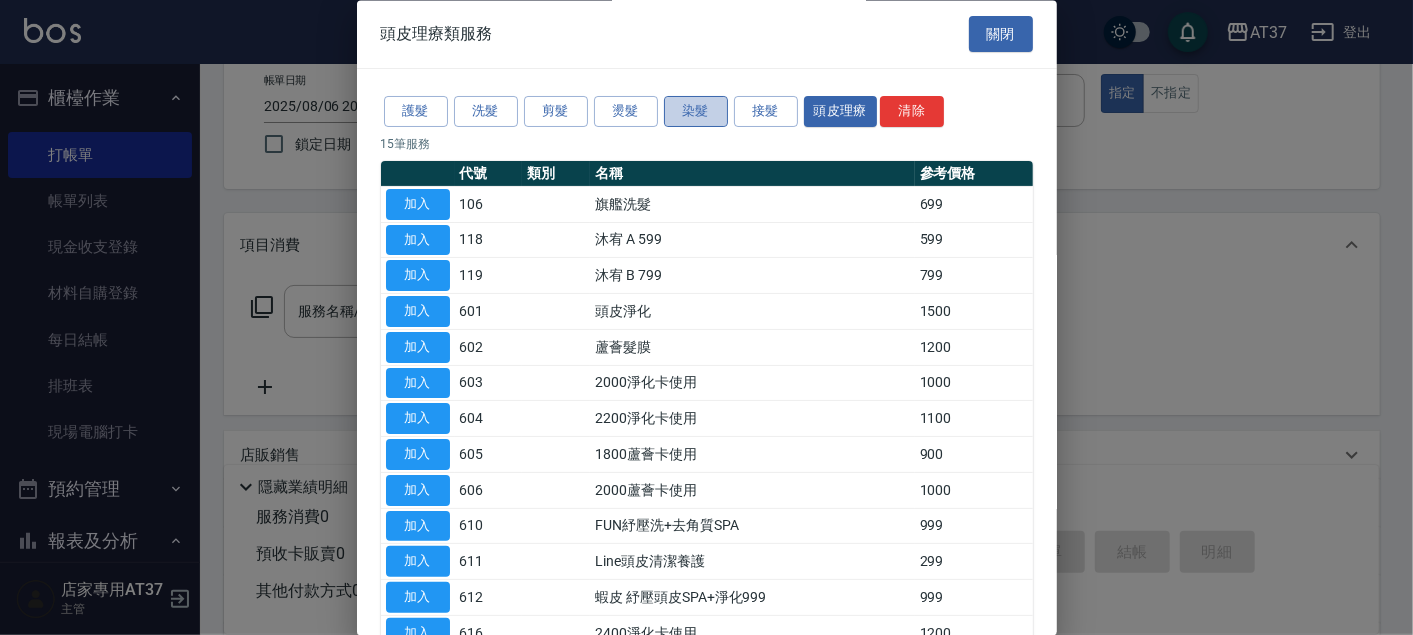 click on "染髮" at bounding box center [696, 112] 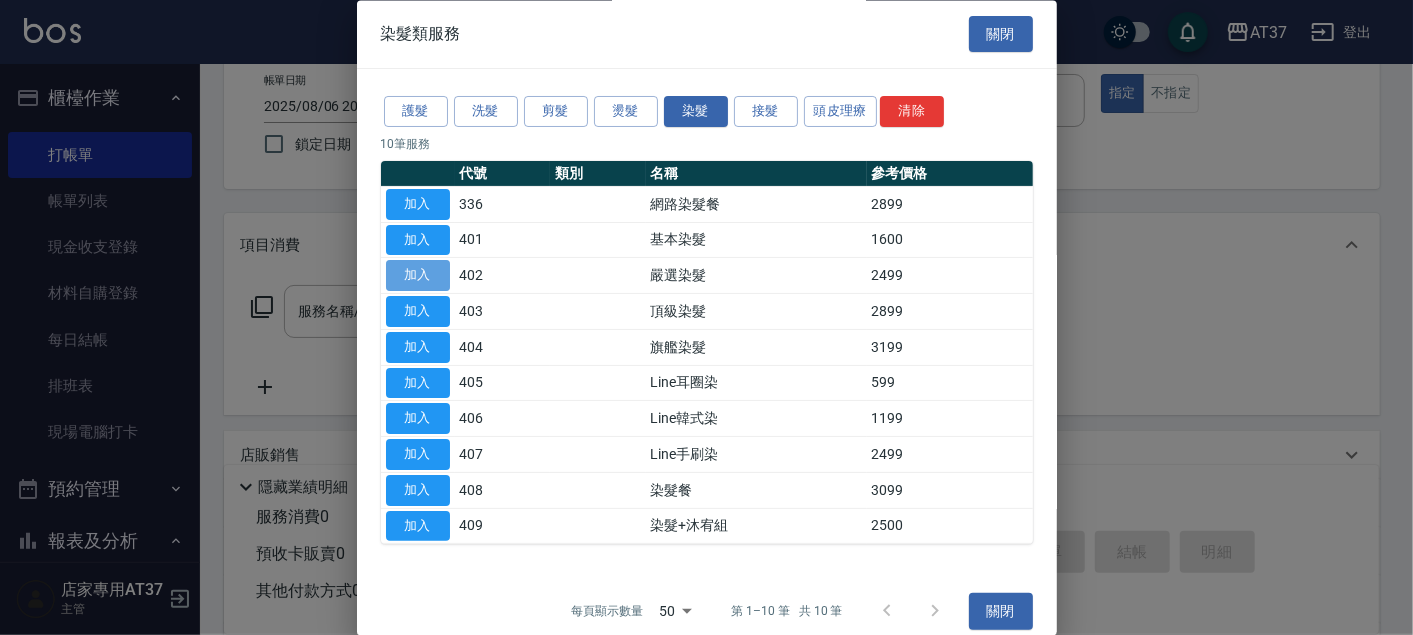 click on "加入" at bounding box center [418, 276] 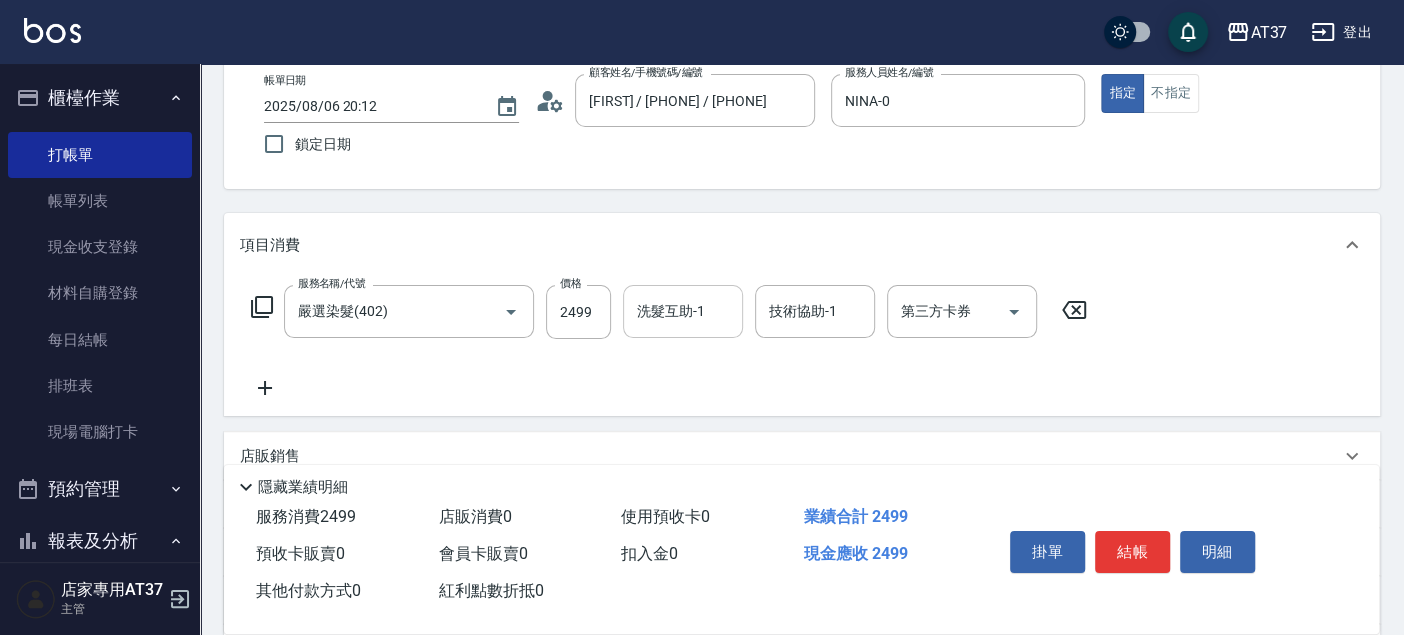 click on "洗髮互助-1" at bounding box center [683, 311] 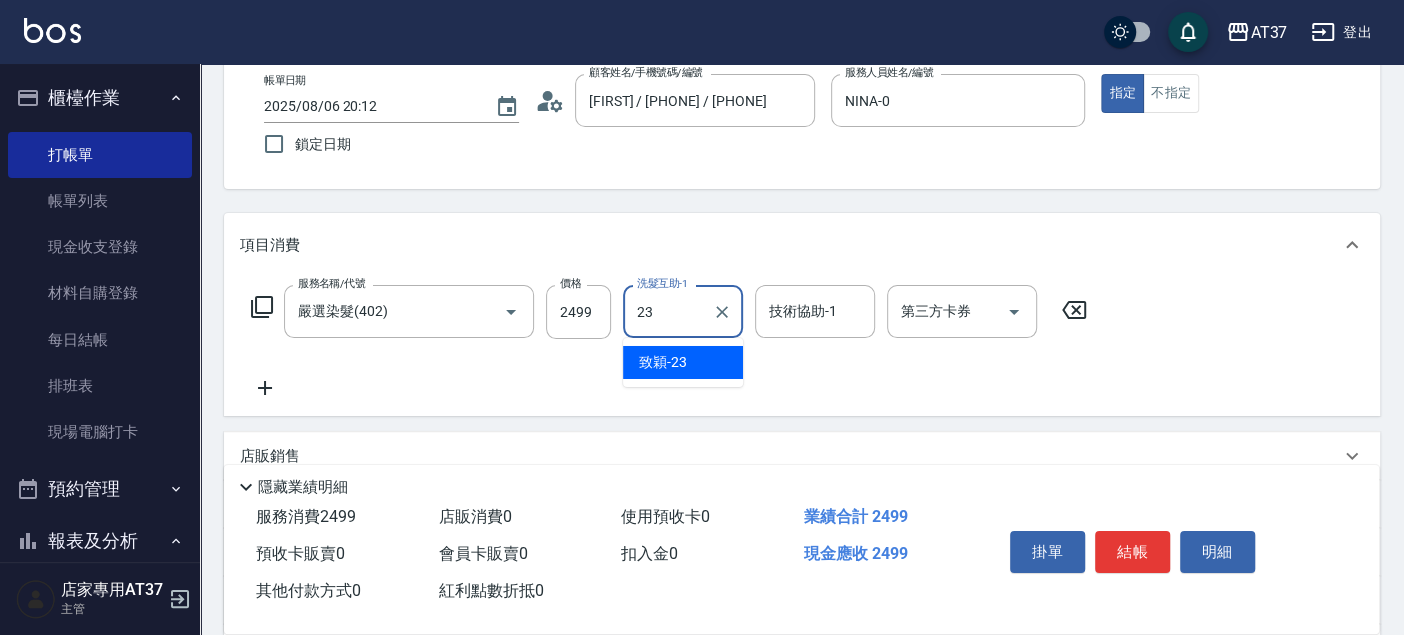 type on "致穎-23" 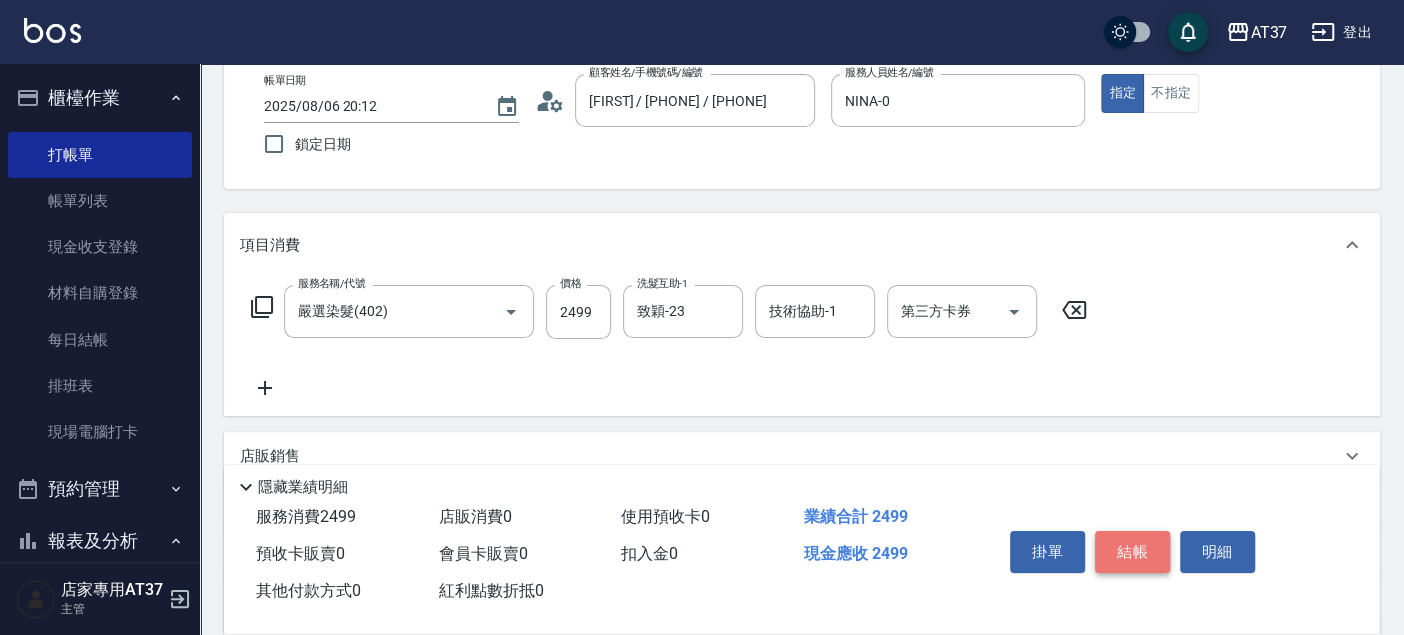 click on "結帳" at bounding box center [1132, 552] 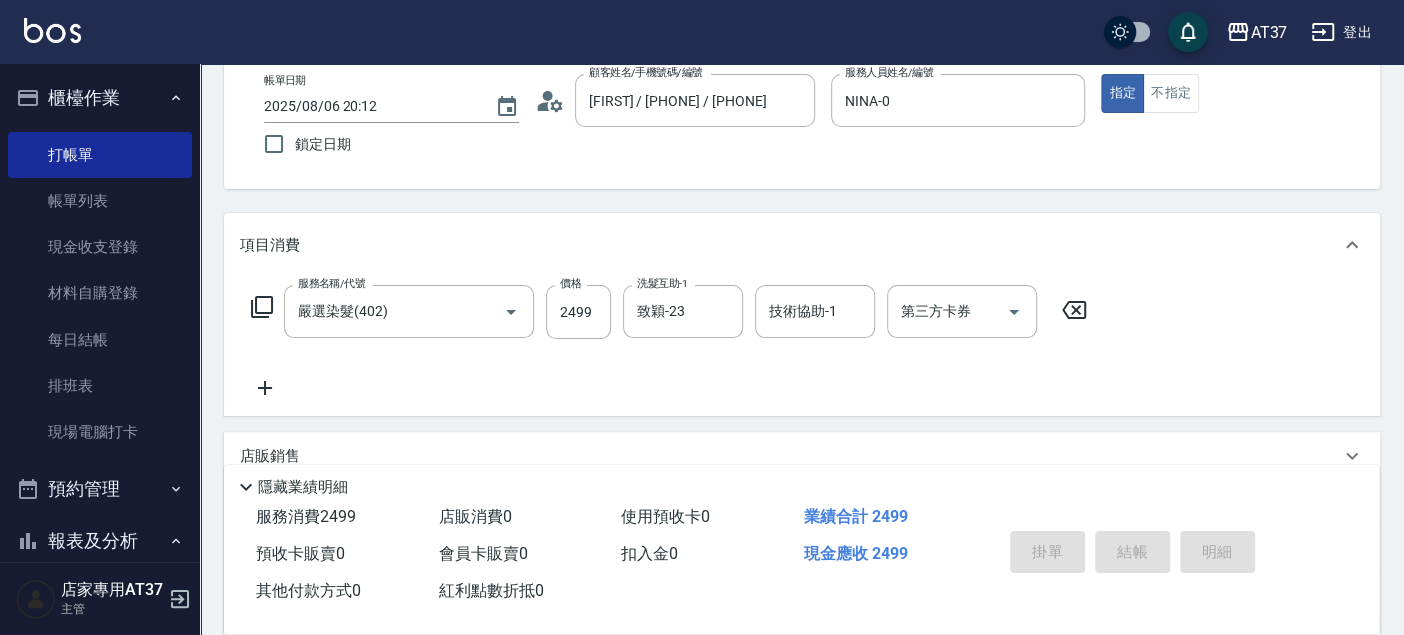 type 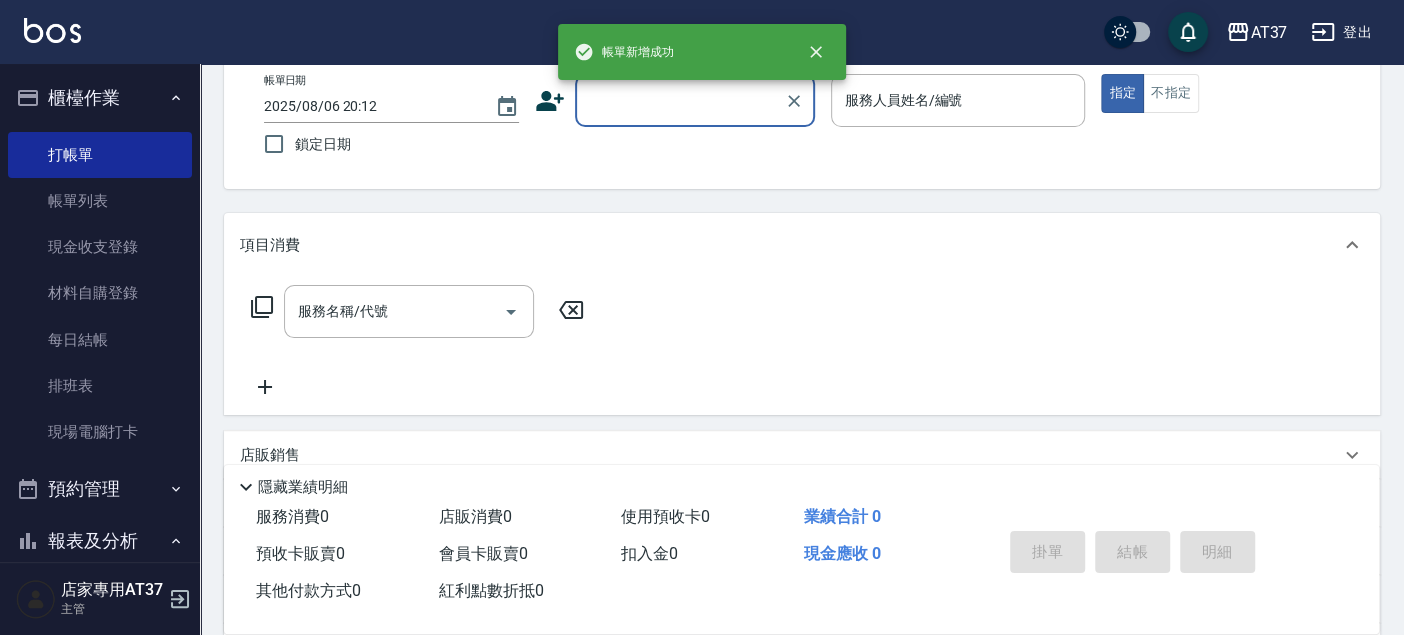 scroll, scrollTop: 0, scrollLeft: 0, axis: both 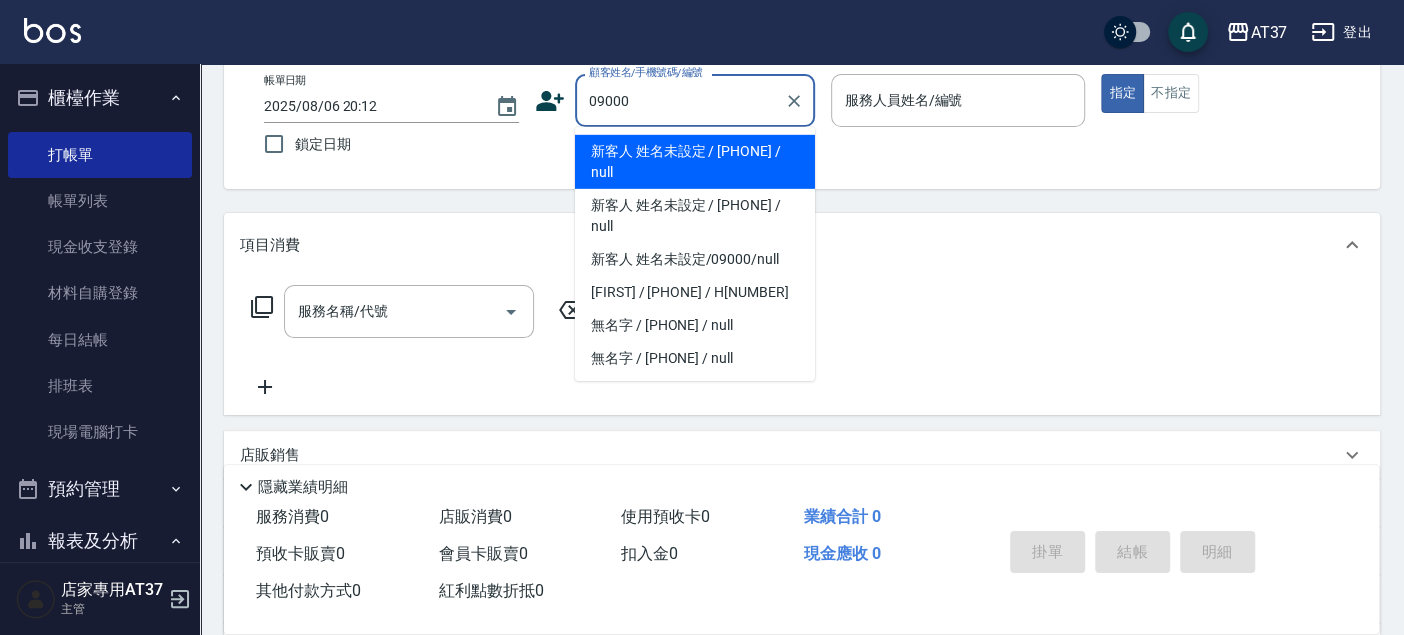 click on "新客人 姓名未設定 / [PHONE] / null" at bounding box center (695, 162) 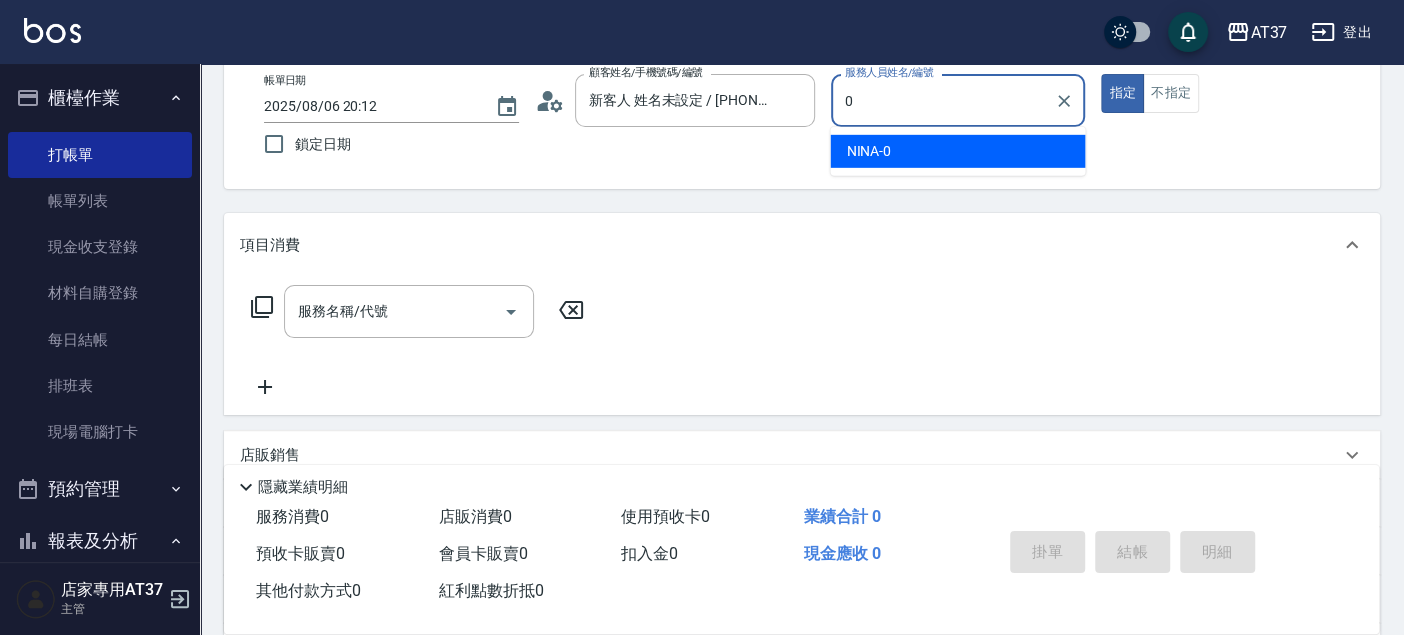 click on "NINA -0" at bounding box center (957, 151) 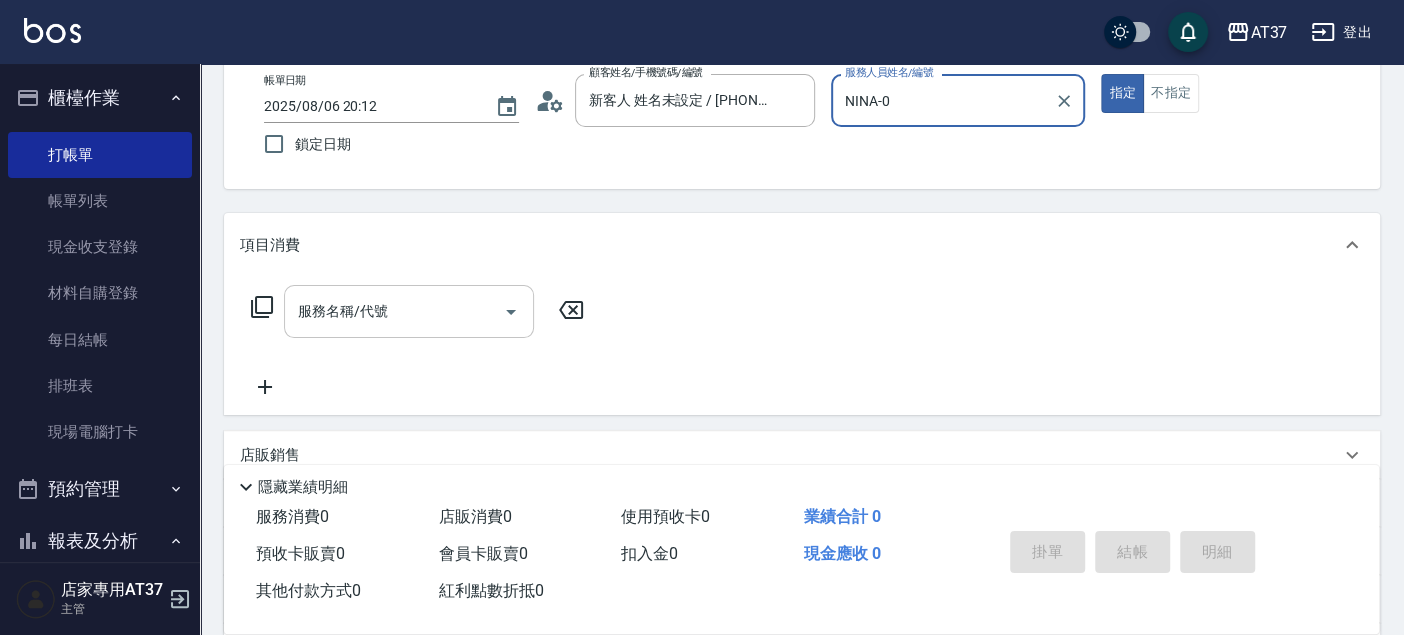 type on "NINA-0" 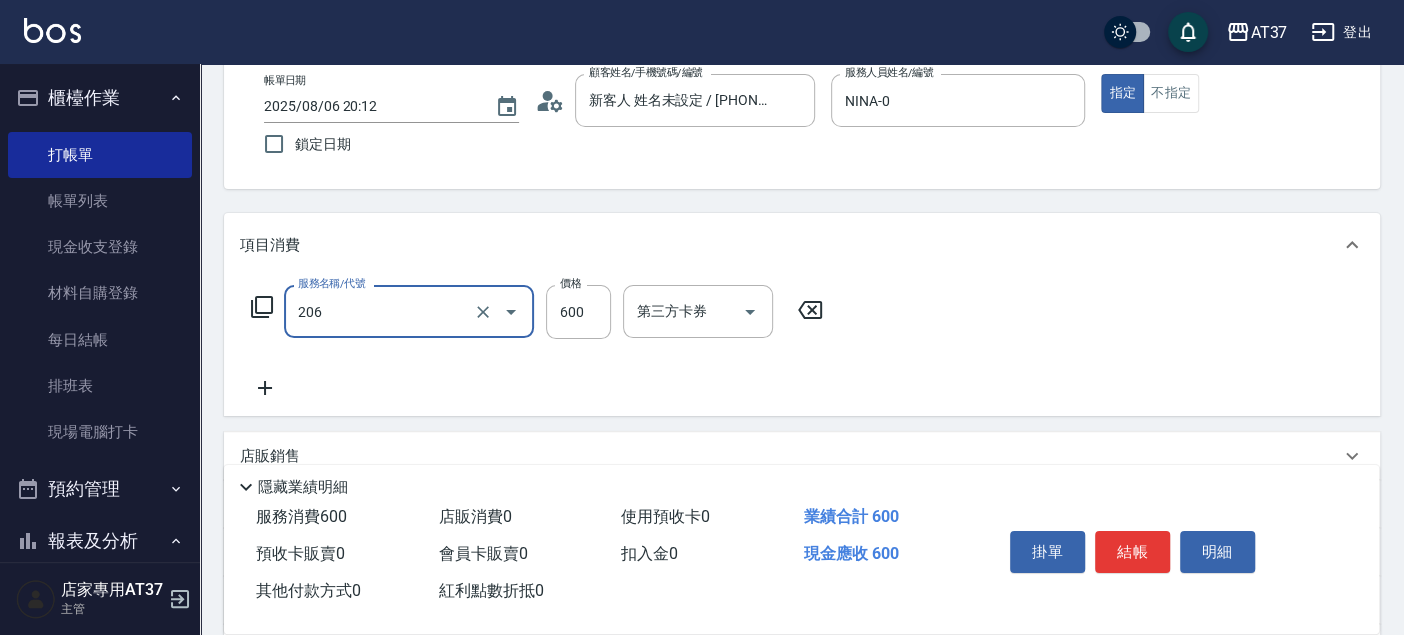 type on "A精油洗+剪(206)" 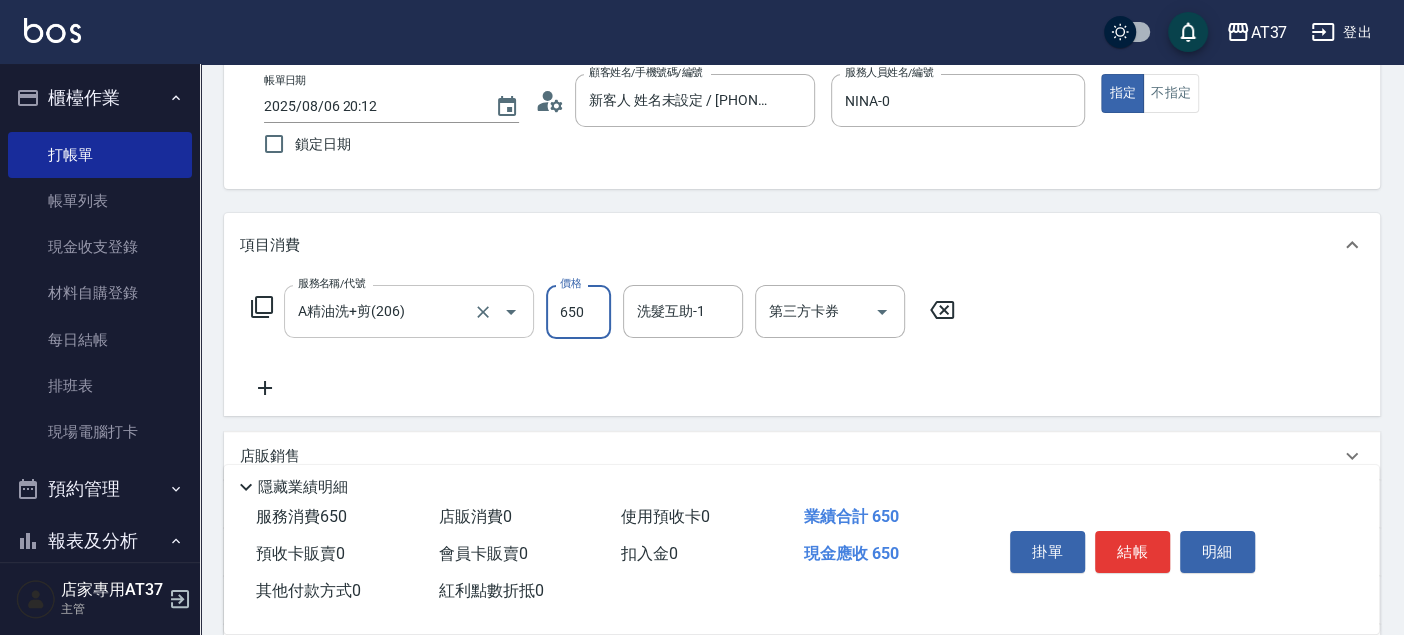 type on "650" 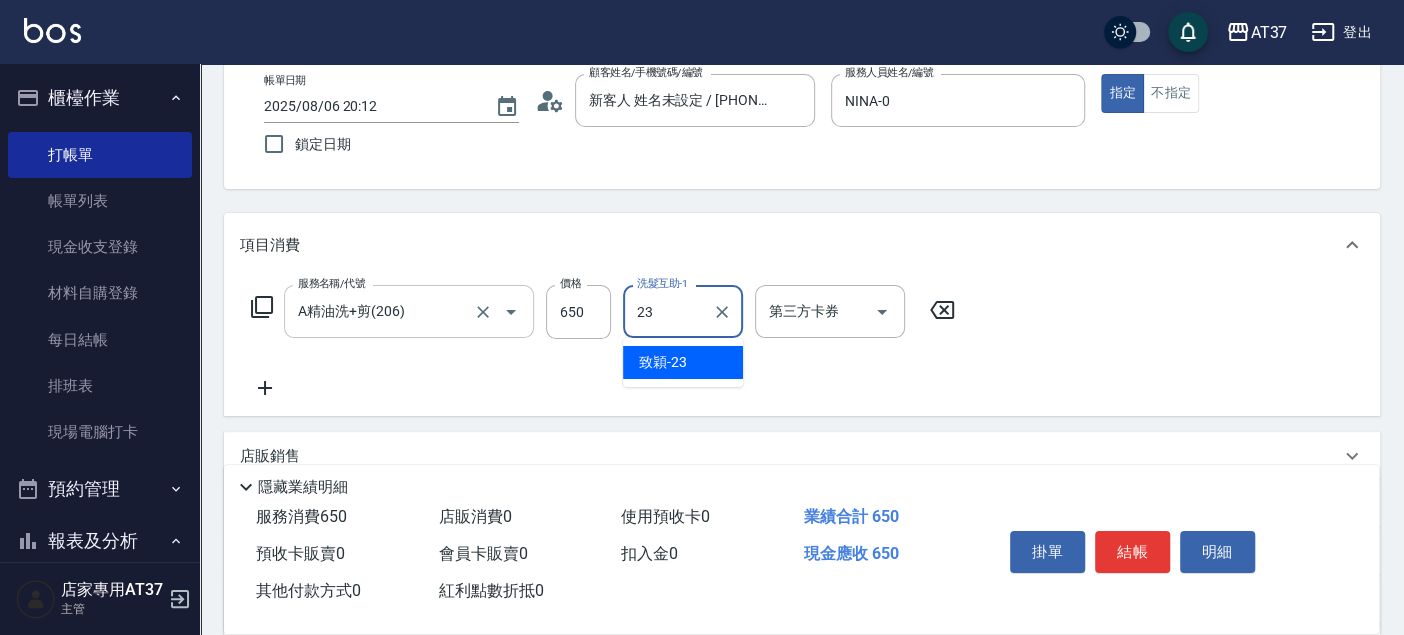 type on "致穎-23" 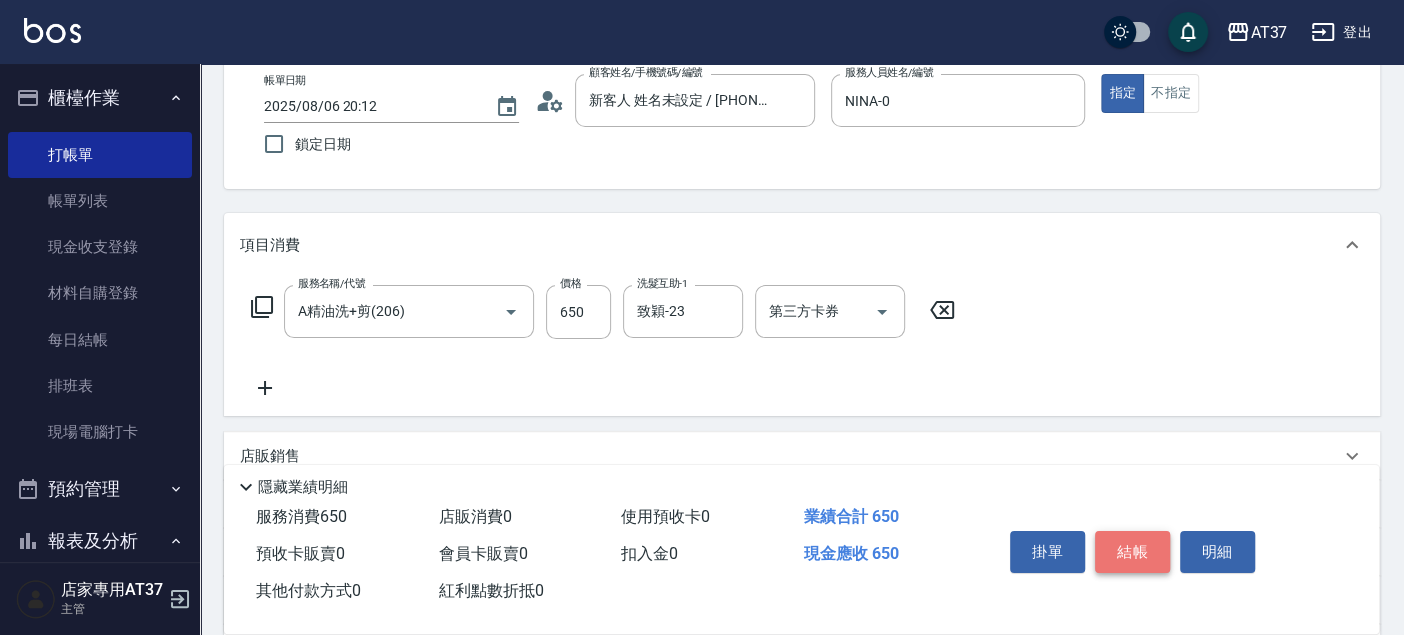click on "結帳" at bounding box center (1132, 552) 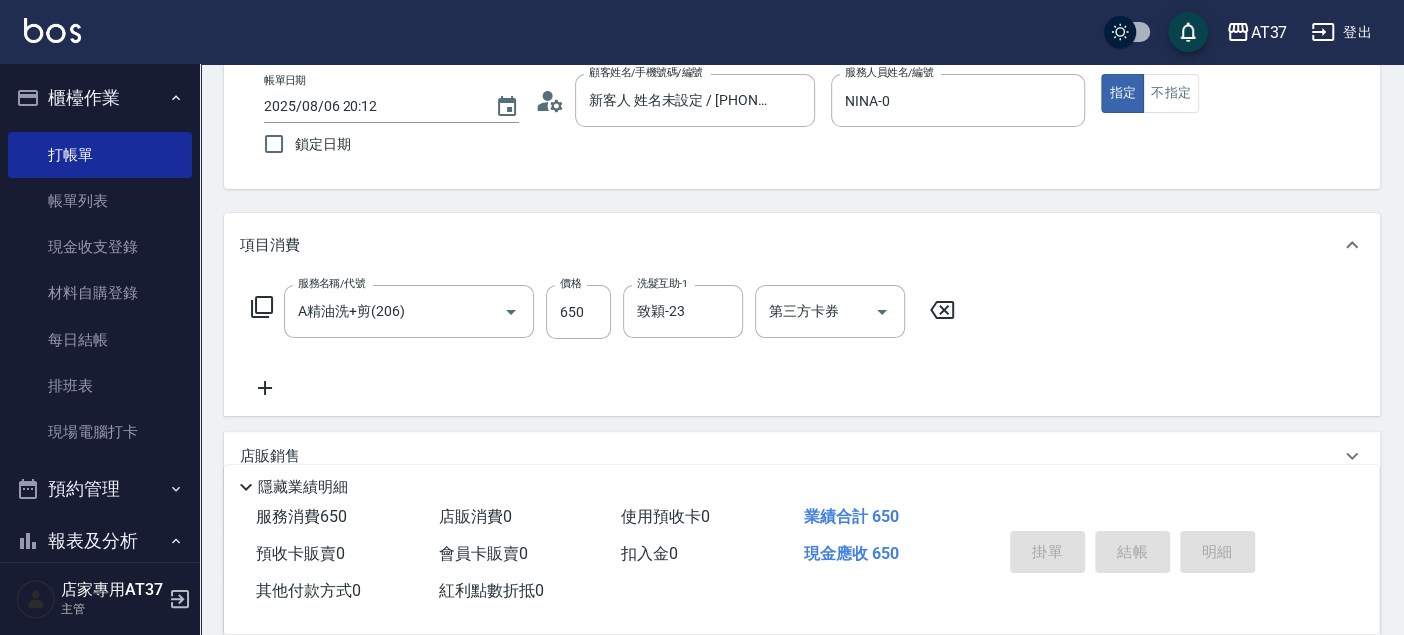 type 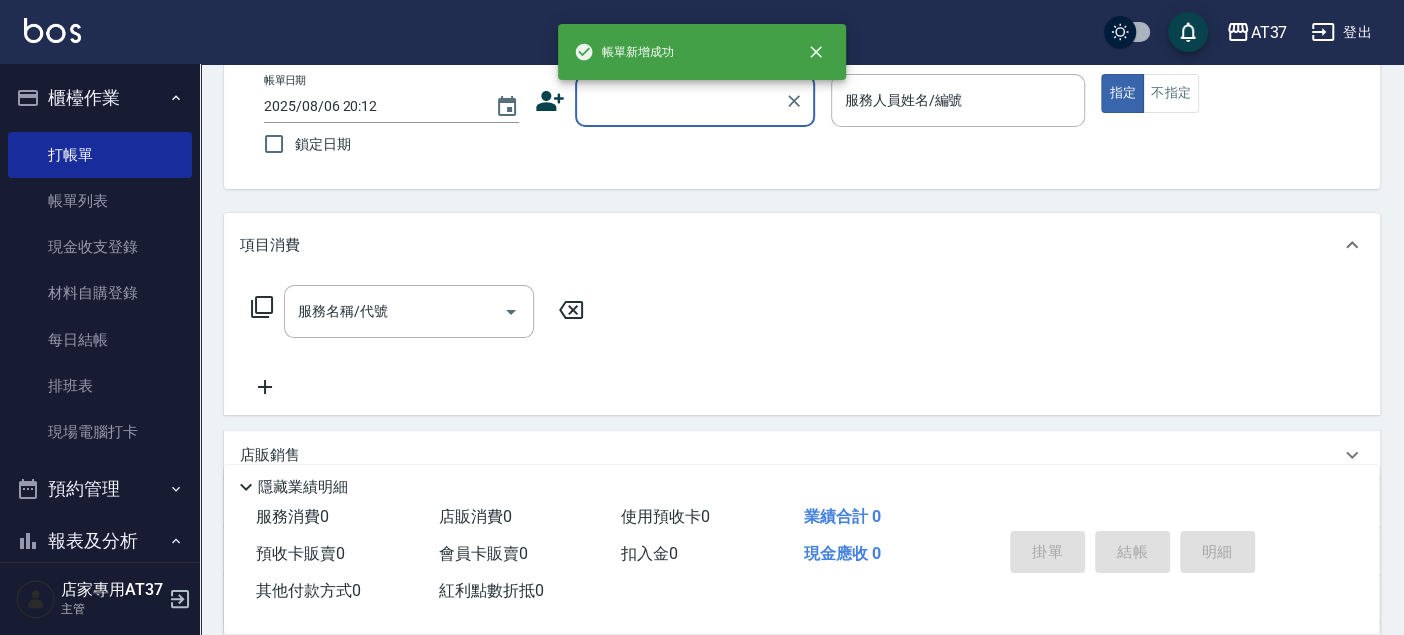 scroll, scrollTop: 0, scrollLeft: 0, axis: both 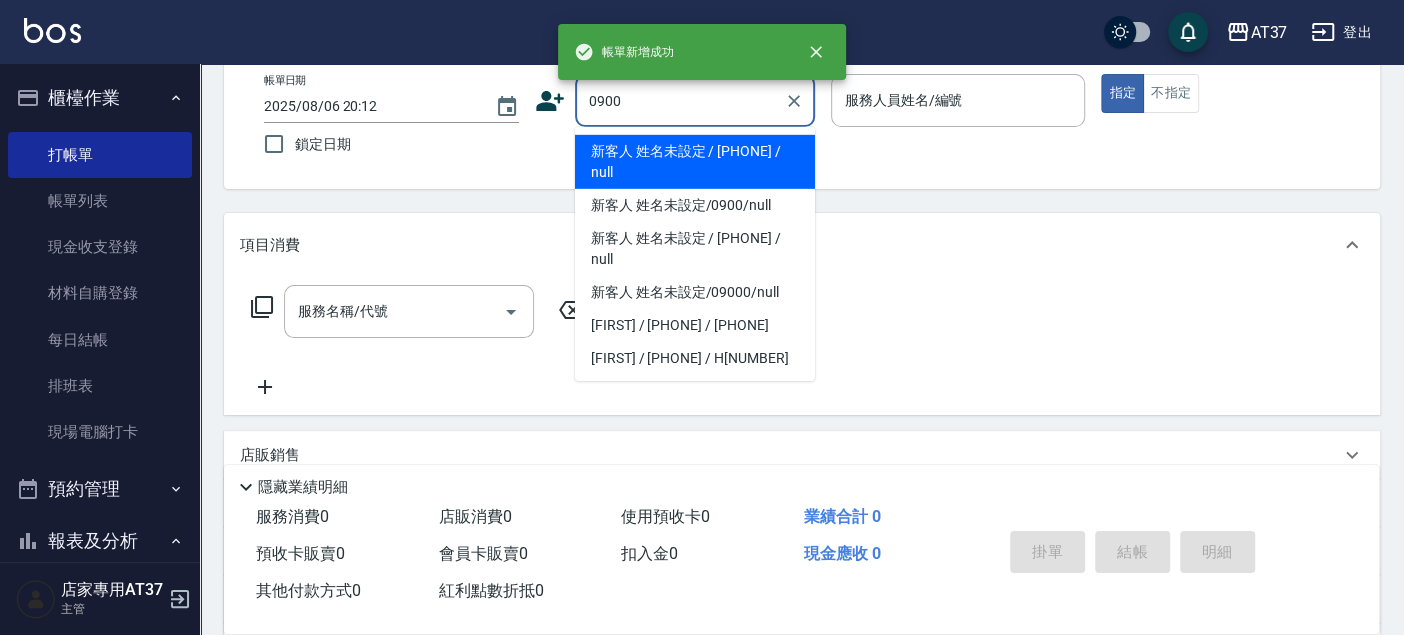 click on "新客人 姓名未設定 / [PHONE] / null" at bounding box center [695, 162] 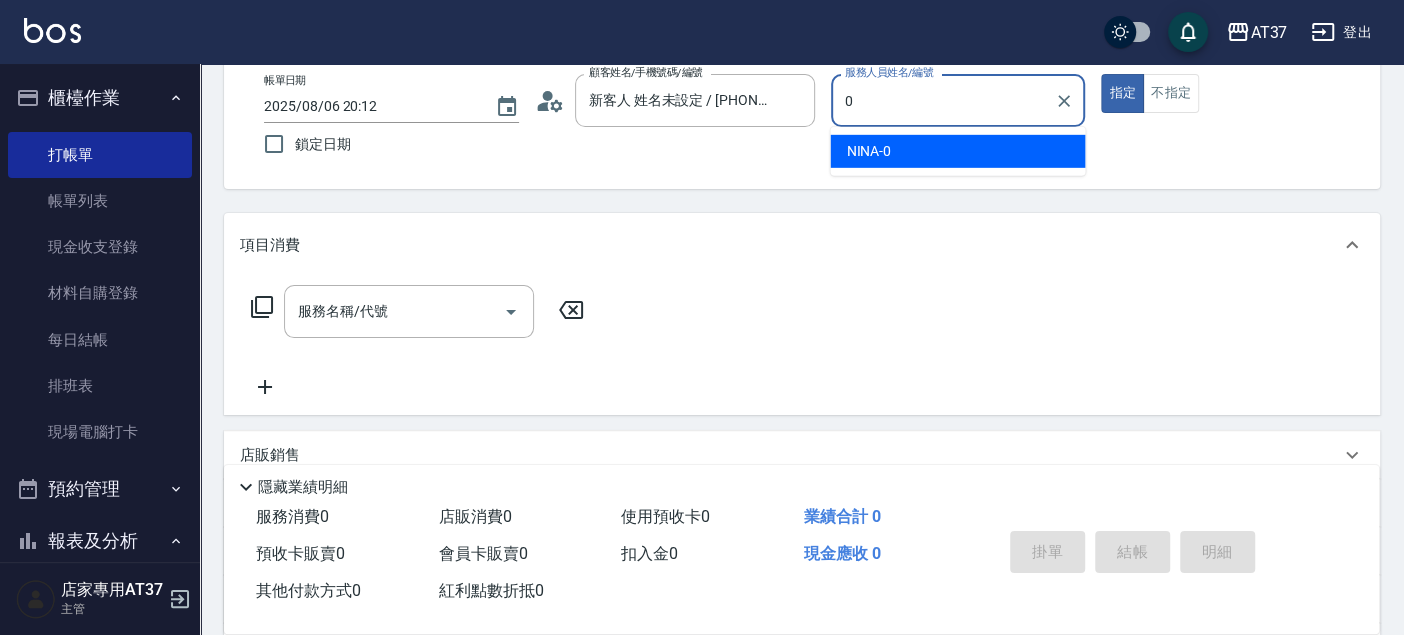 click on "NINA -0" at bounding box center [868, 151] 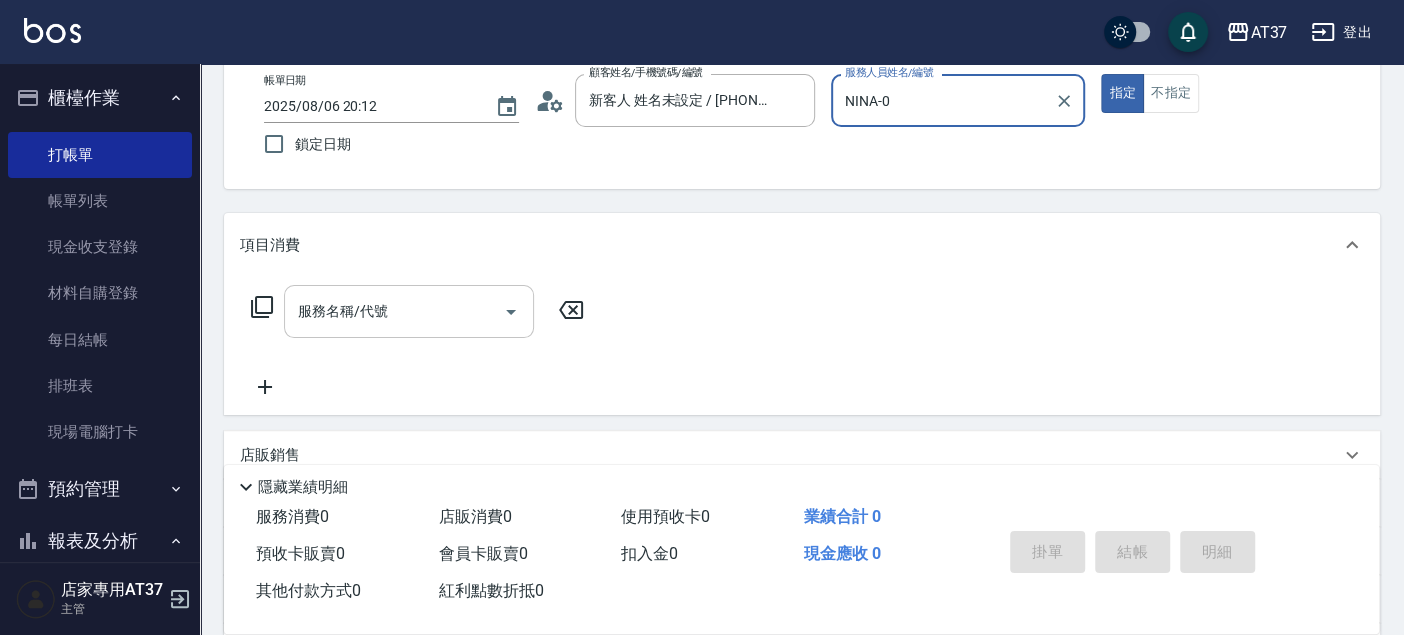 type on "NINA-0" 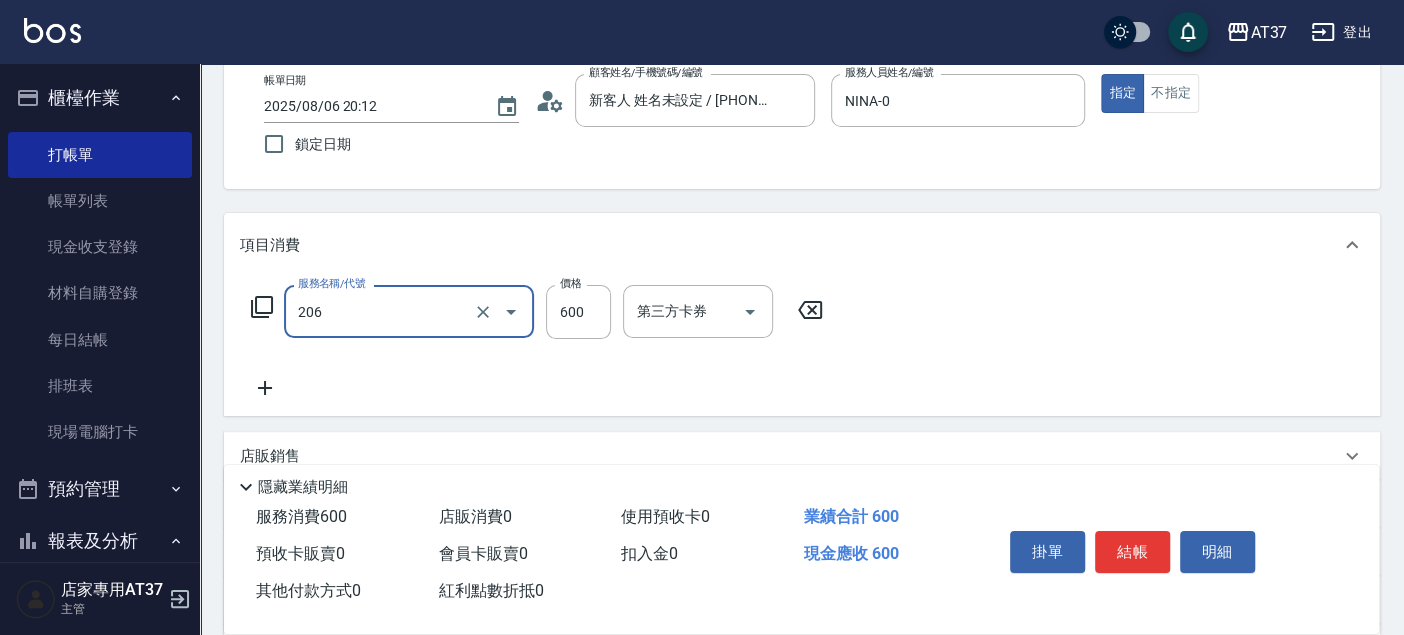 type on "A精油洗+剪(206)" 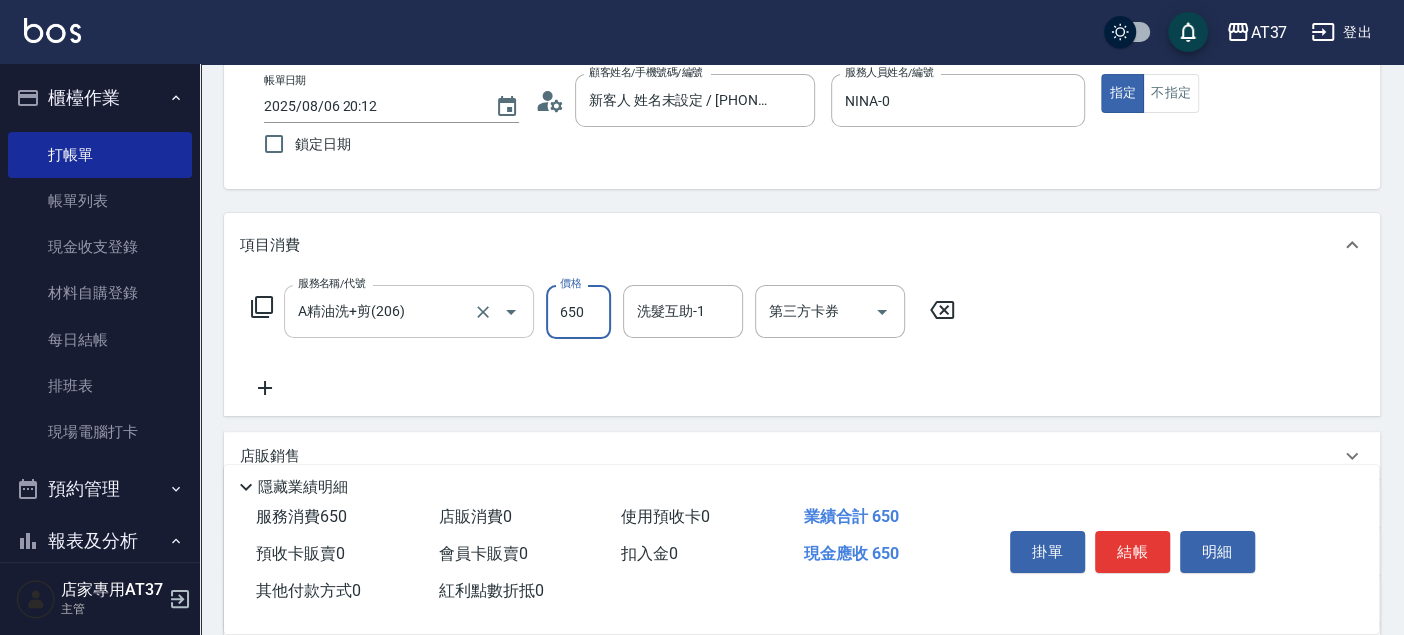 type on "650" 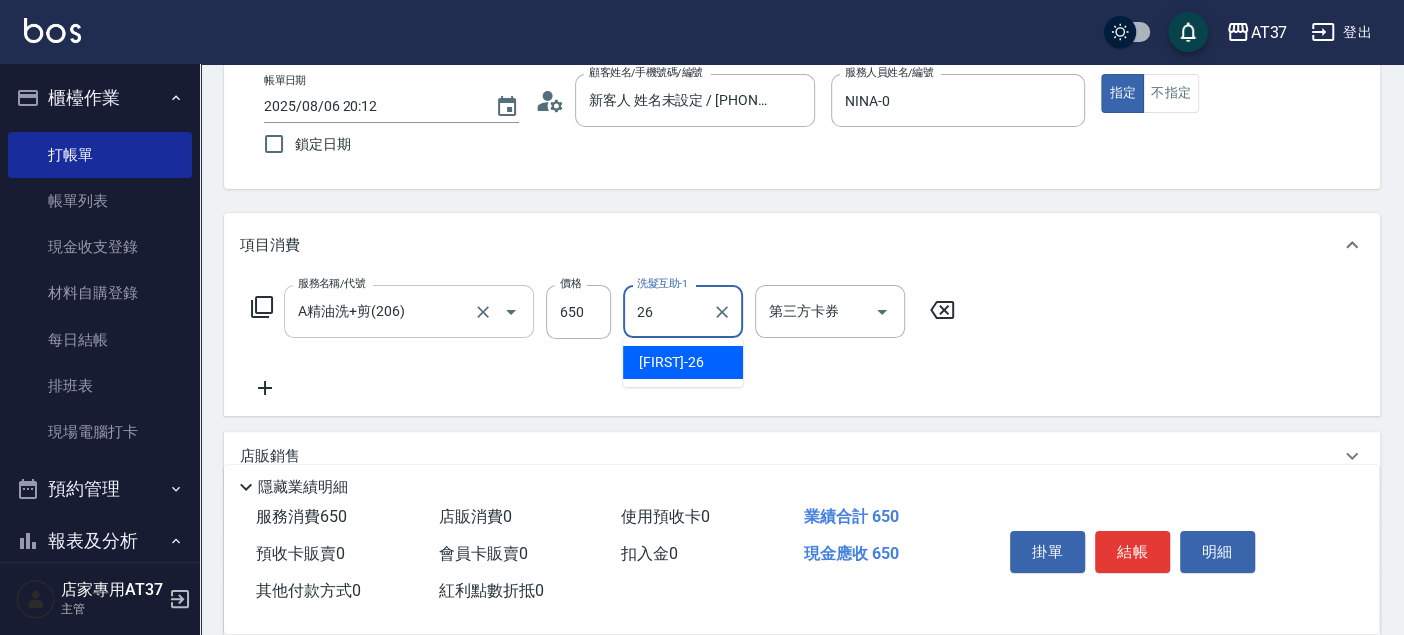 type on "[FIRST] - [NUMBER]" 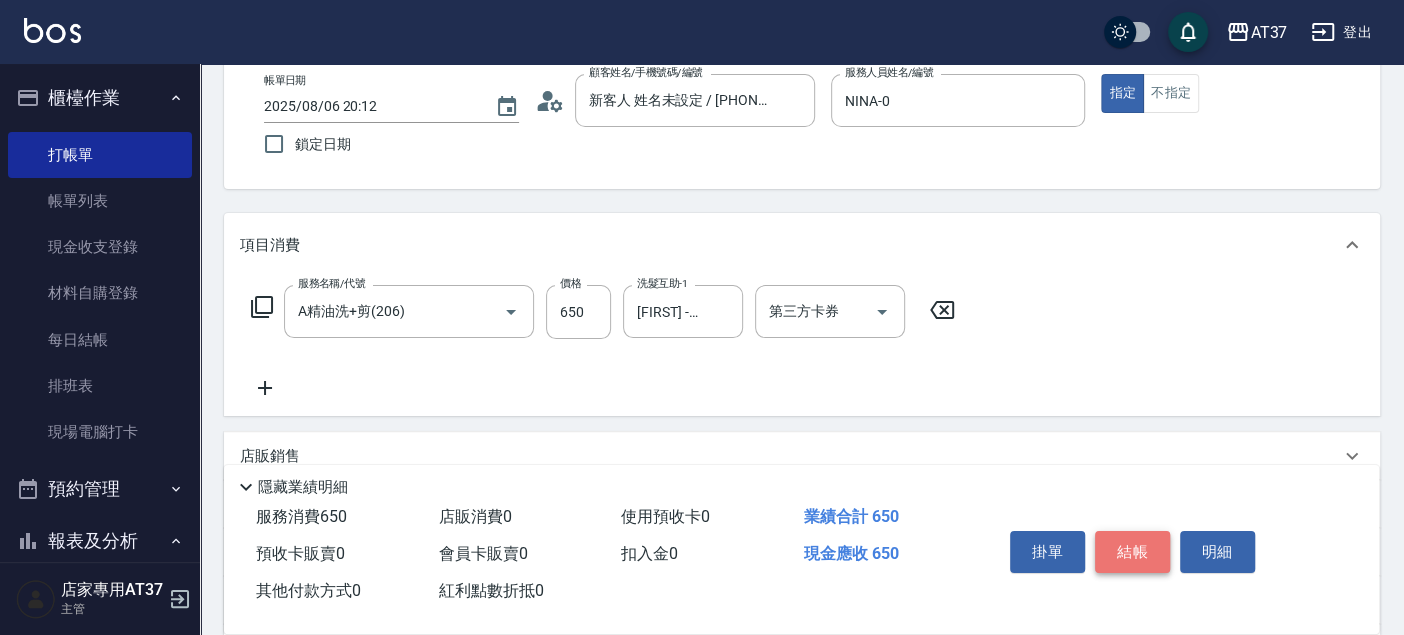 click on "結帳" at bounding box center (1132, 552) 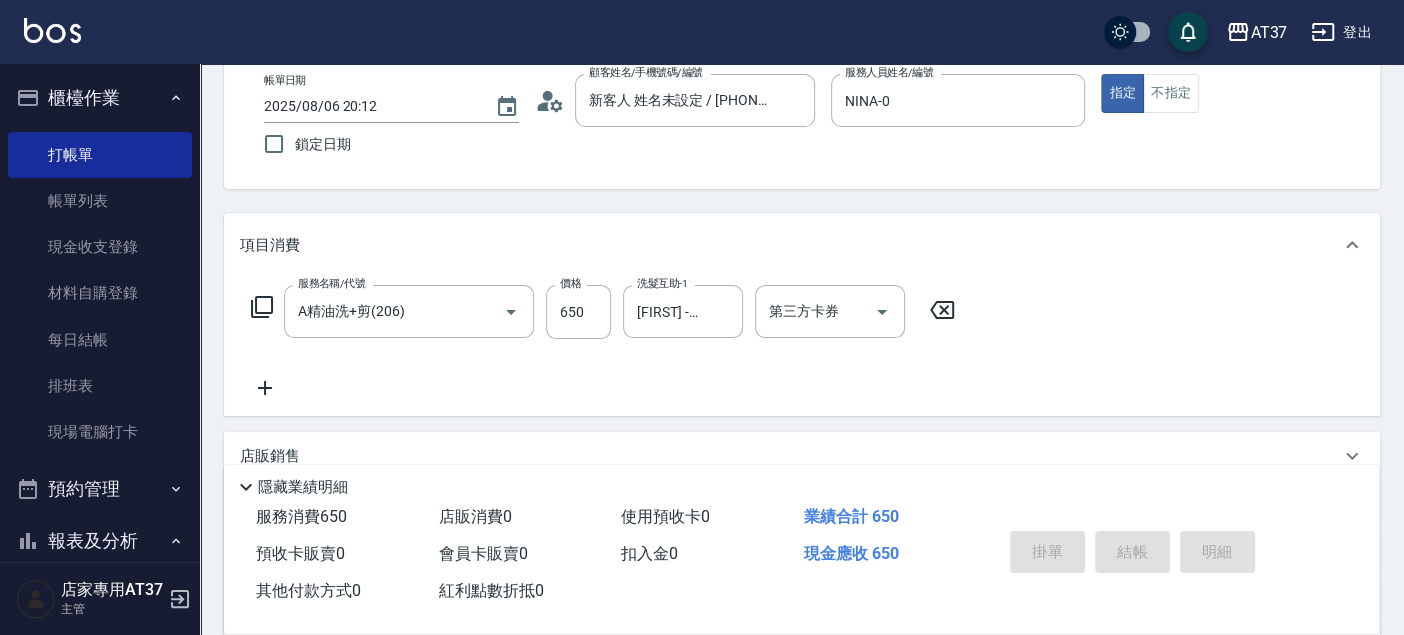 type on "2025/08/06 20:13" 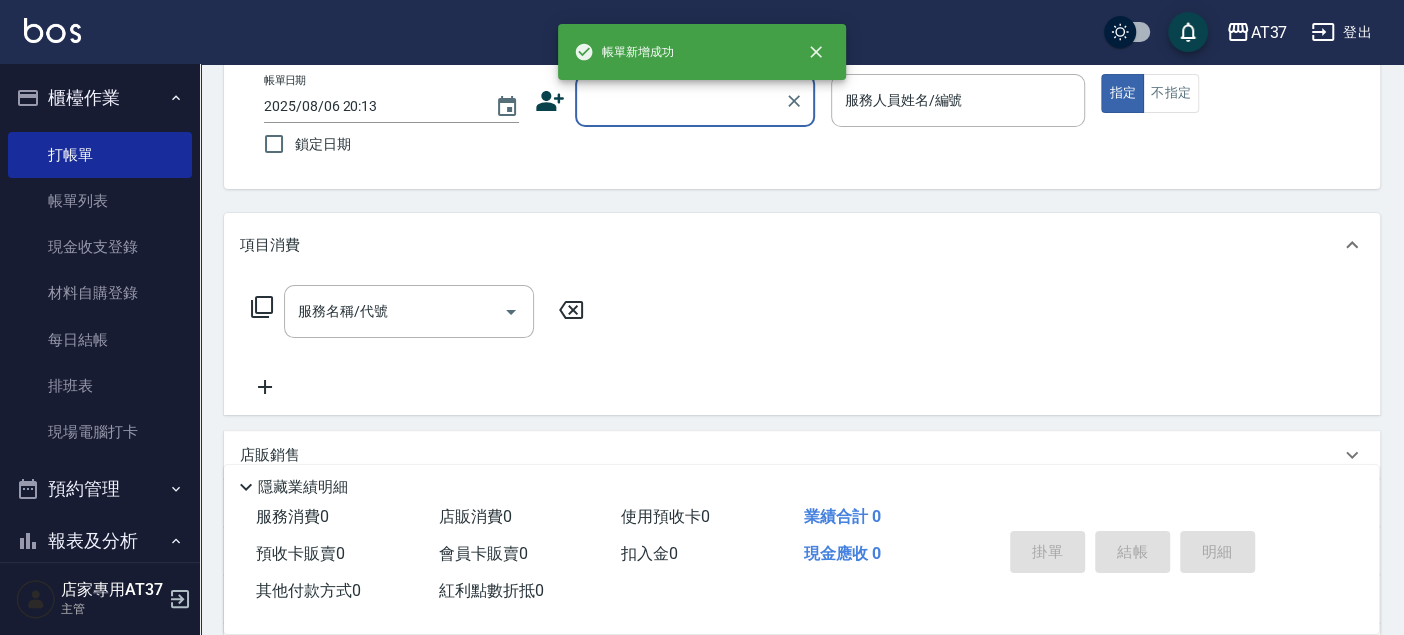 scroll, scrollTop: 0, scrollLeft: 0, axis: both 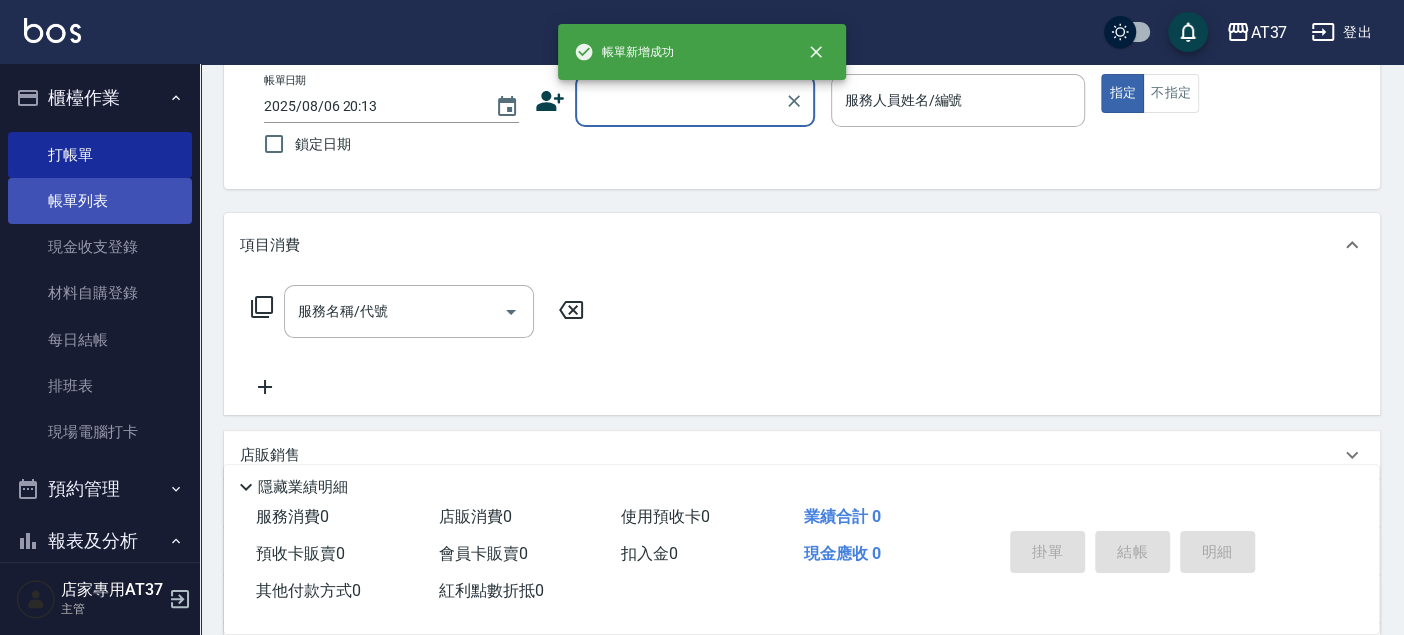 click on "帳單列表" at bounding box center (100, 201) 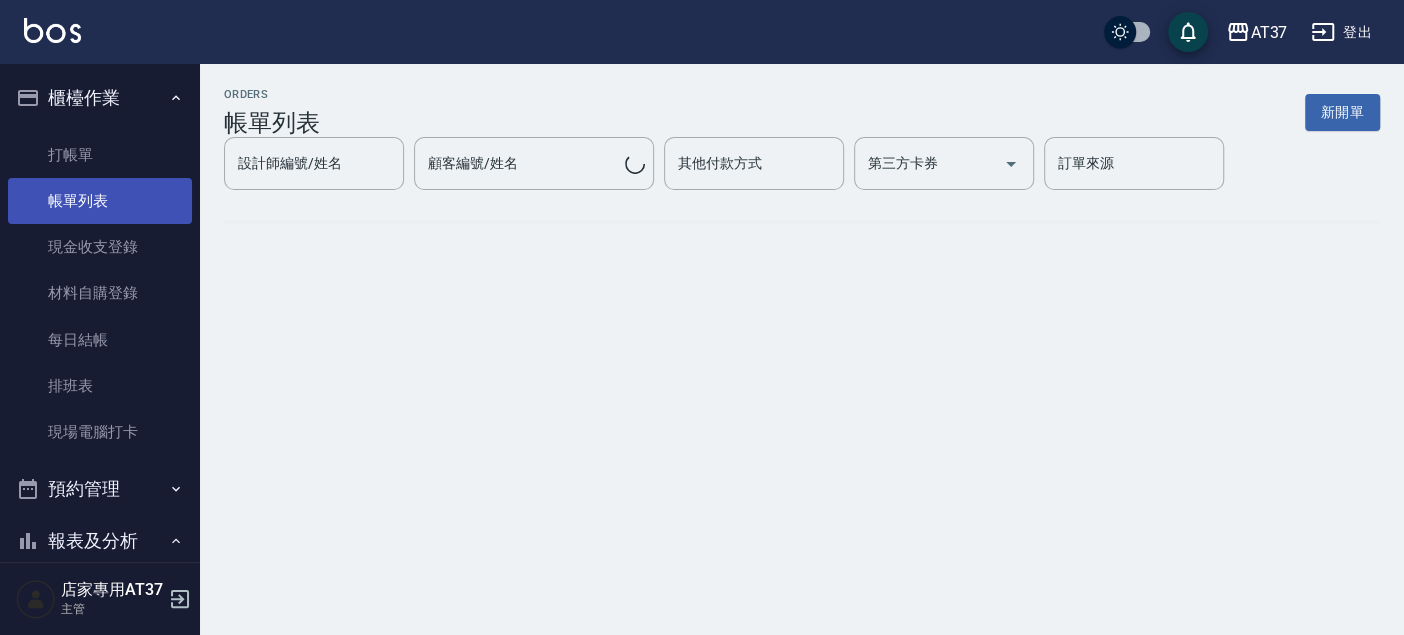 scroll, scrollTop: 0, scrollLeft: 0, axis: both 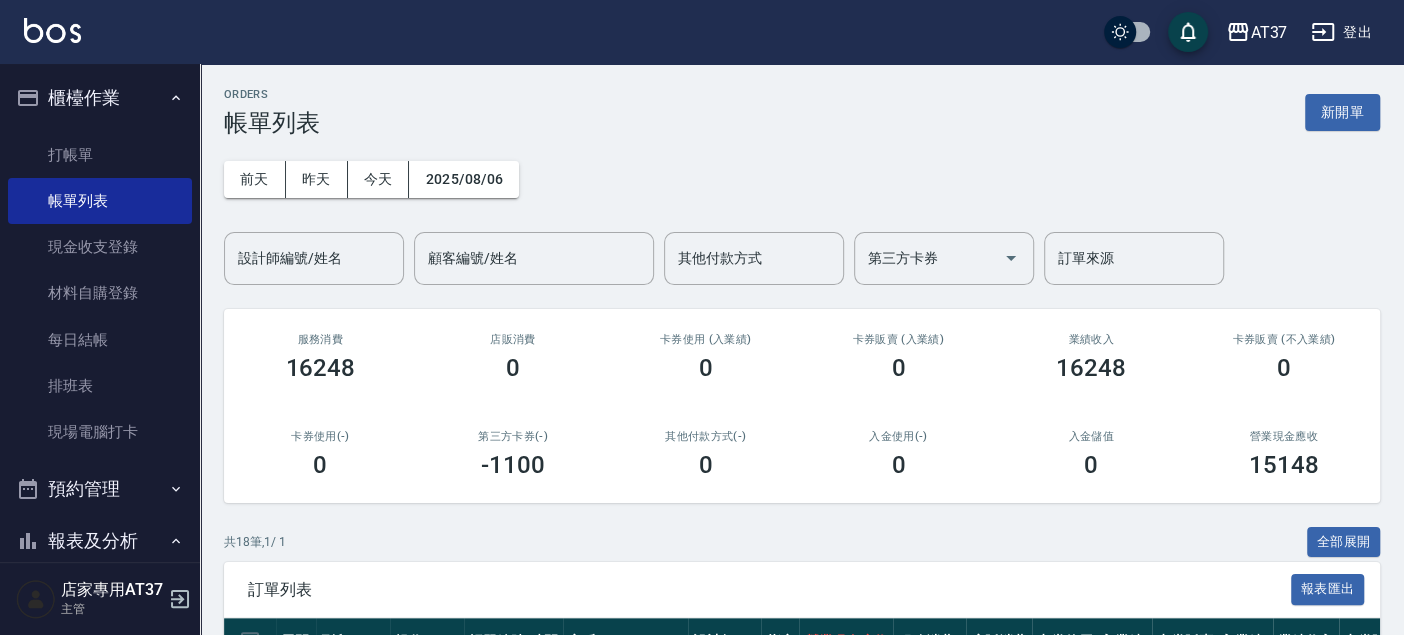 click on "前天 昨天 今天 2025/08/06 設計師編號/姓名 設計師編號/姓名 顧客編號/姓名 顧客編號/姓名 其他付款方式 其他付款方式 第三方卡券 第三方卡券 訂單來源 訂單來源" at bounding box center [802, 211] 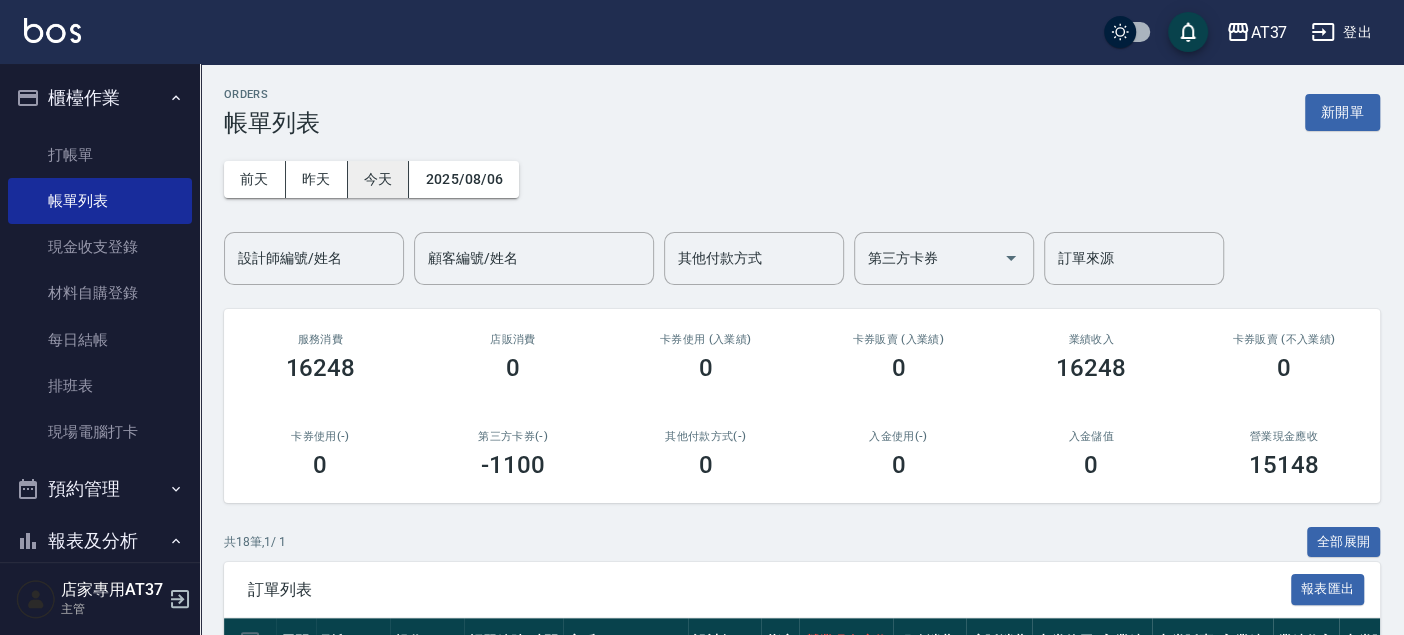 click on "今天" at bounding box center (379, 179) 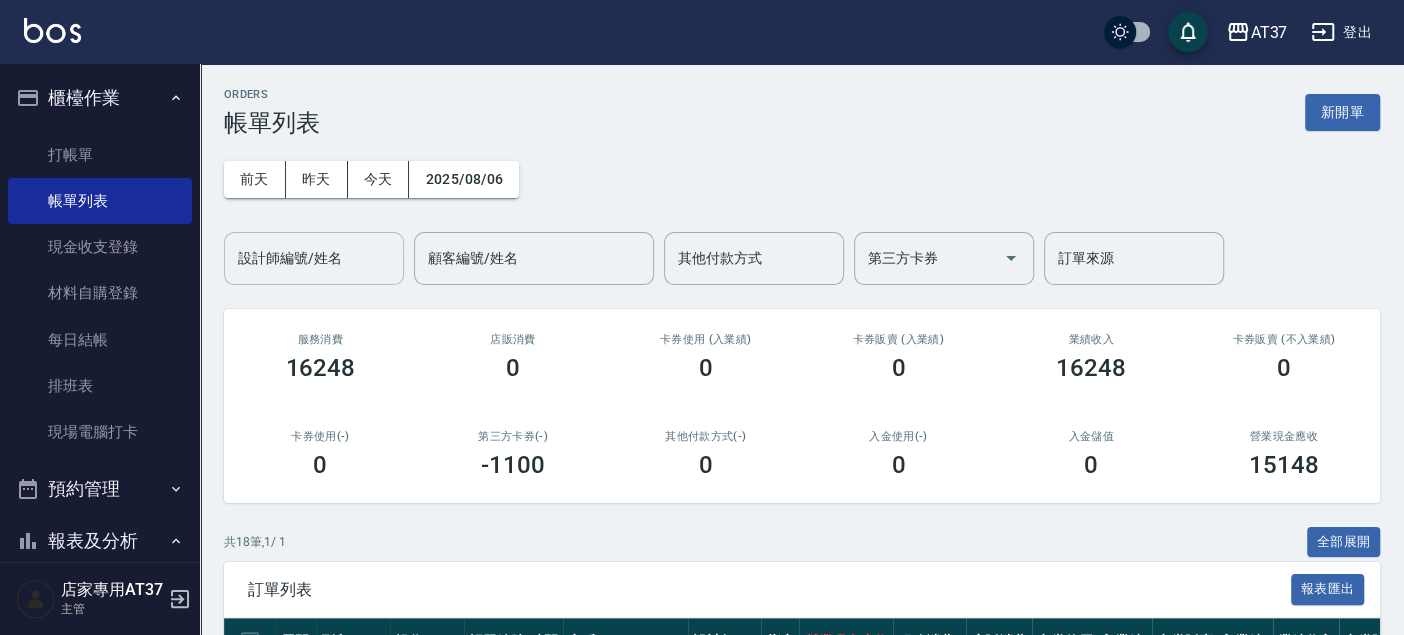 click on "設計師編號/姓名" at bounding box center [314, 258] 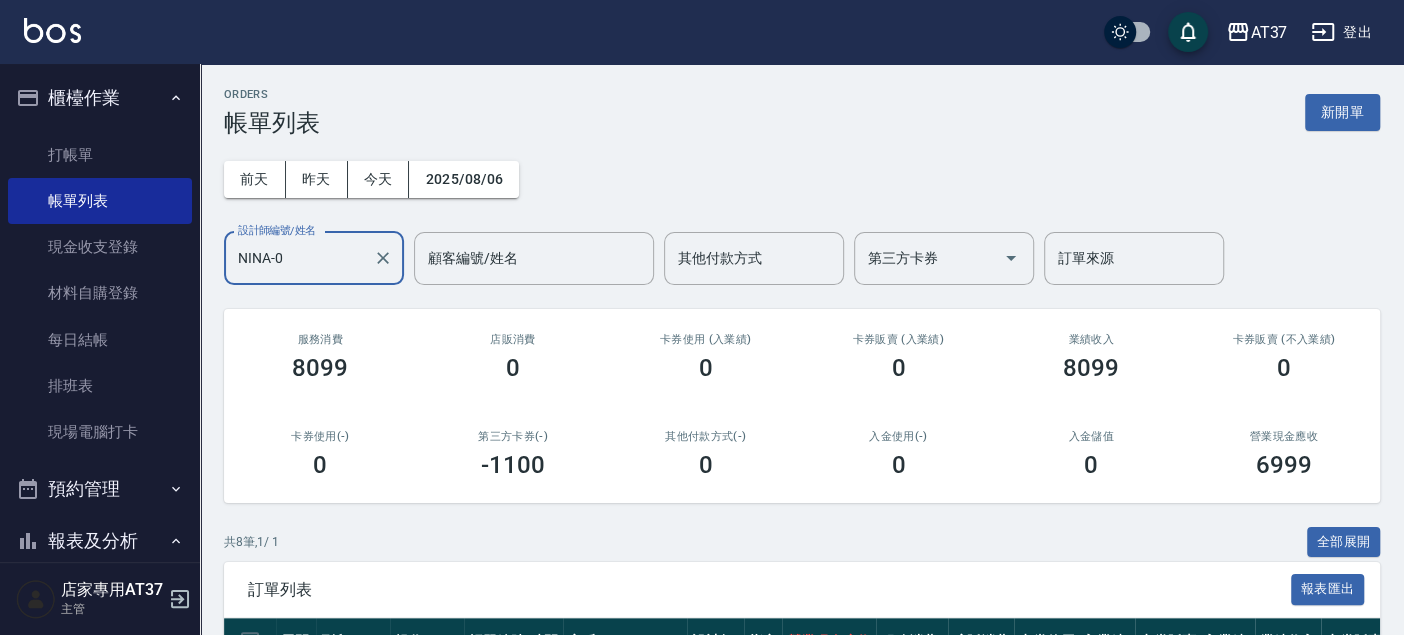 scroll, scrollTop: 503, scrollLeft: 0, axis: vertical 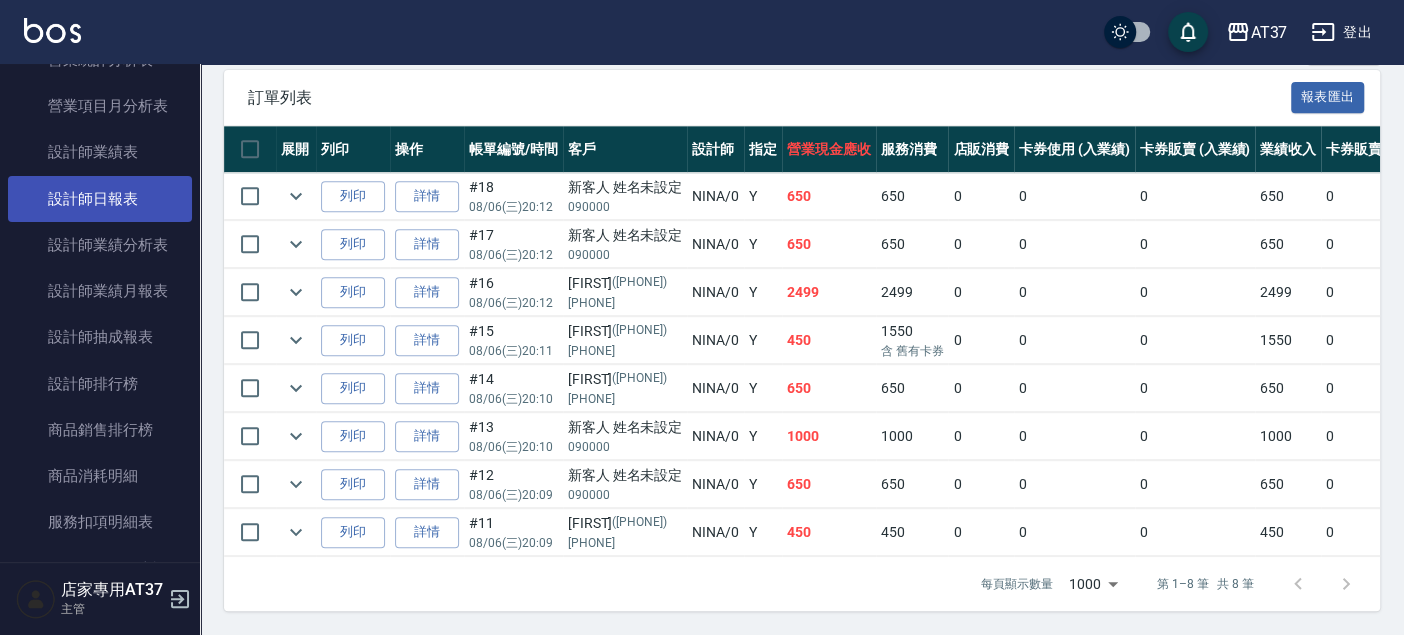 type on "NINA-0" 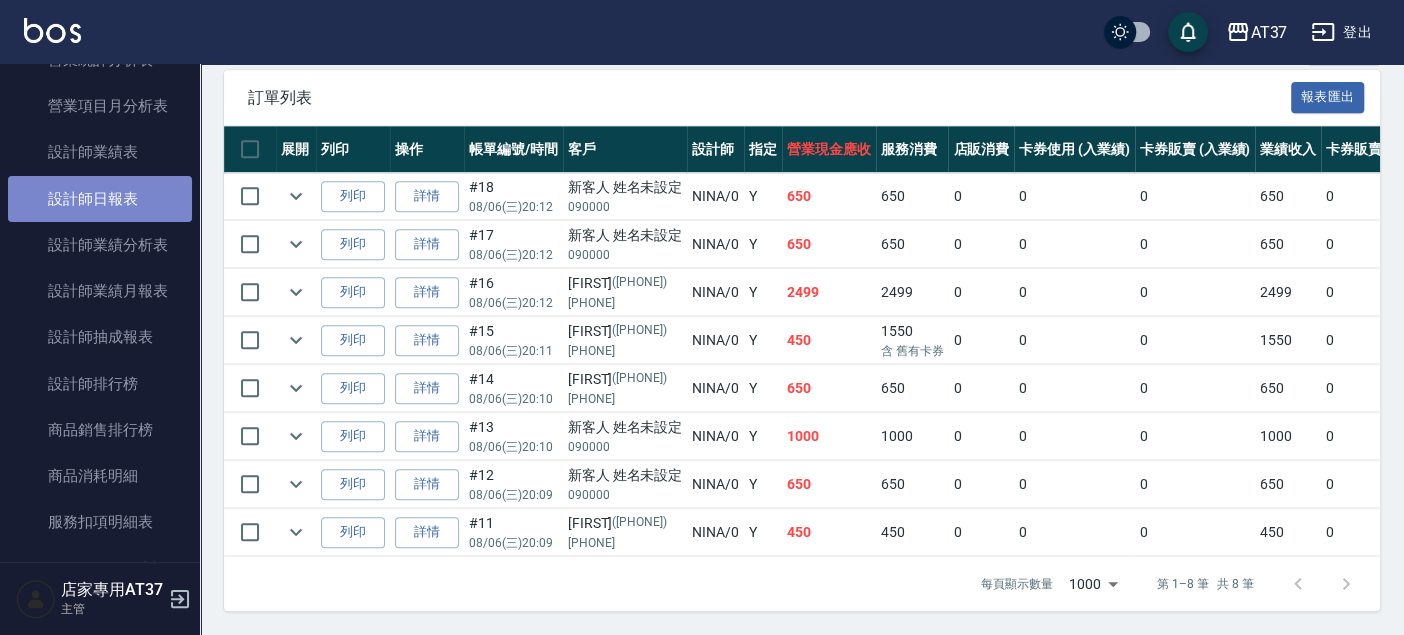 click on "設計師日報表" at bounding box center [100, 199] 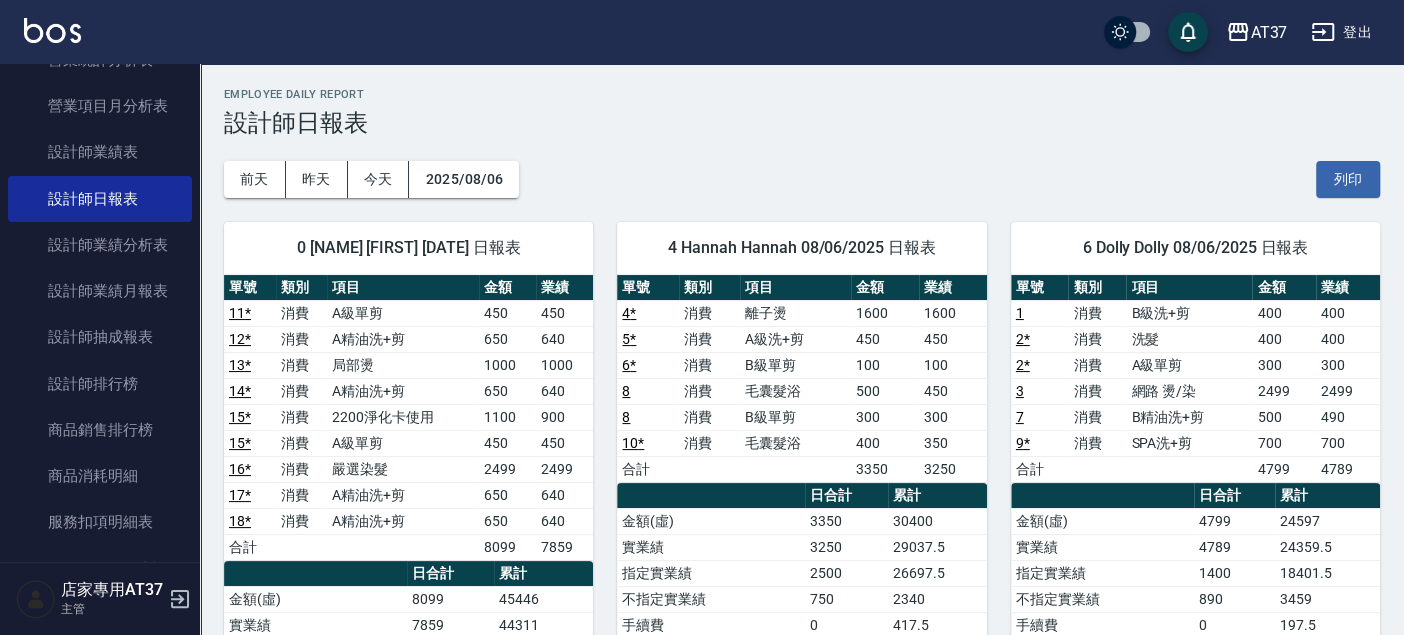 scroll, scrollTop: 111, scrollLeft: 0, axis: vertical 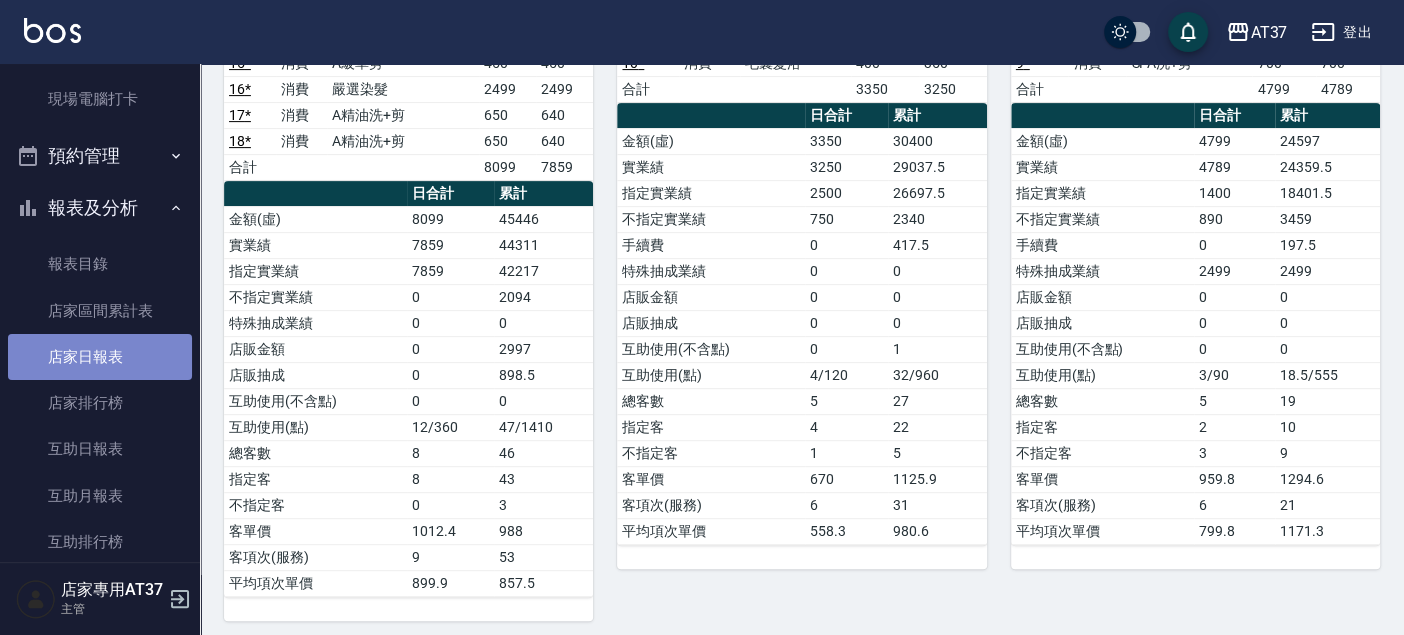 click on "店家日報表" at bounding box center [100, 357] 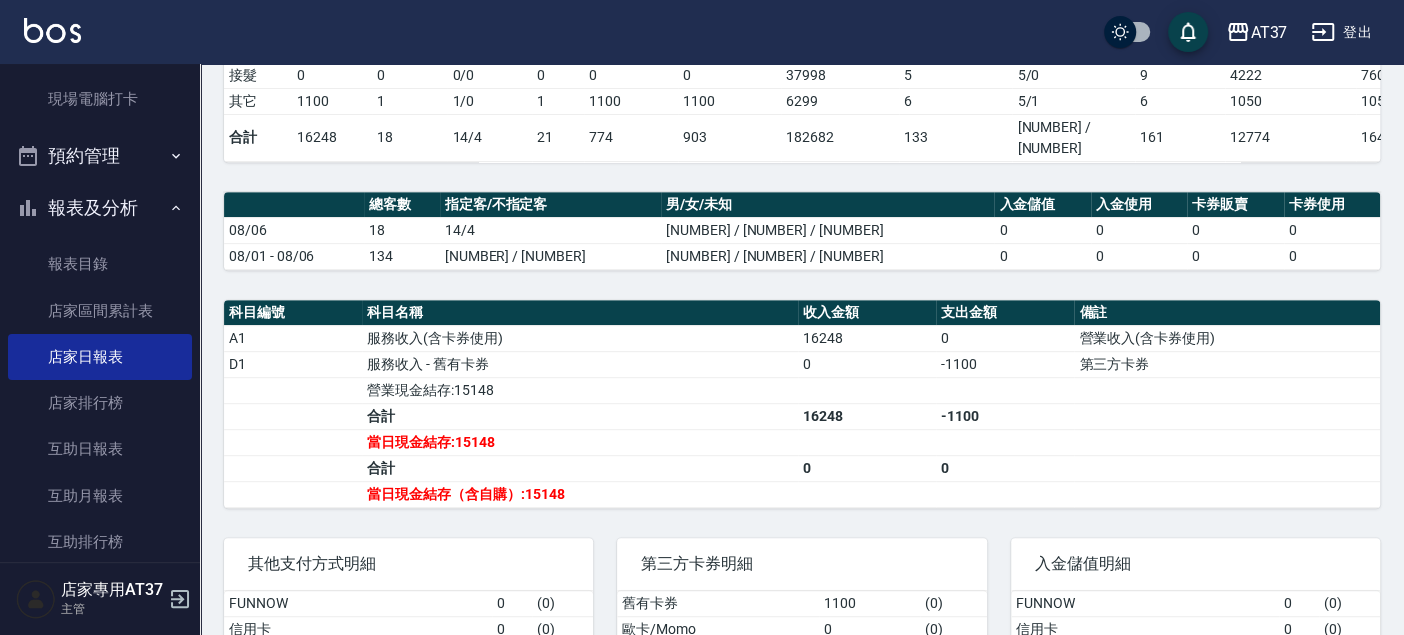 scroll, scrollTop: 0, scrollLeft: 0, axis: both 